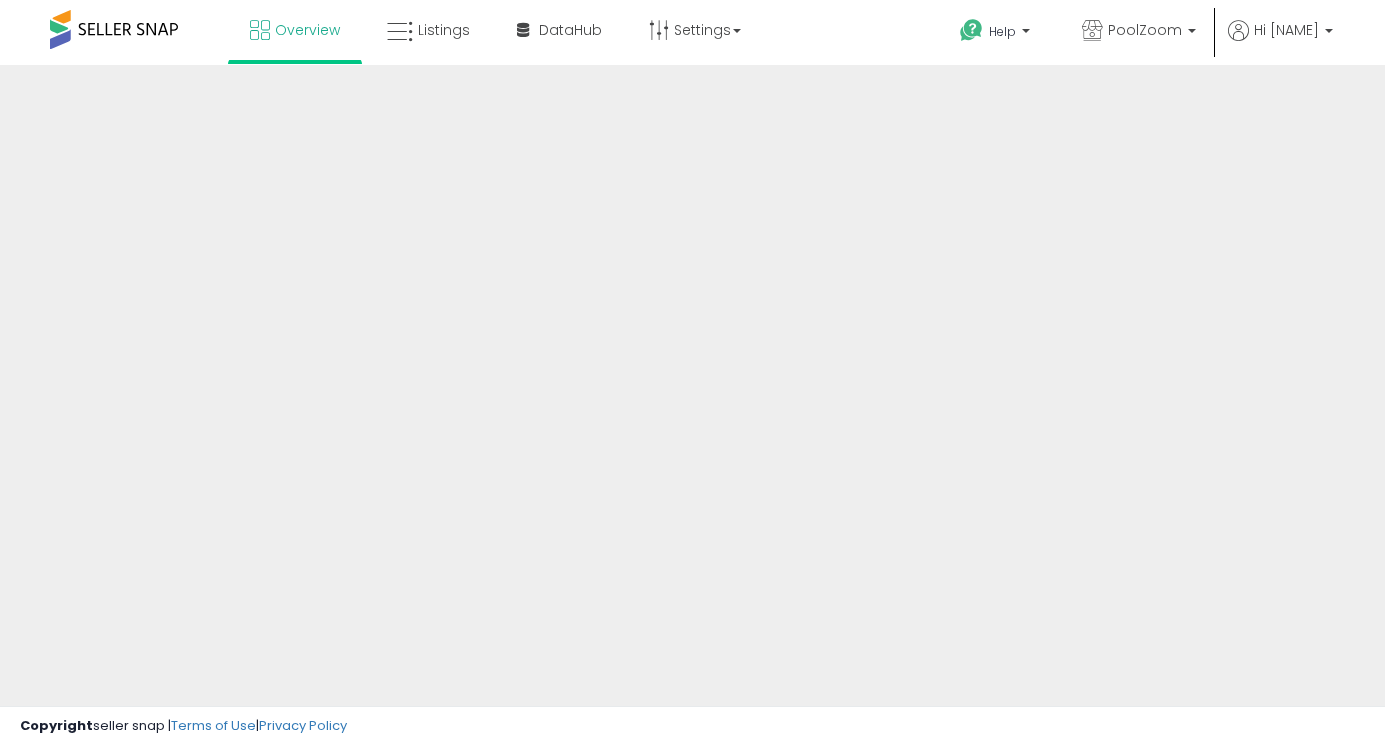 scroll, scrollTop: 0, scrollLeft: 0, axis: both 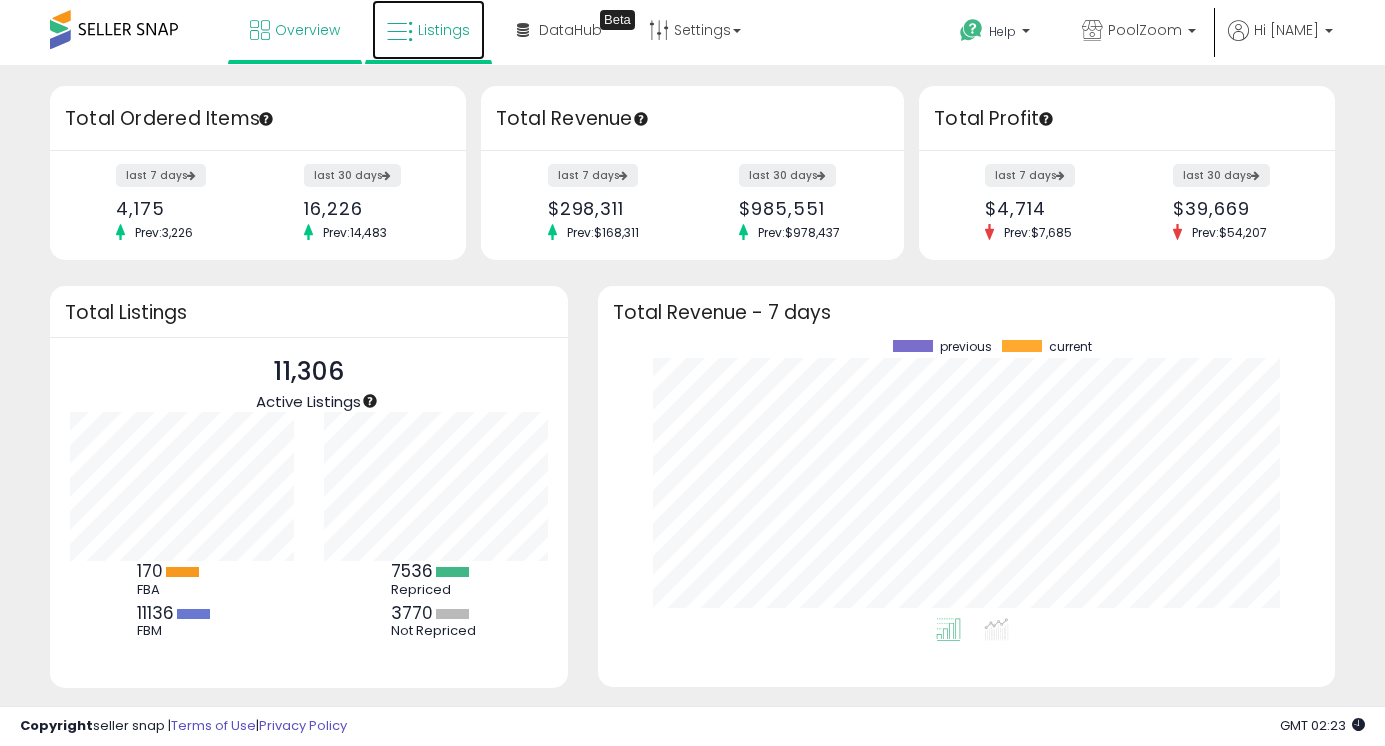 click on "Listings" at bounding box center [428, 30] 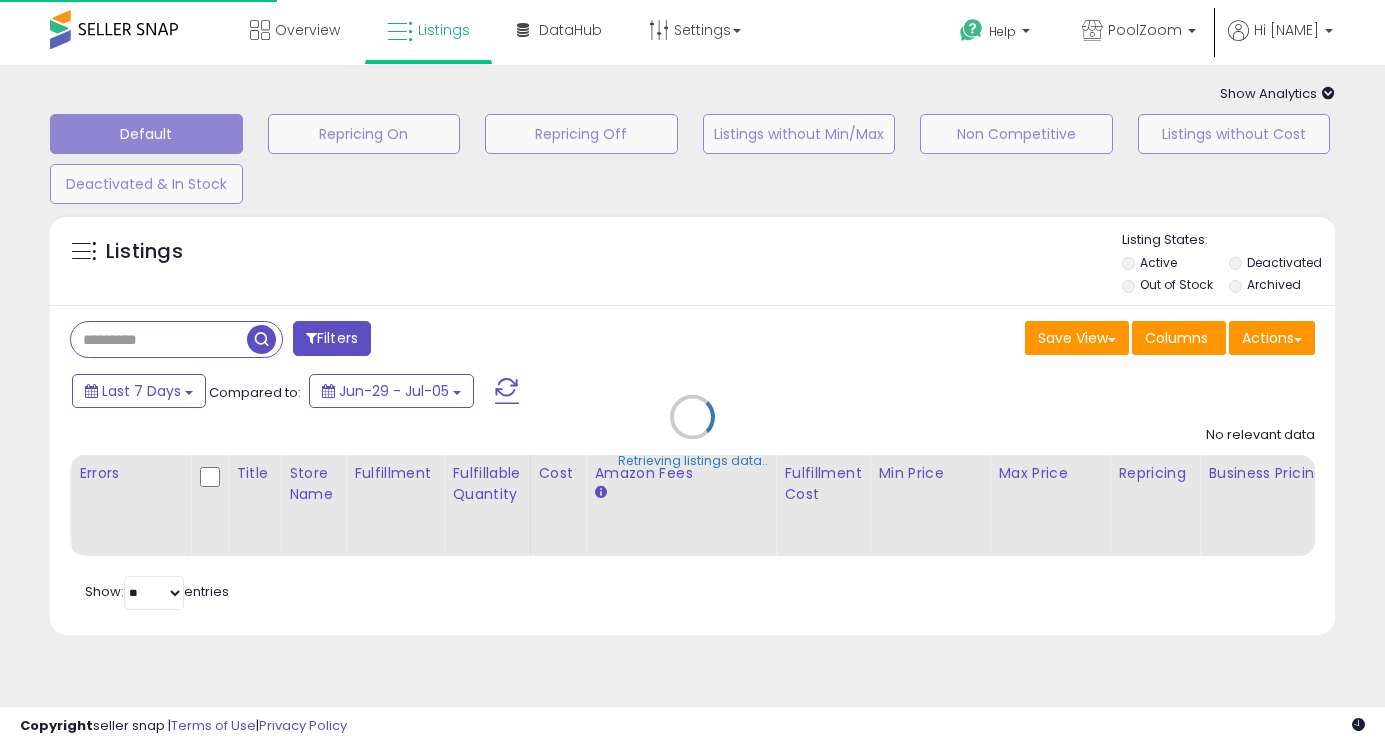 scroll, scrollTop: 0, scrollLeft: 0, axis: both 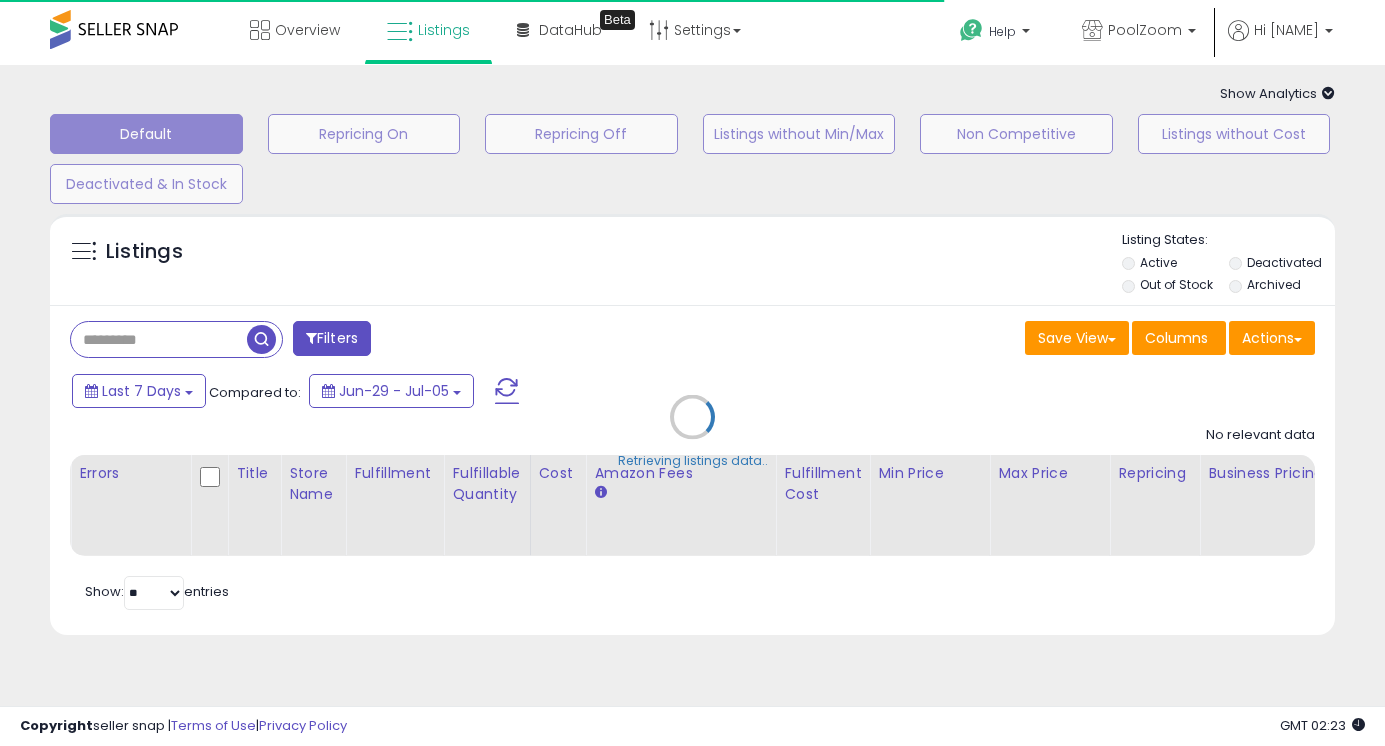 click on "Retrieving listings data.." at bounding box center (692, 432) 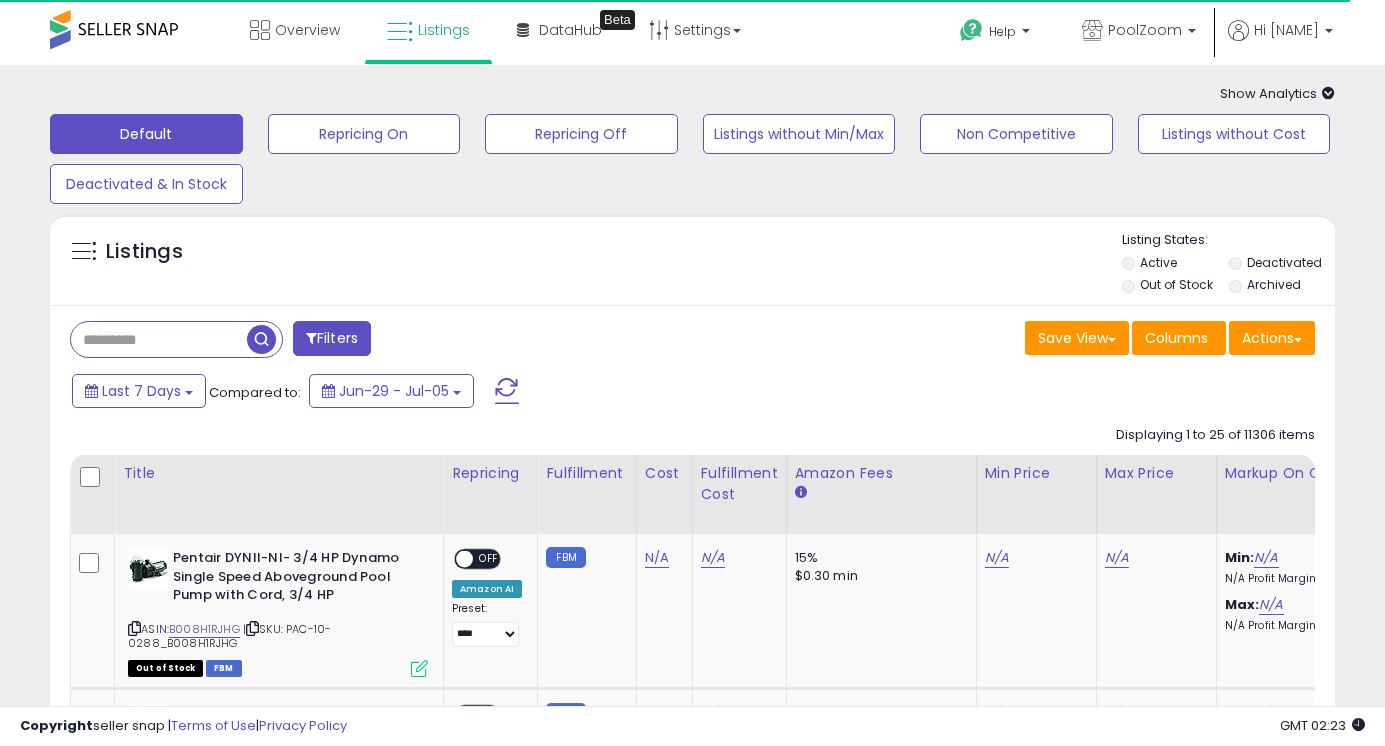 click at bounding box center [159, 339] 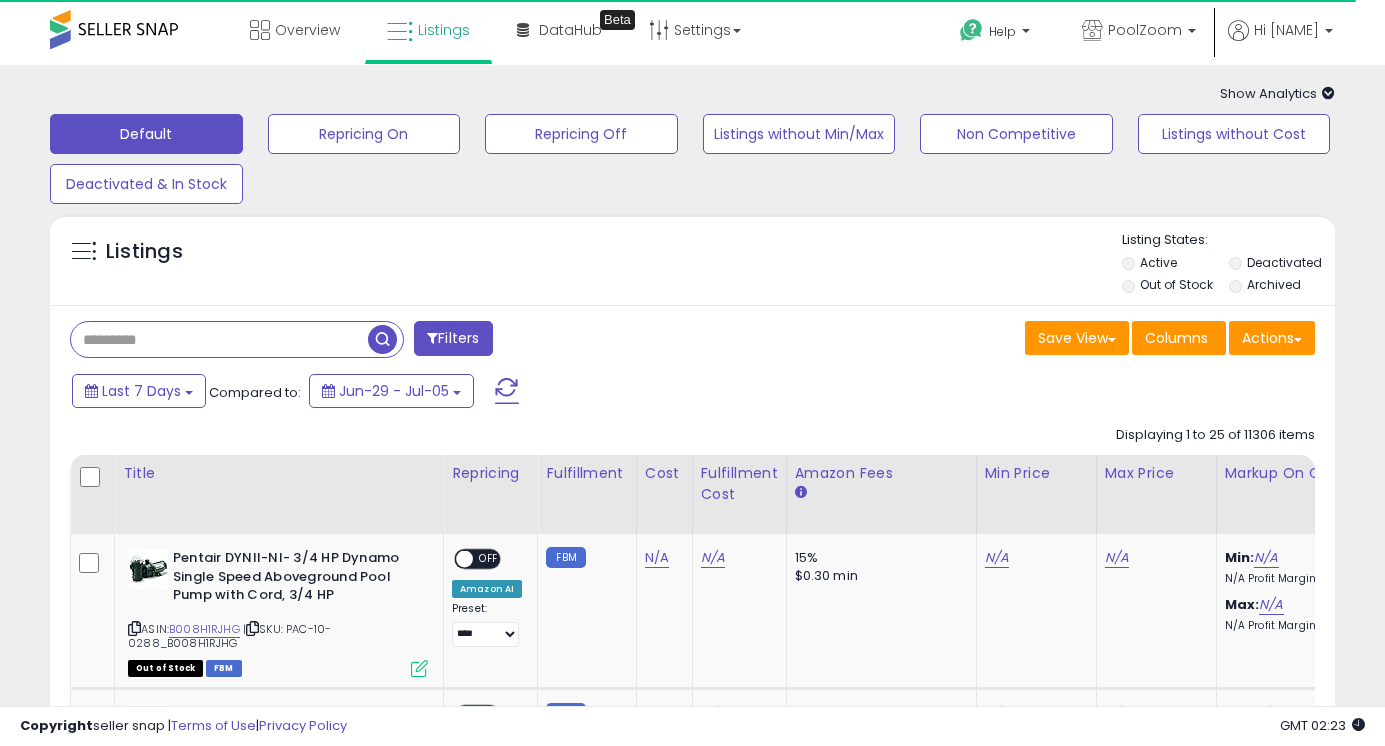 paste on "**********" 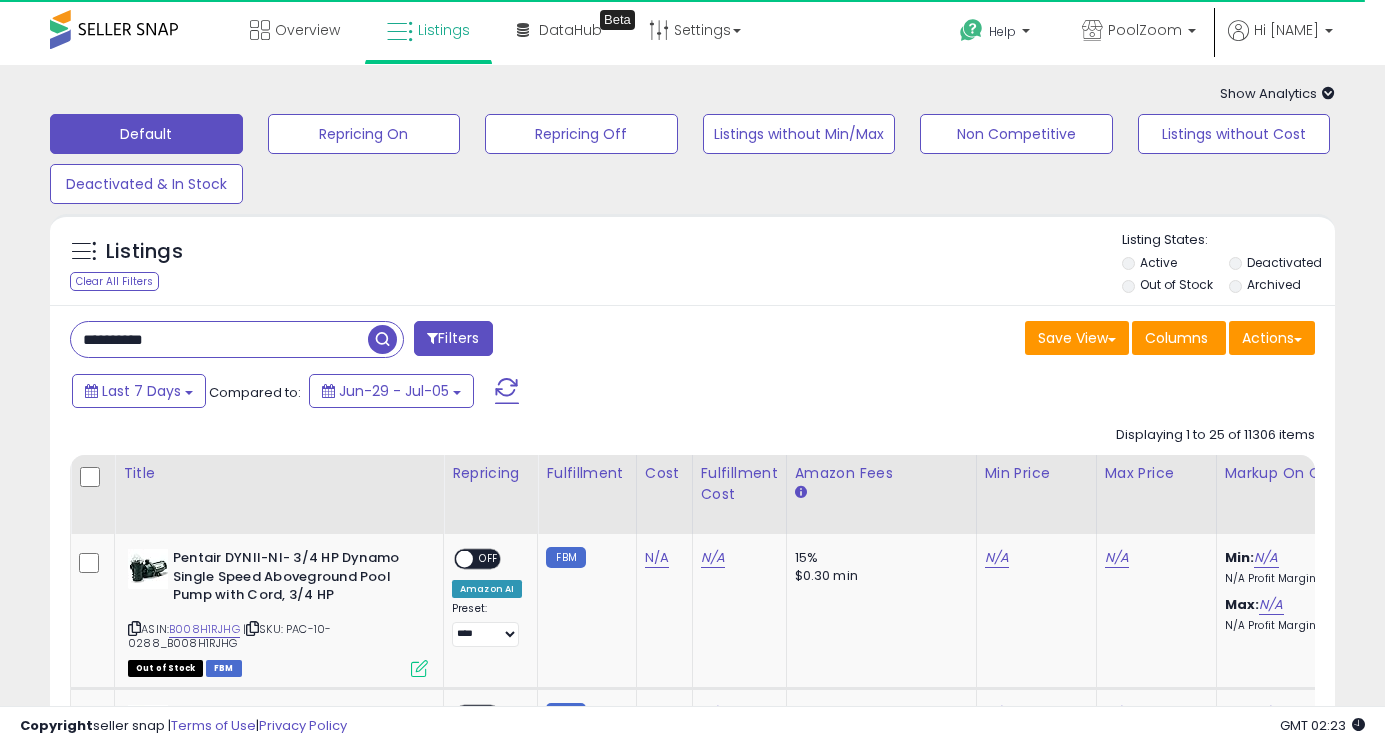 type on "**********" 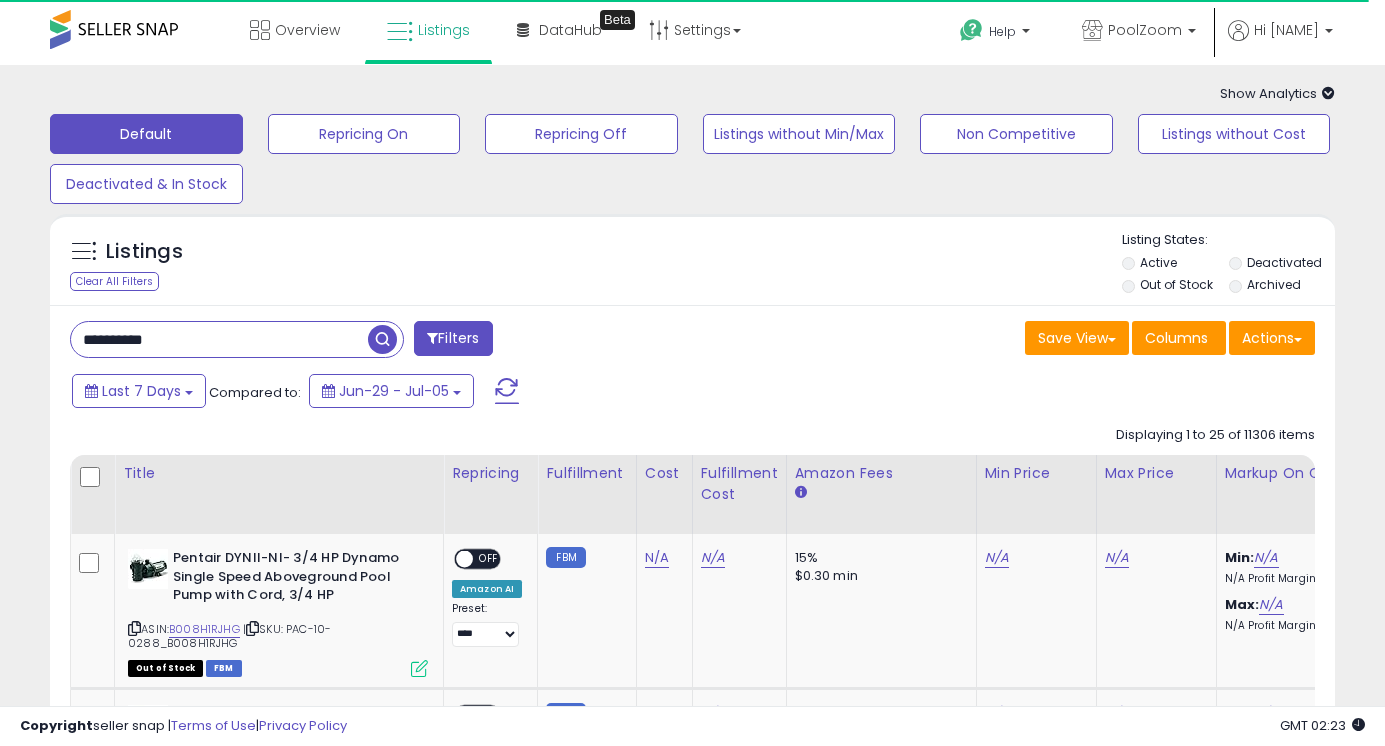 click at bounding box center [382, 339] 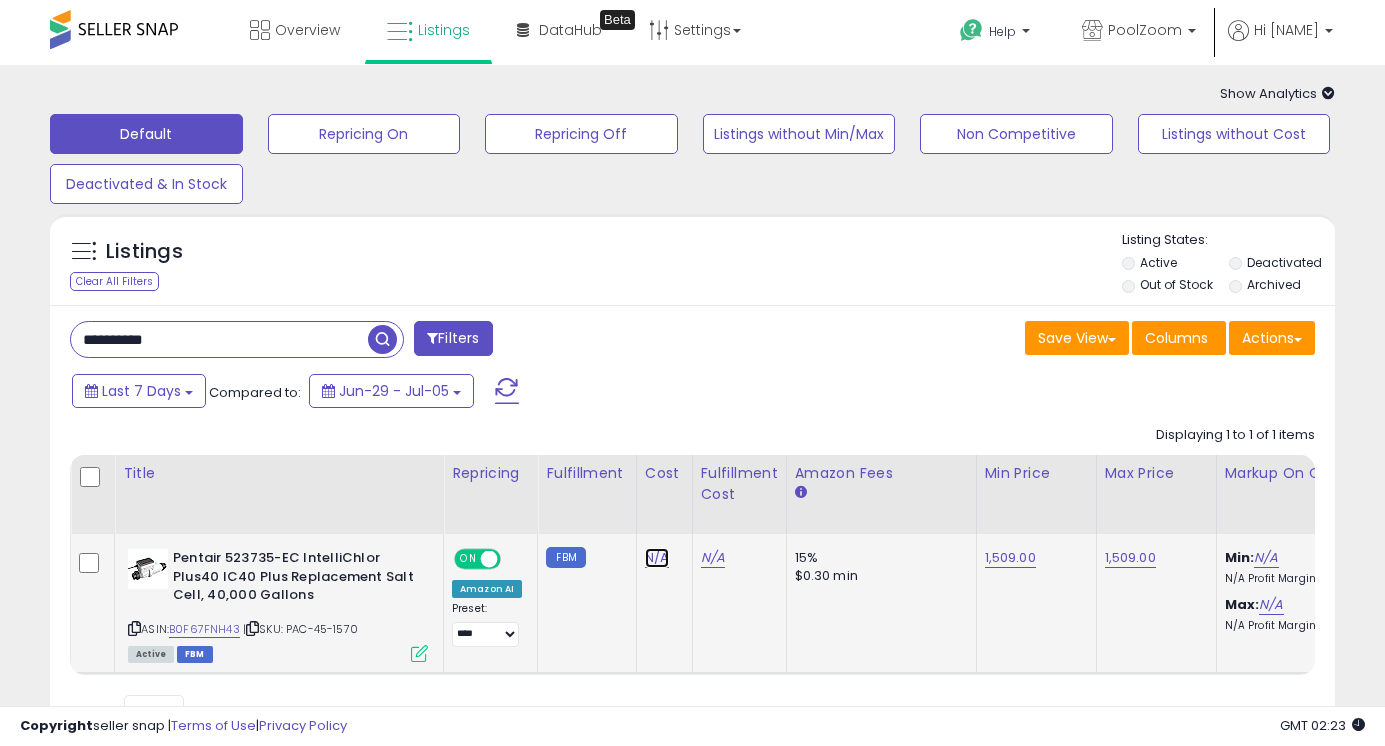 click on "N/A" at bounding box center (657, 558) 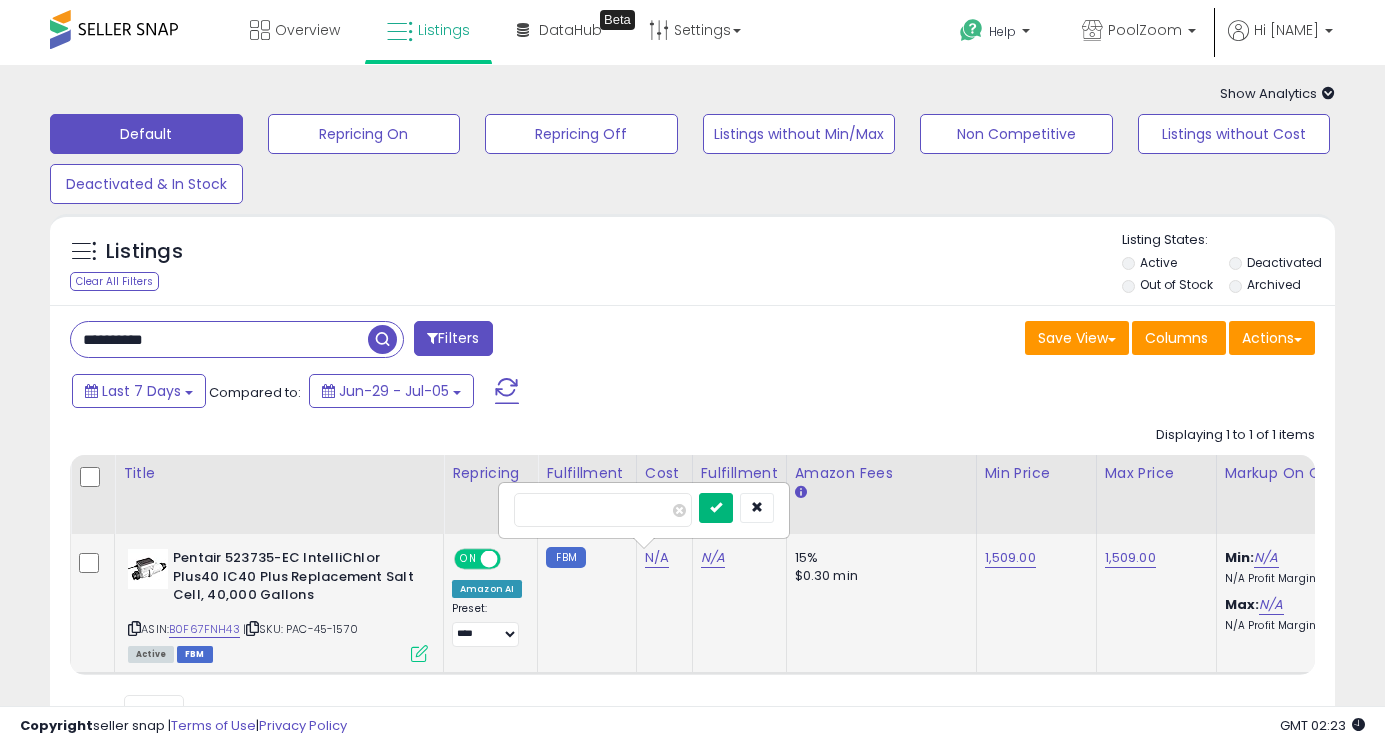 type on "*******" 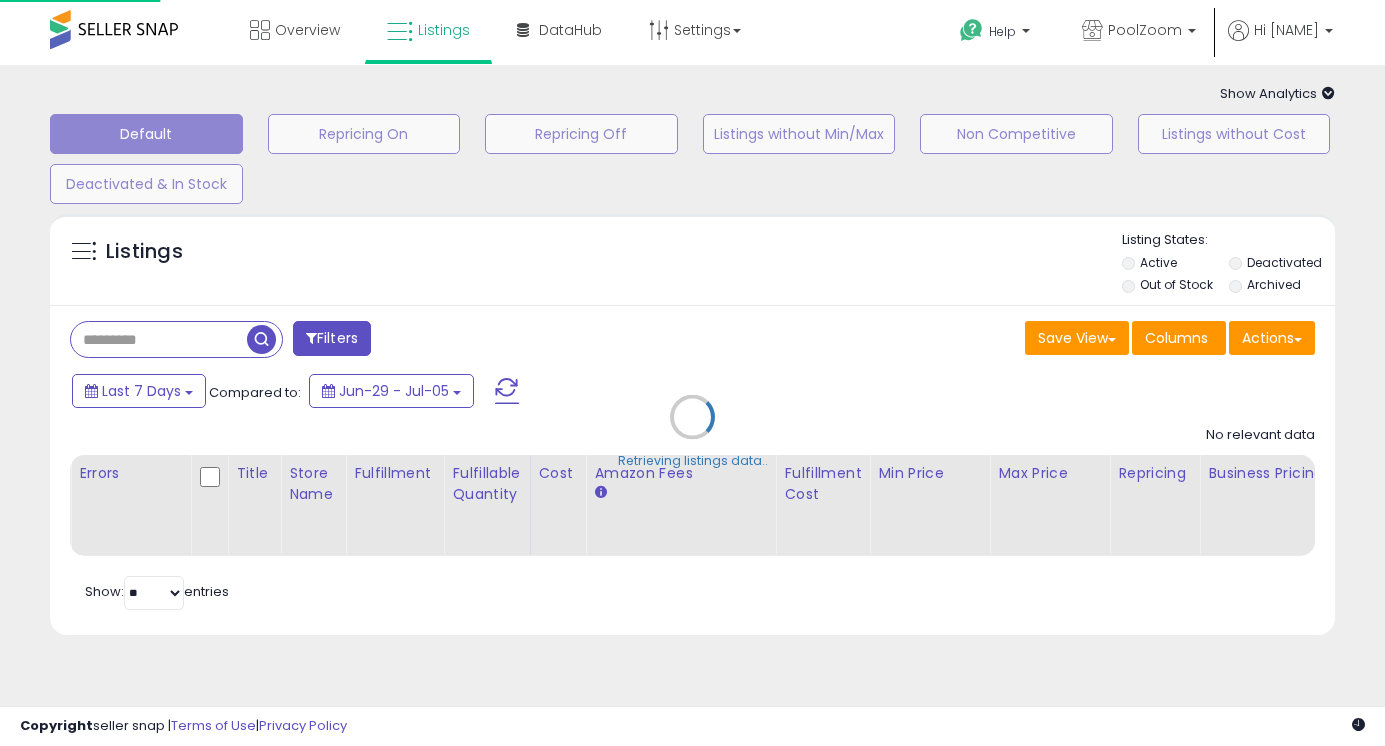 scroll, scrollTop: 0, scrollLeft: 0, axis: both 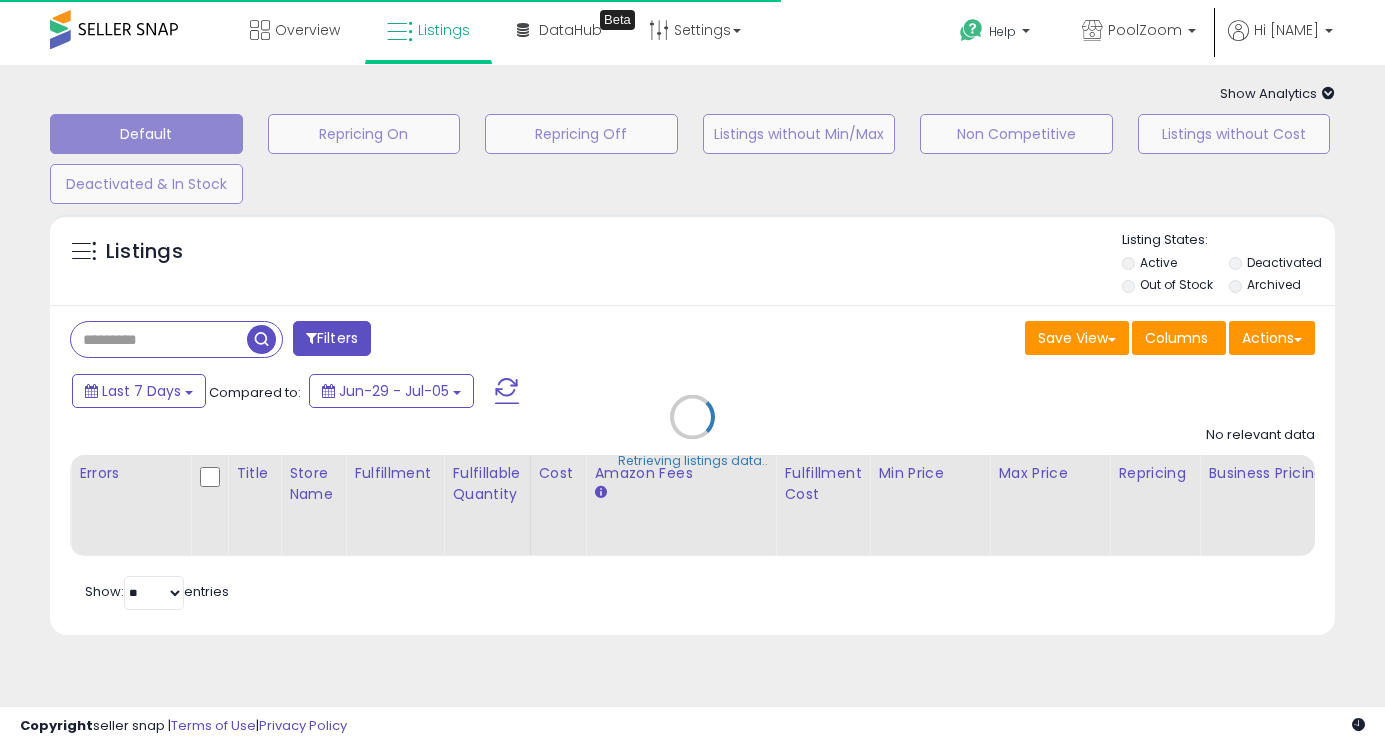 type on "**********" 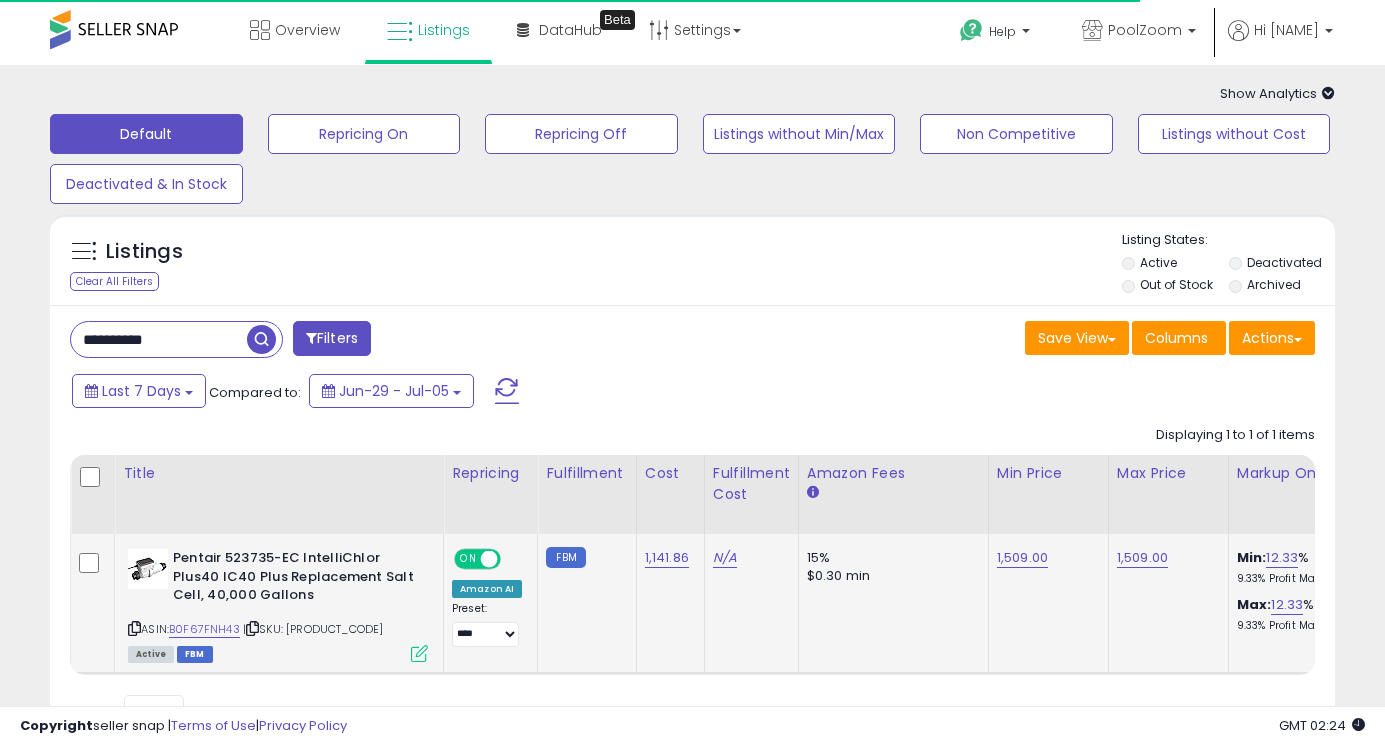 click at bounding box center (419, 653) 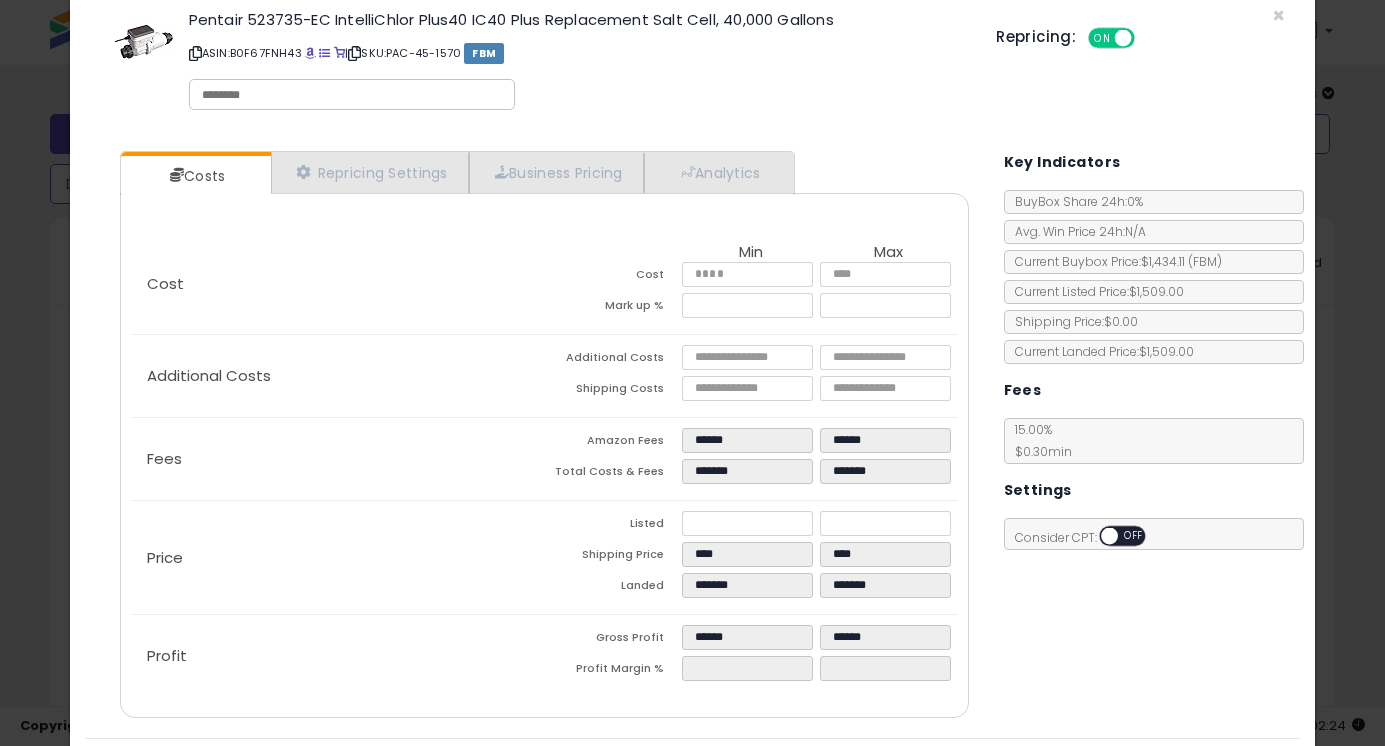 scroll, scrollTop: 43, scrollLeft: 0, axis: vertical 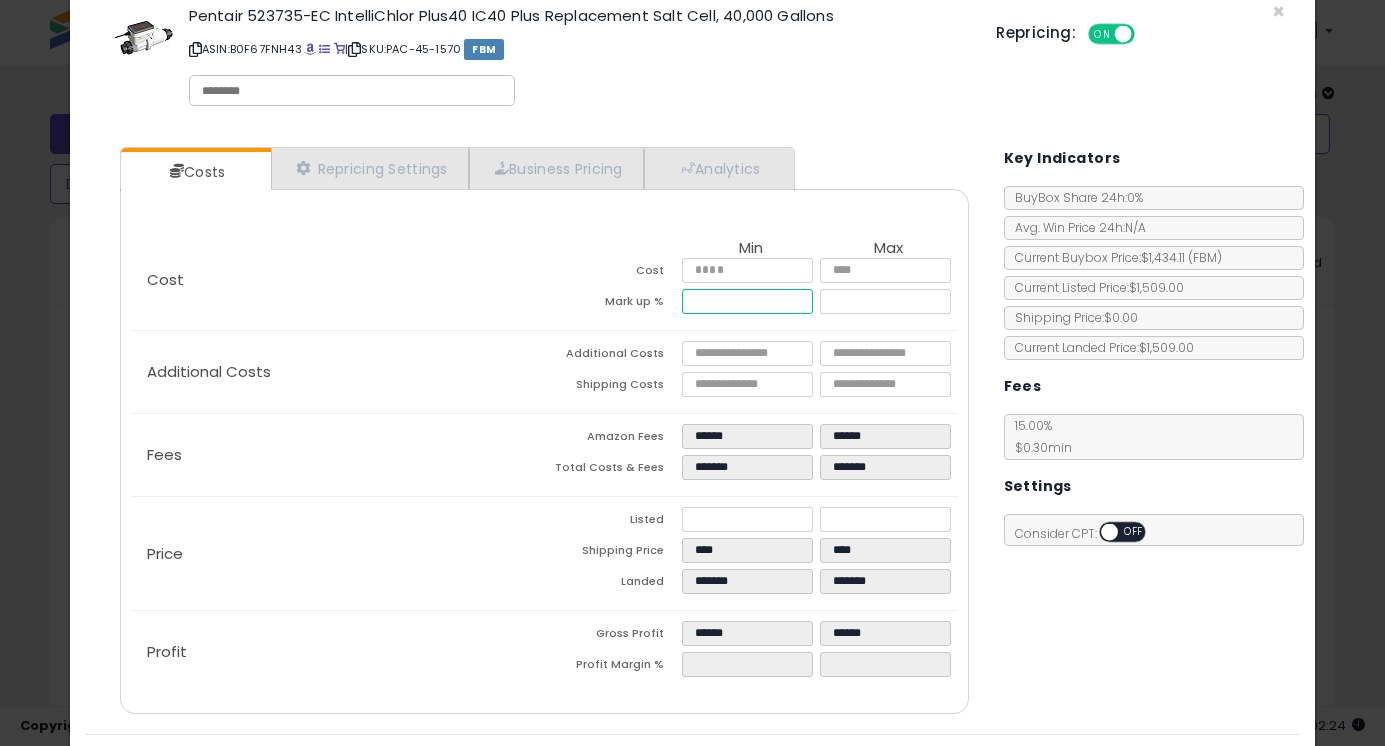 click on "*****" at bounding box center [747, 301] 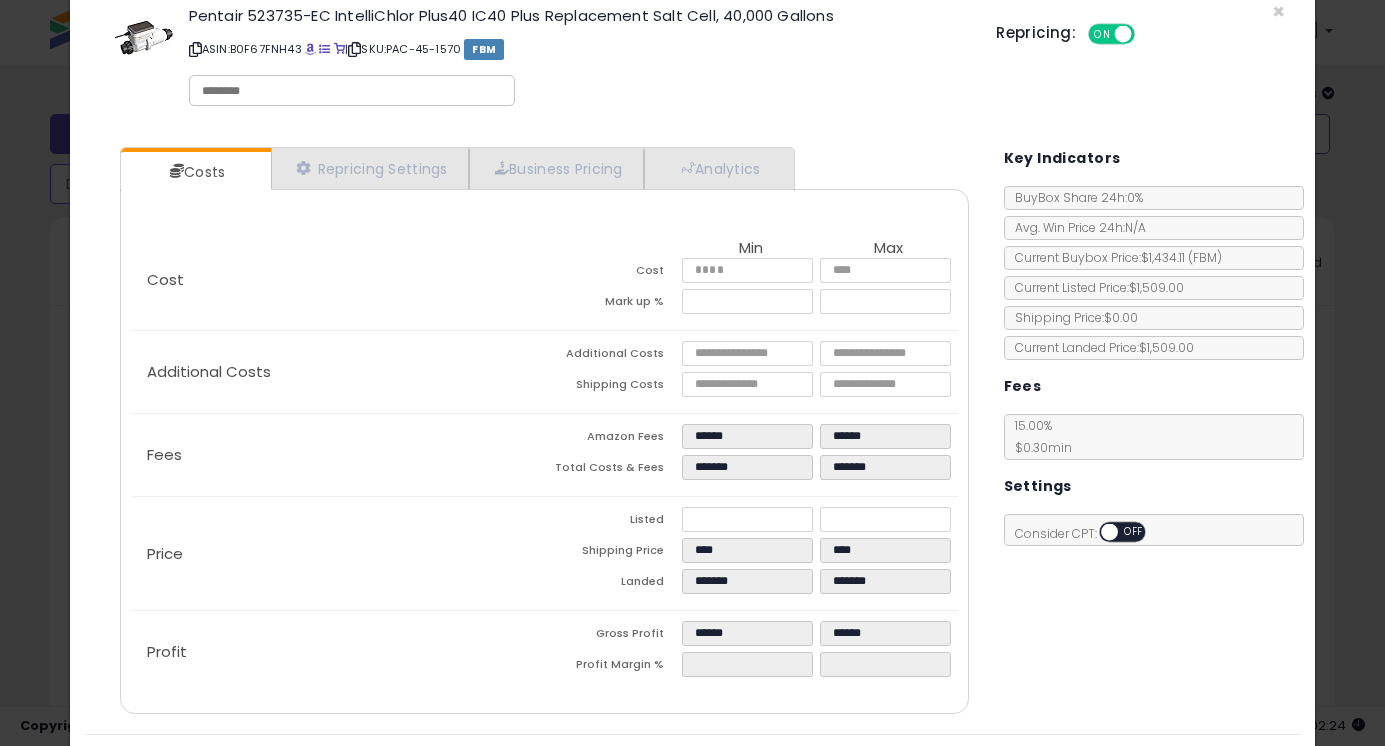 type on "****" 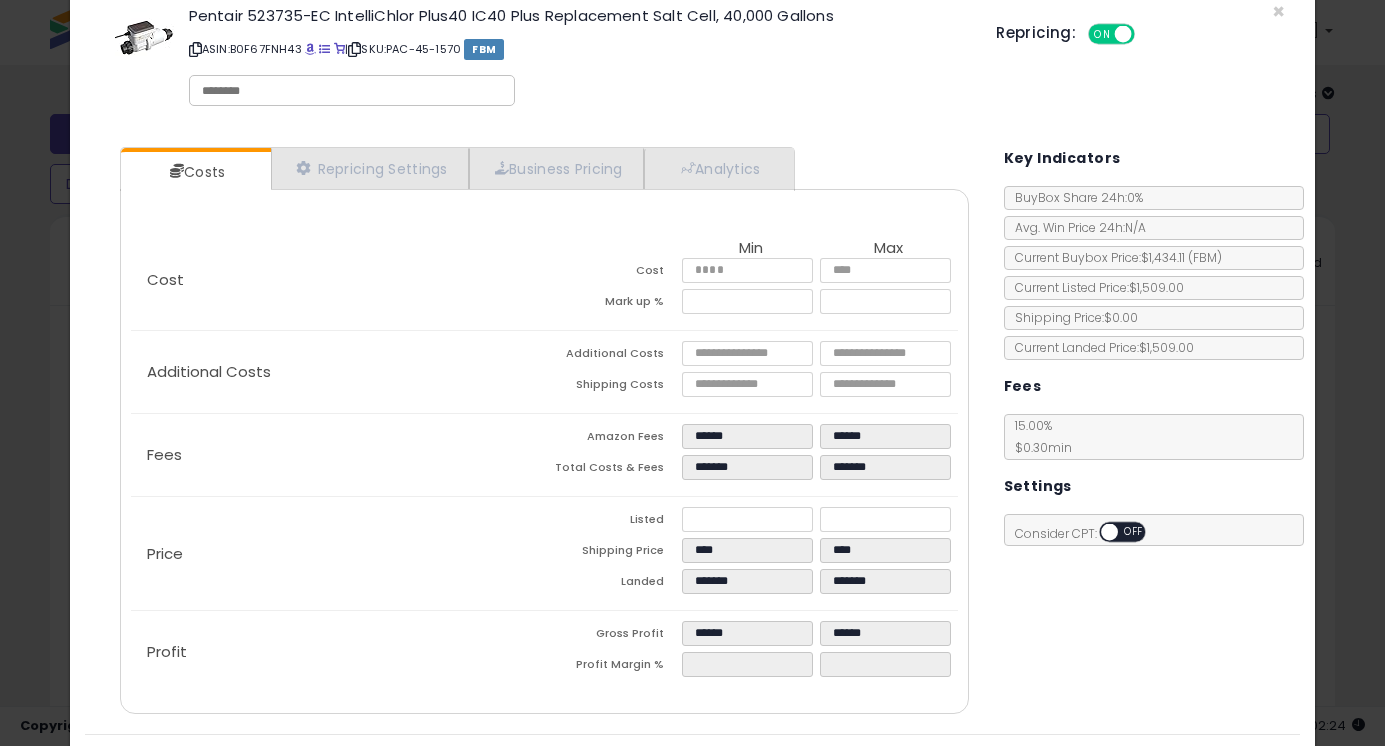 type on "*****" 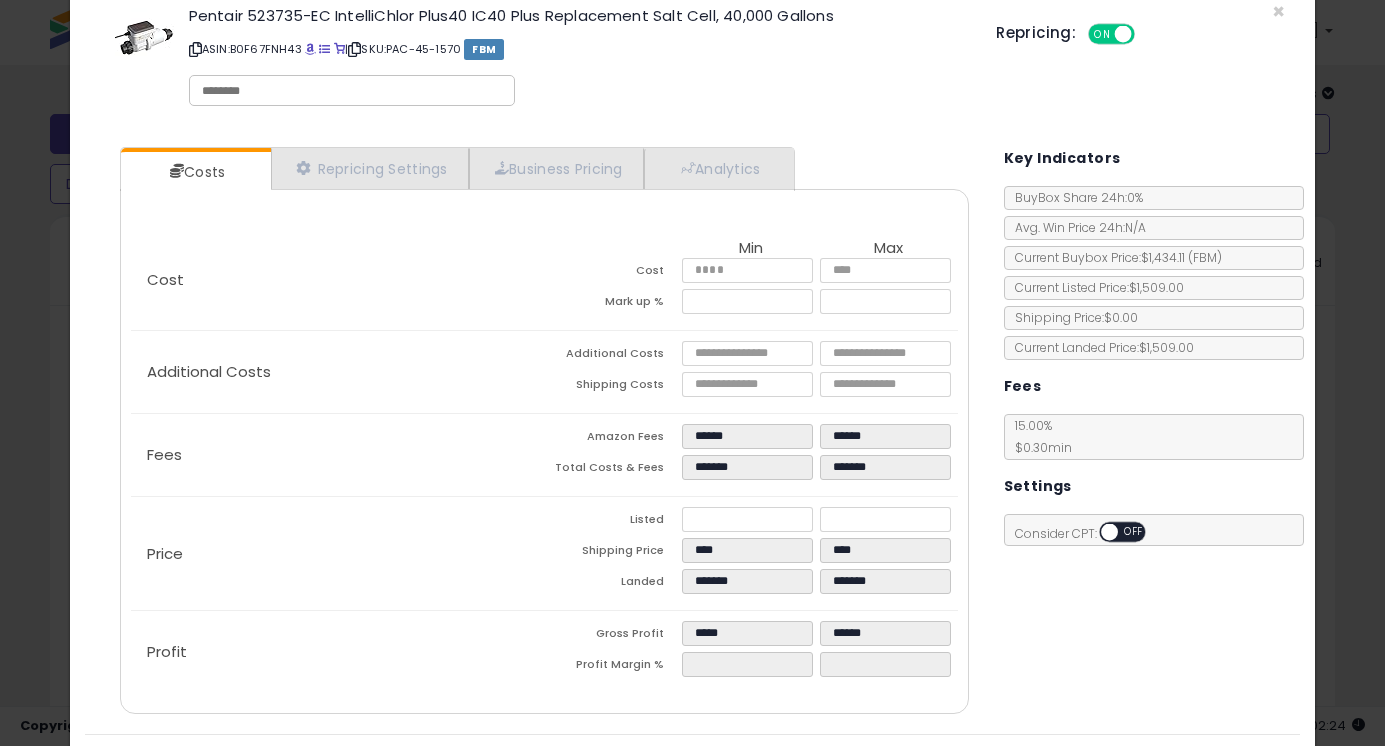 click on "Additional Costs
Additional Costs
Shipping Costs" 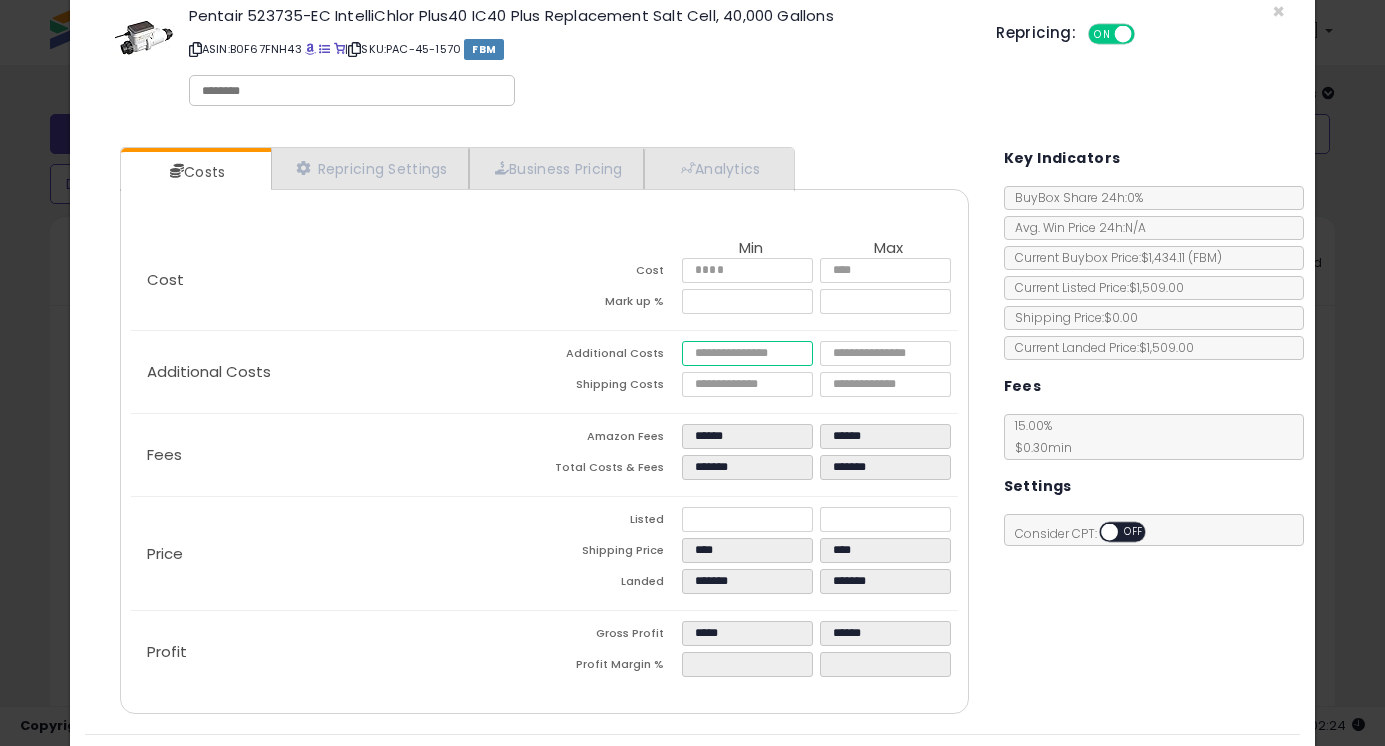 click at bounding box center [747, 353] 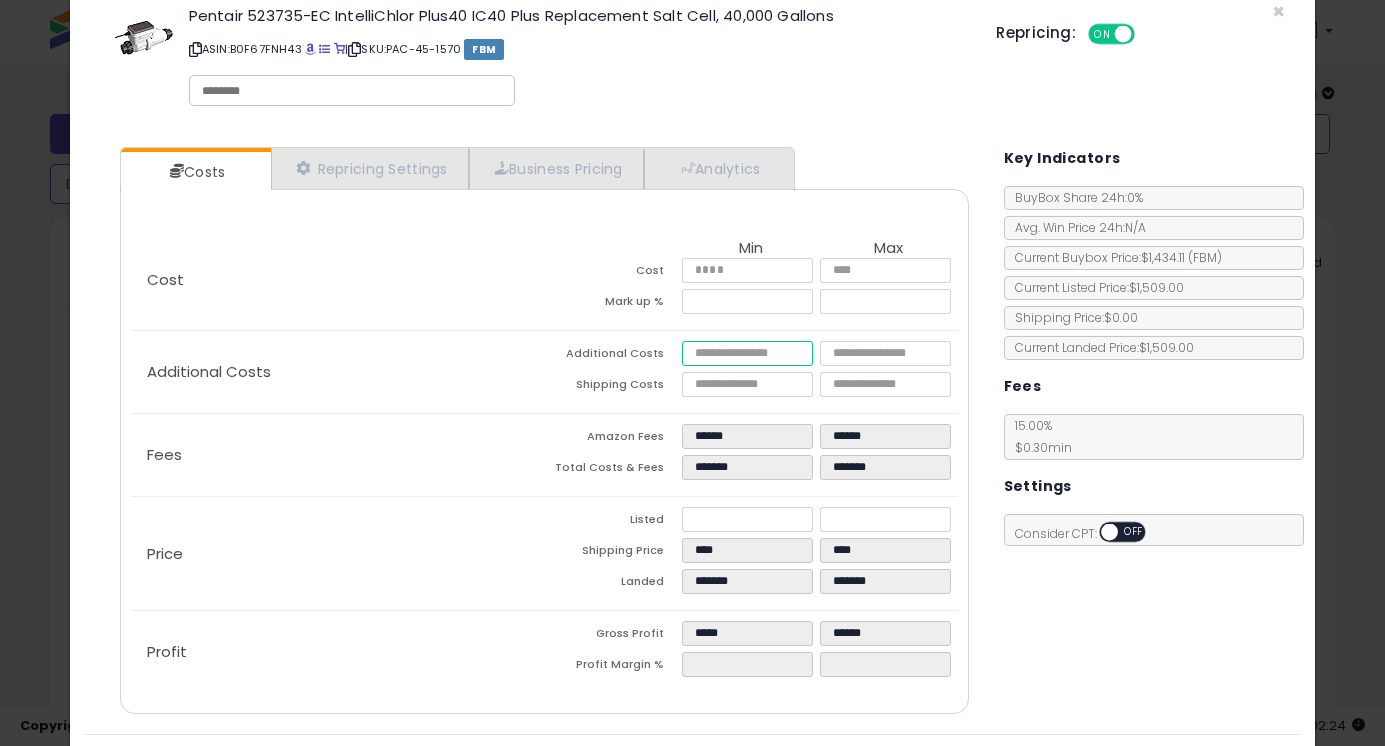 type on "**" 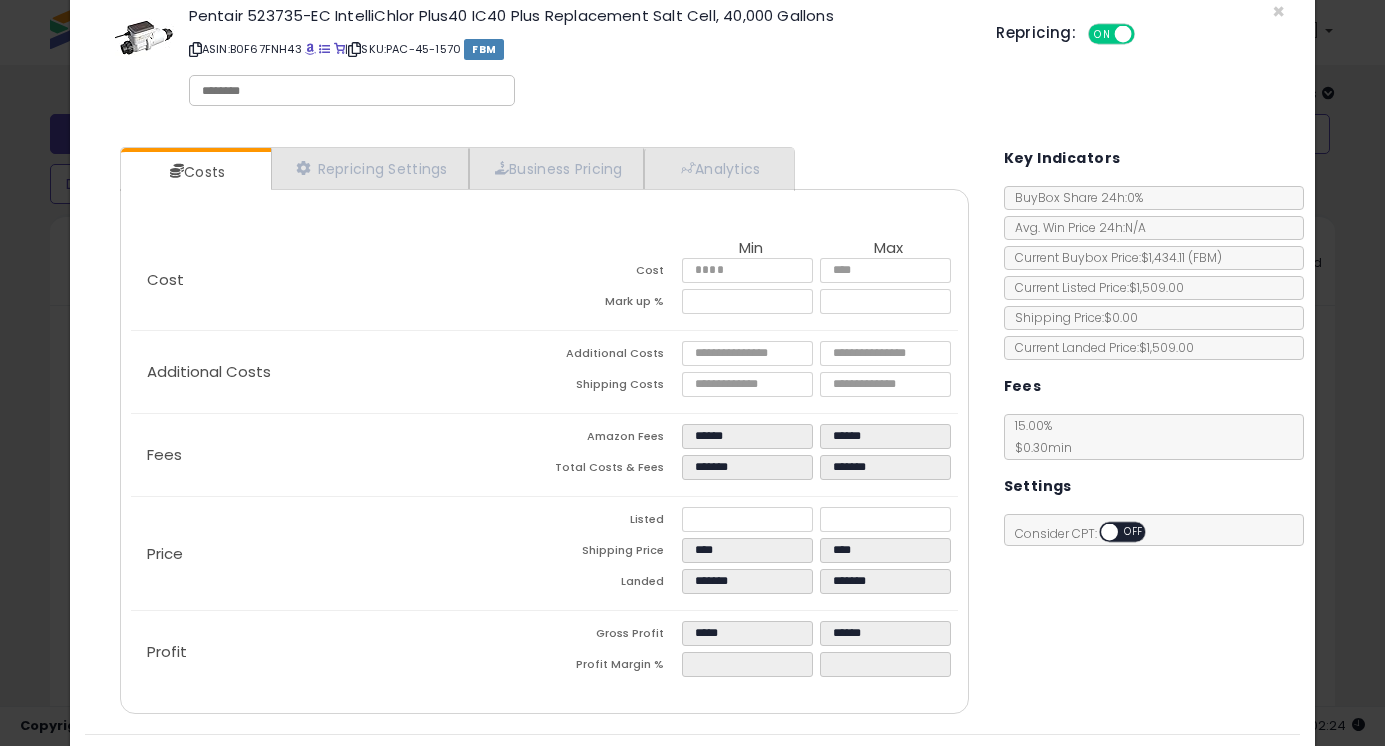 type on "****" 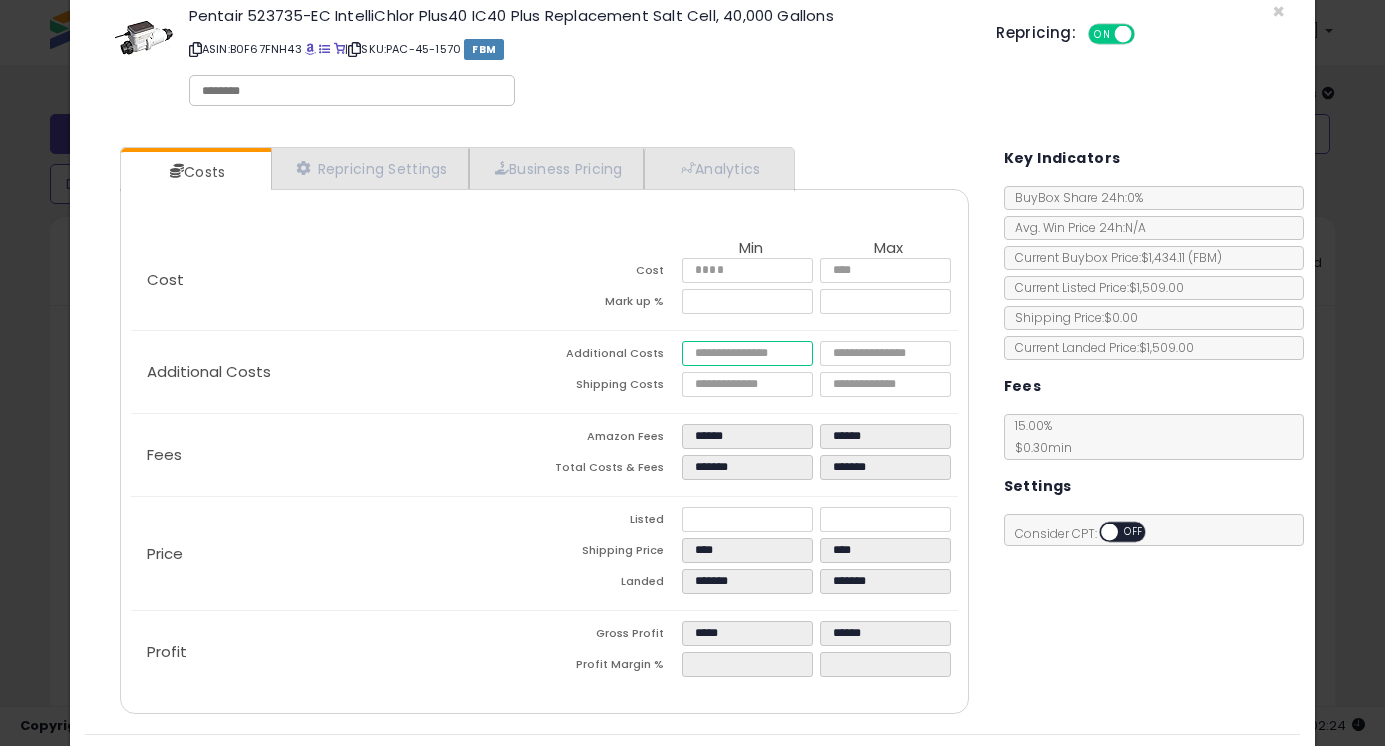 click on "*****" at bounding box center [747, 353] 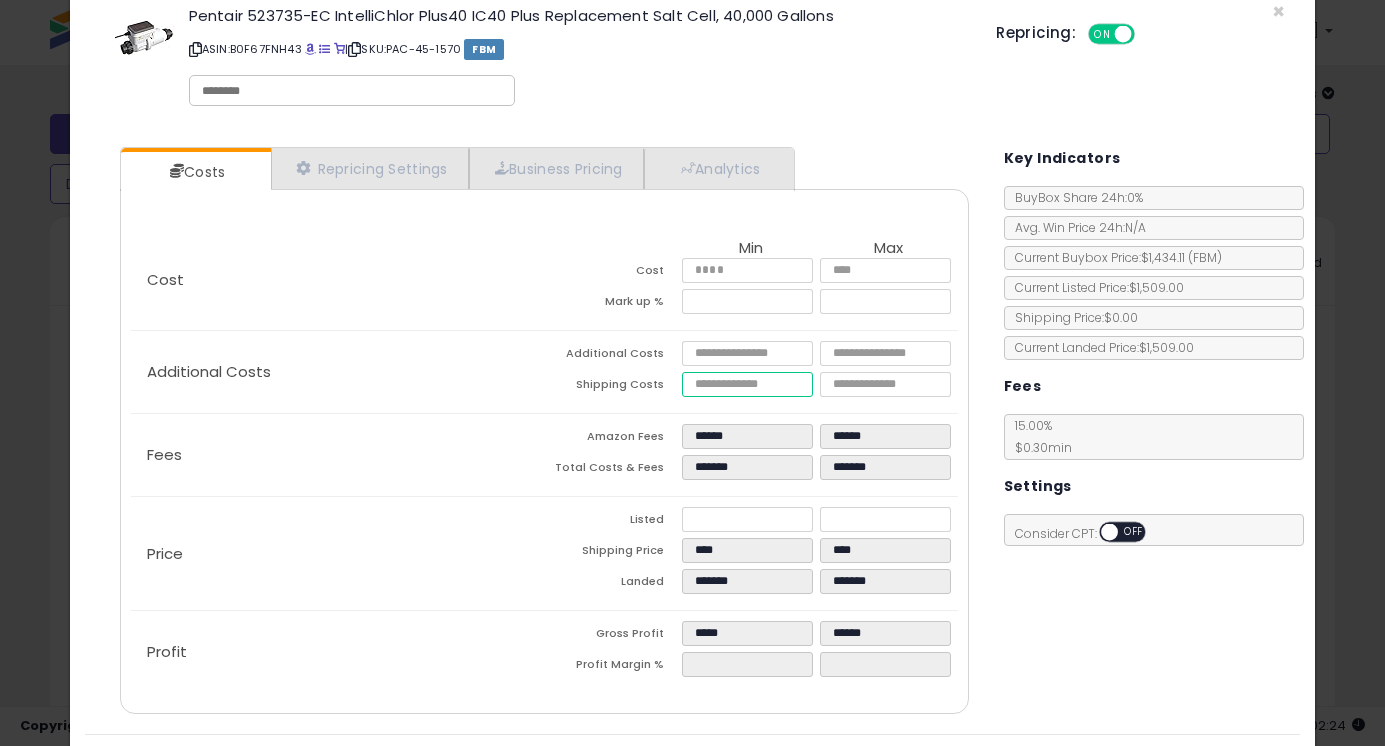 type on "****" 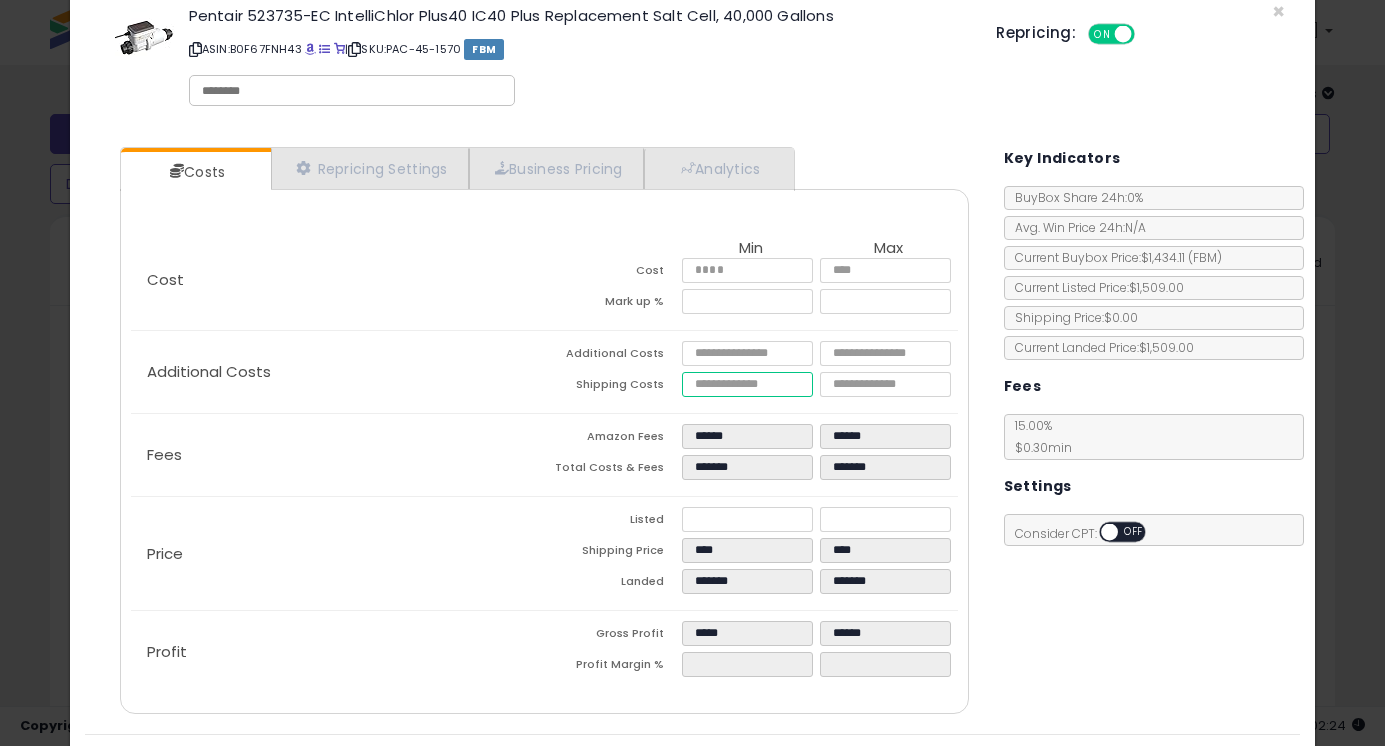 type on "*" 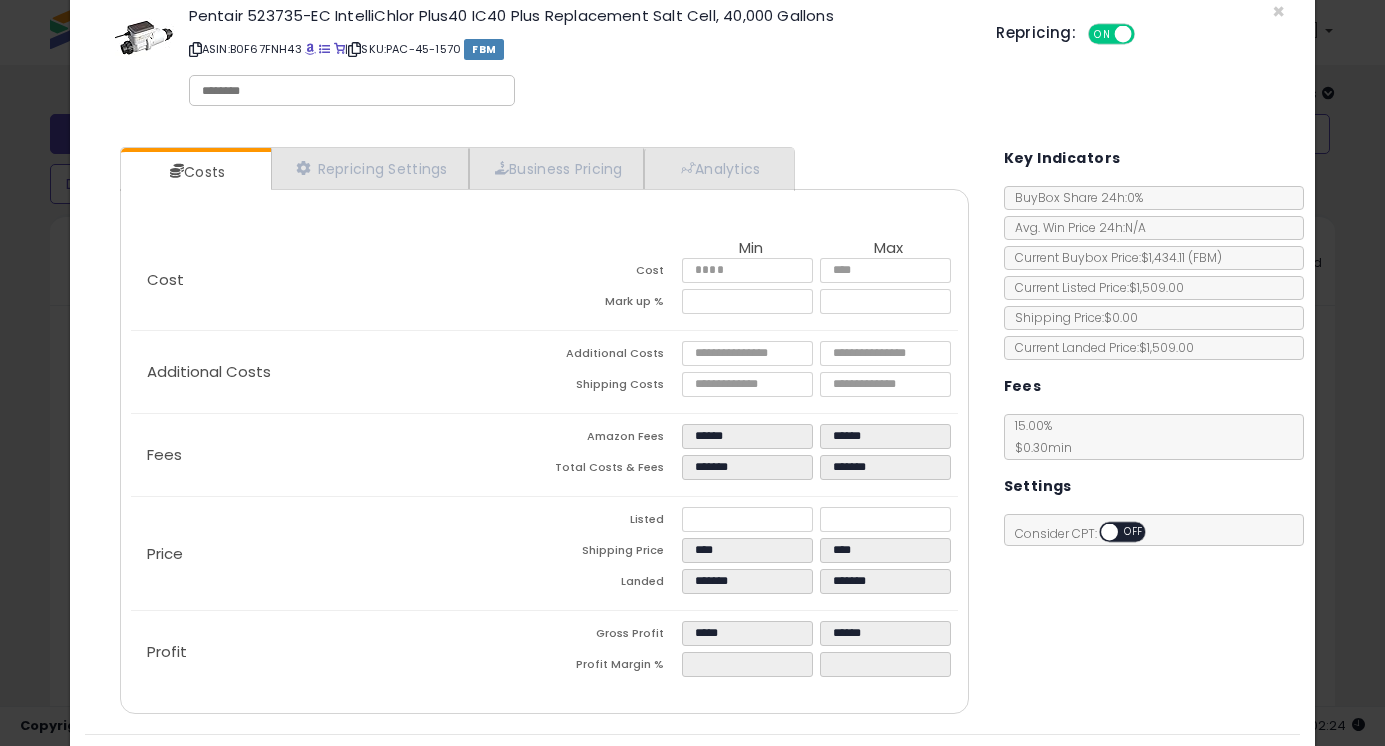 type on "****" 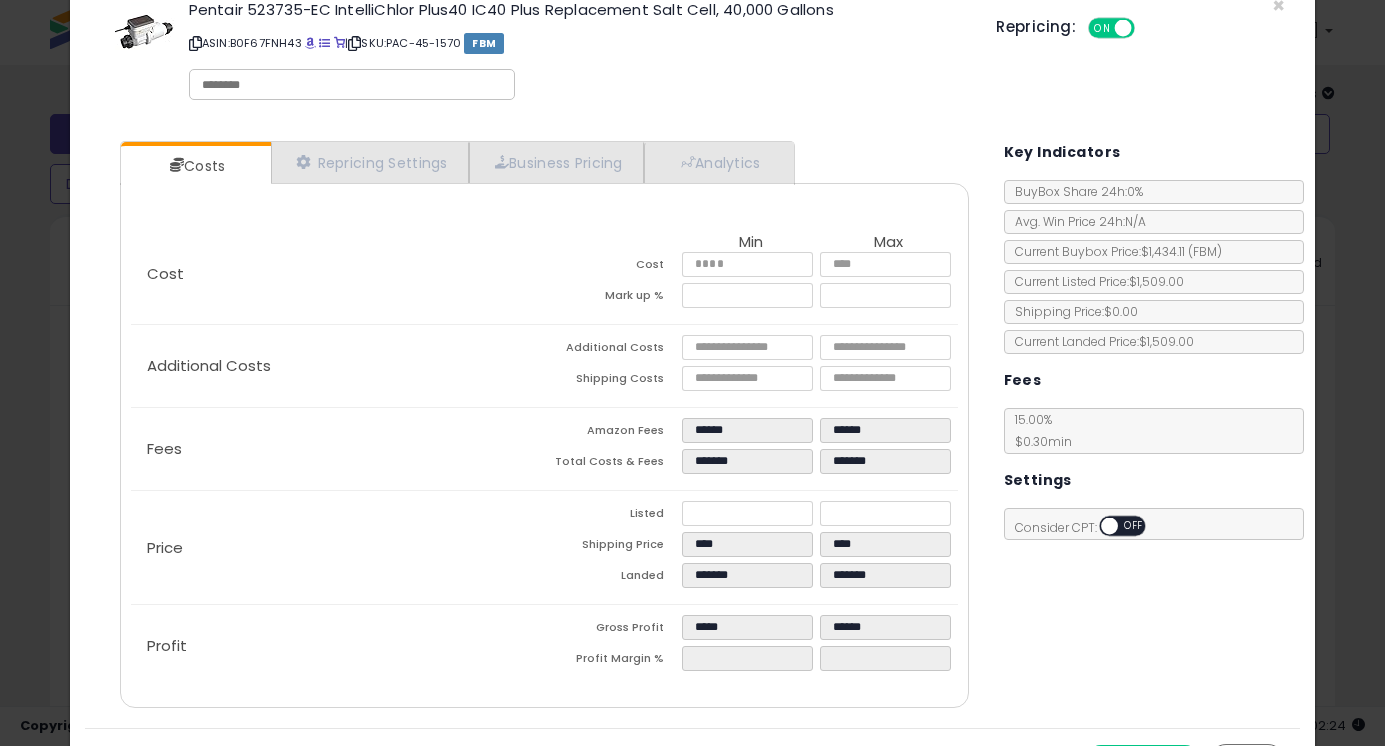 scroll, scrollTop: 52, scrollLeft: 0, axis: vertical 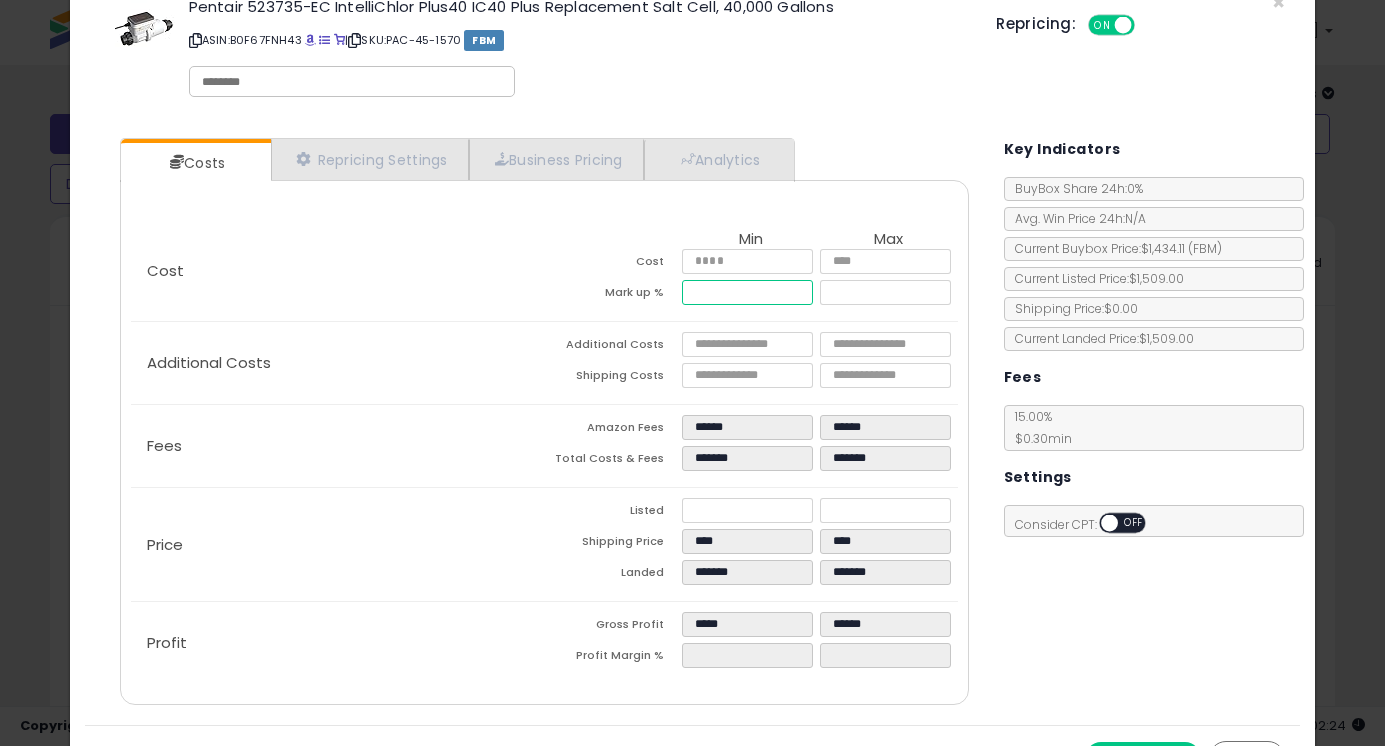 click on "****" at bounding box center [747, 292] 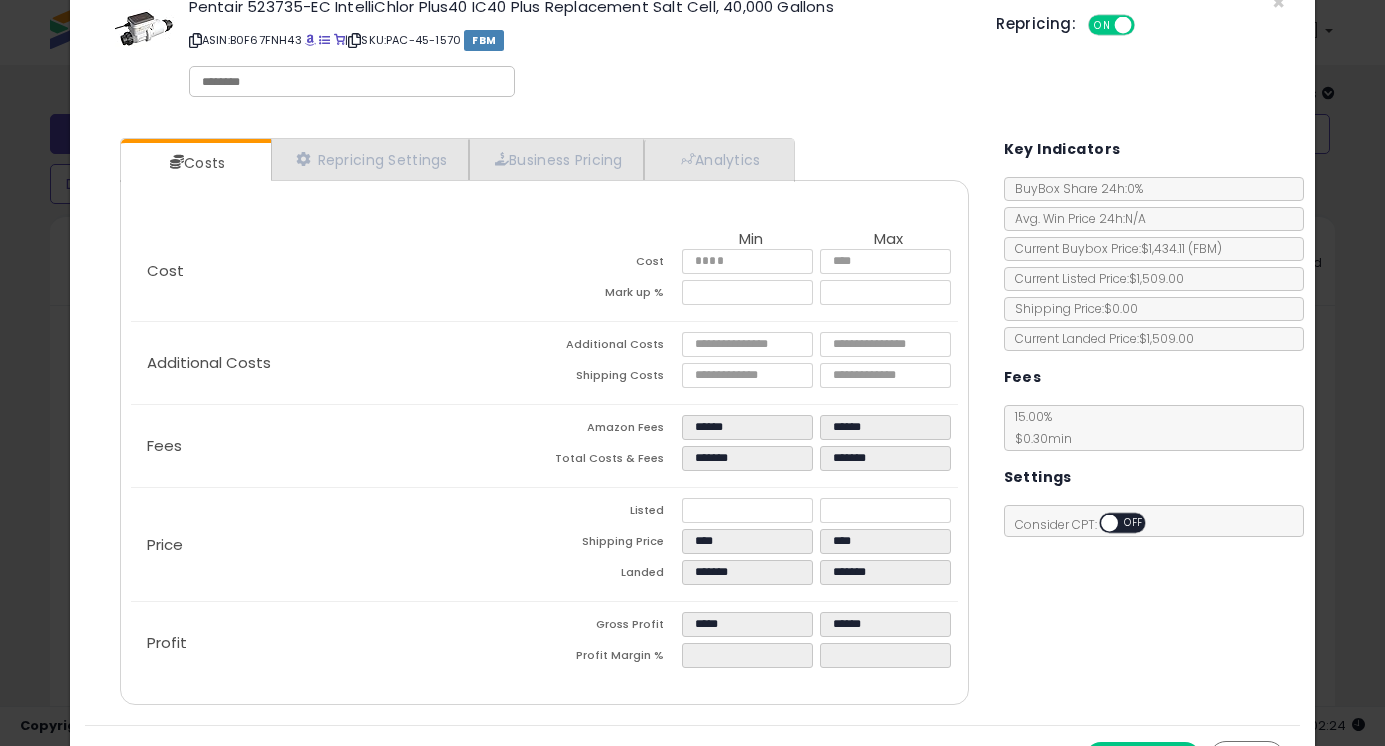 type on "****" 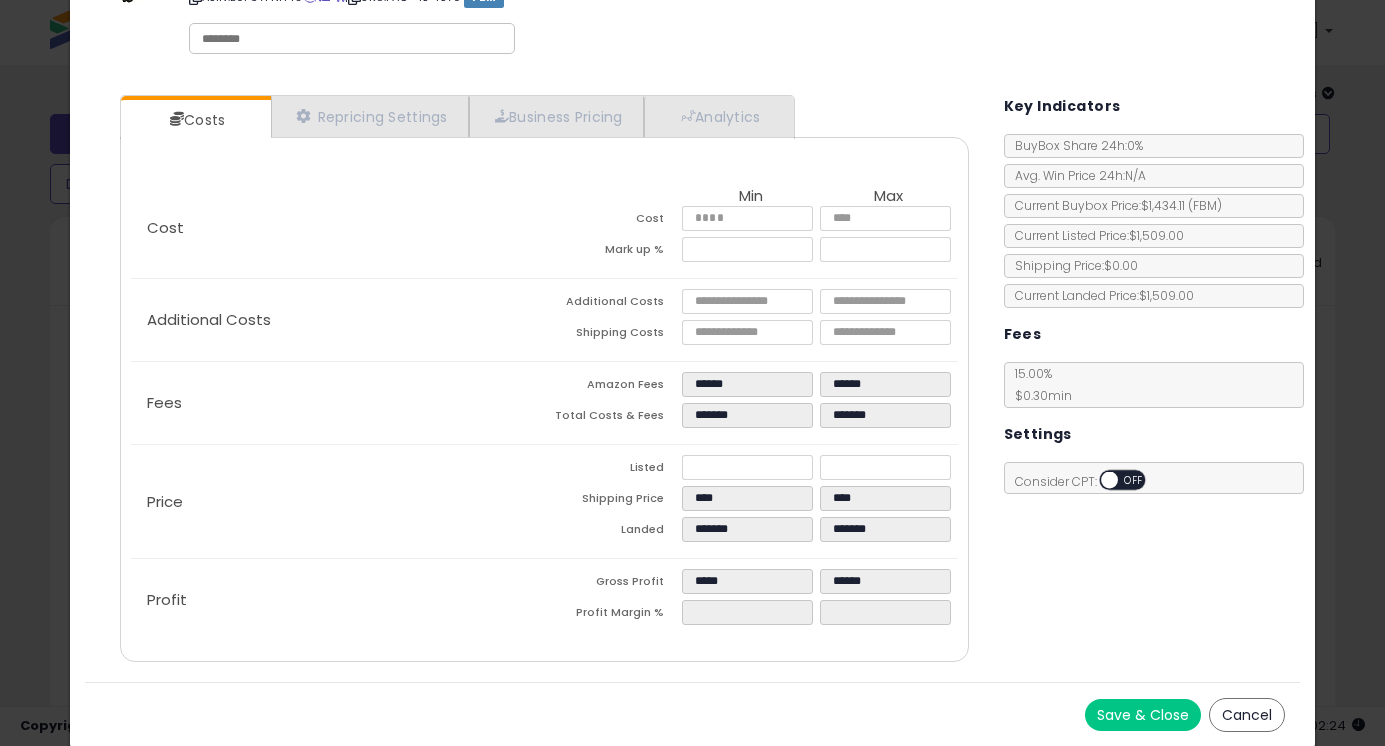 click on "Save & Close" at bounding box center (1143, 715) 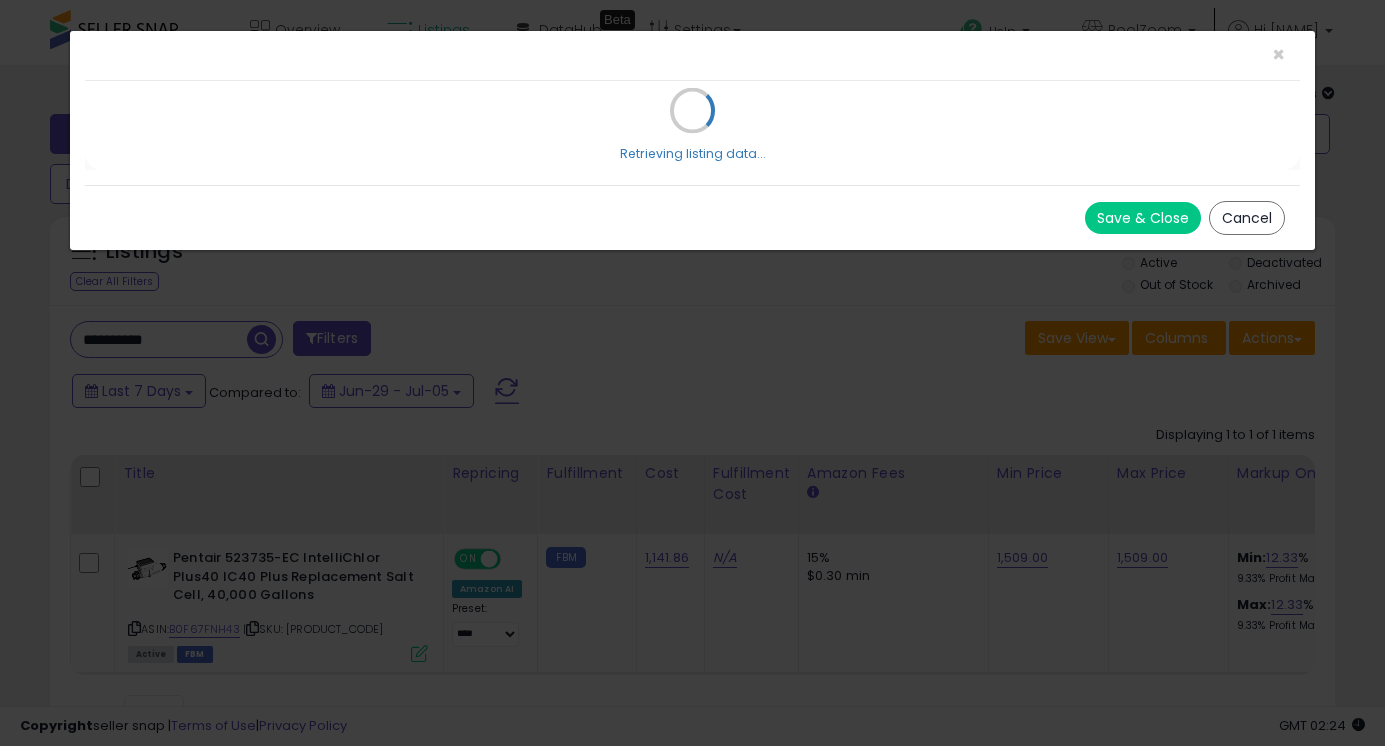 scroll, scrollTop: 0, scrollLeft: 0, axis: both 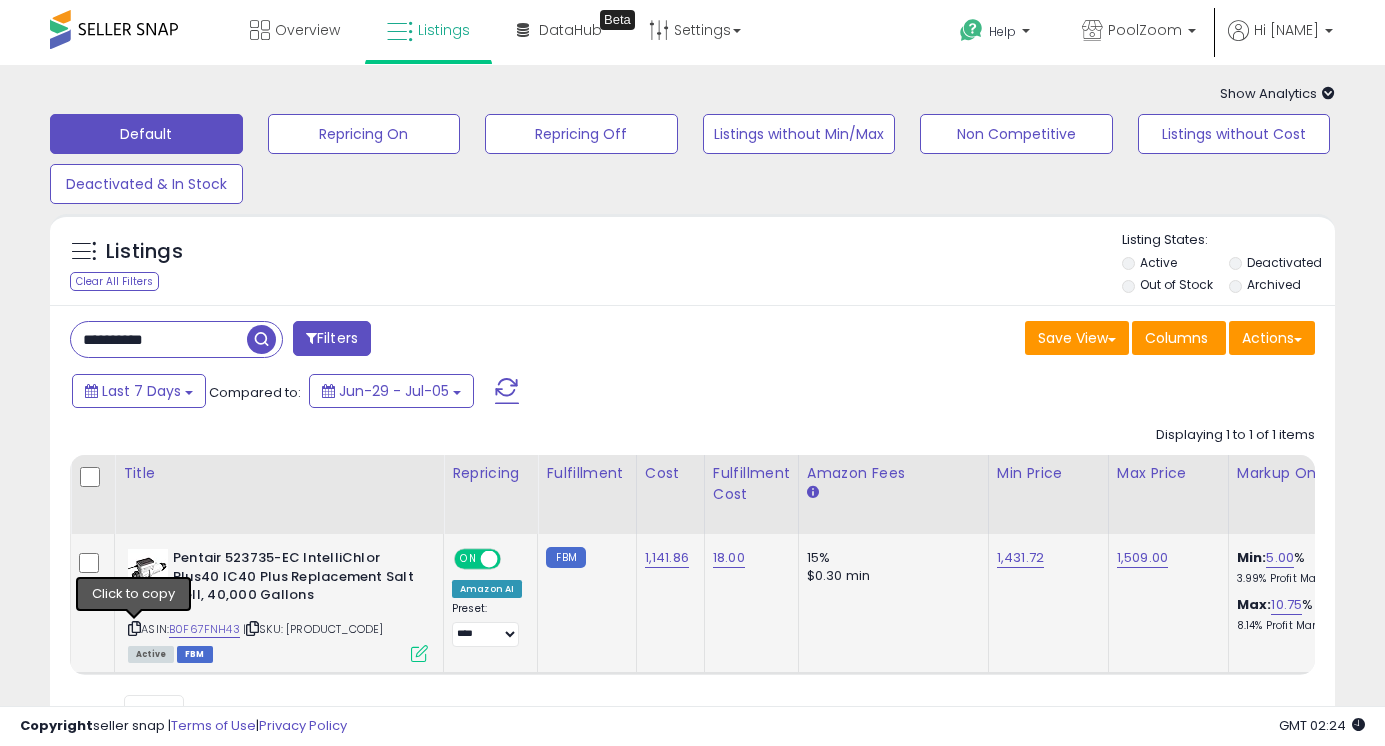 click at bounding box center [134, 628] 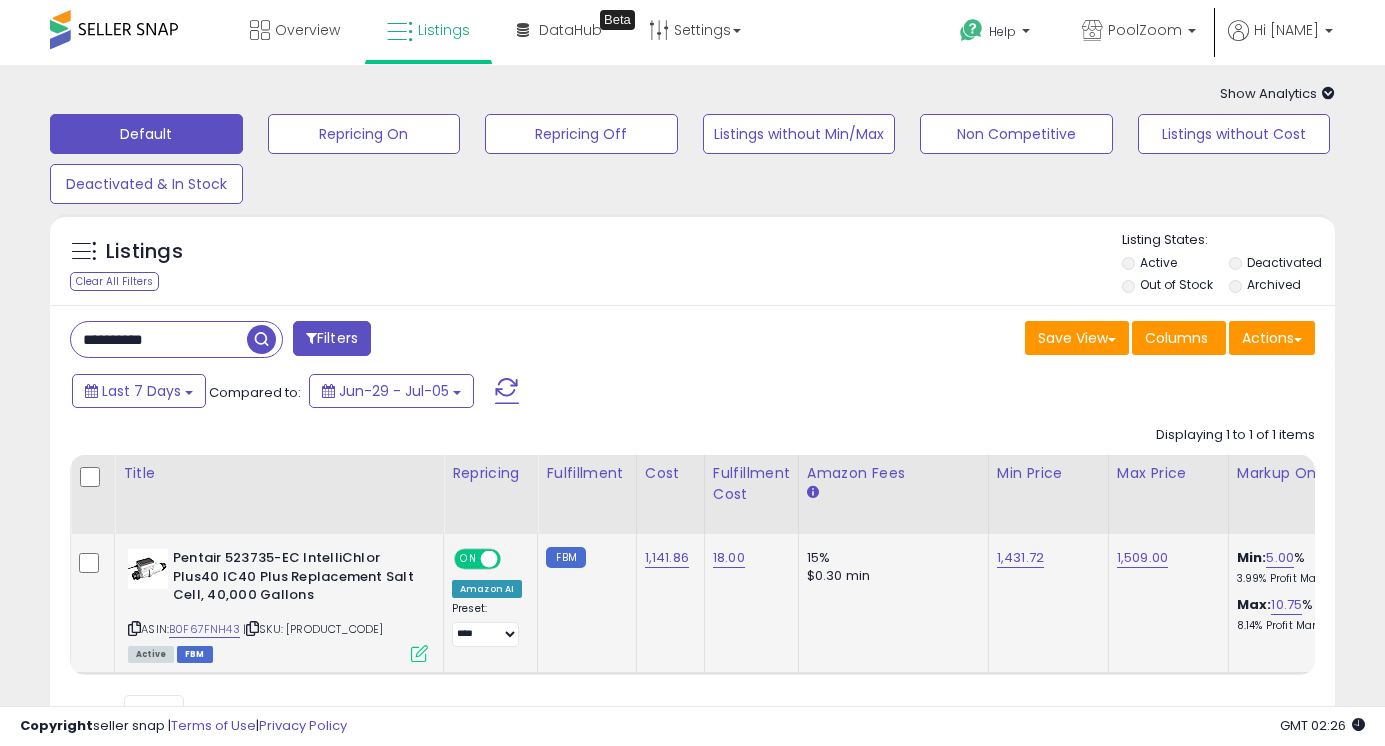 click at bounding box center (419, 653) 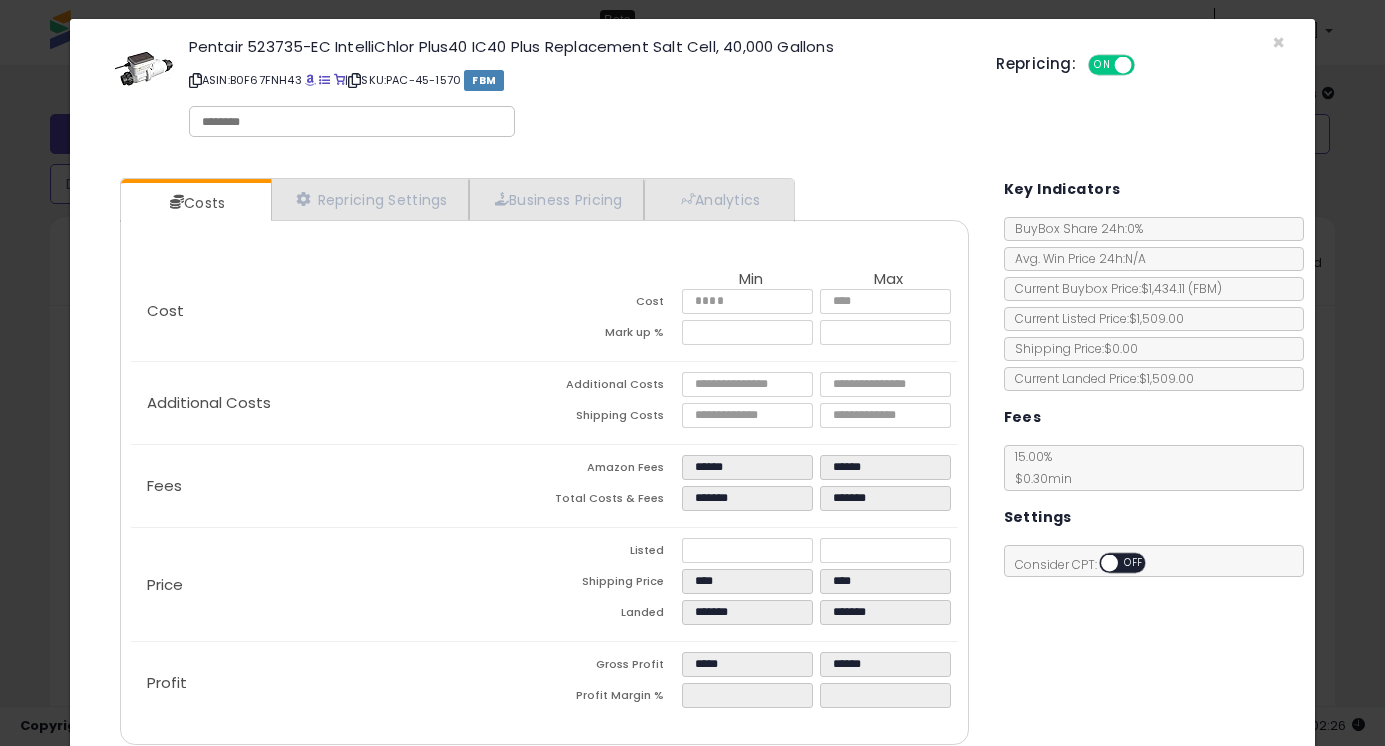 scroll, scrollTop: 15, scrollLeft: 0, axis: vertical 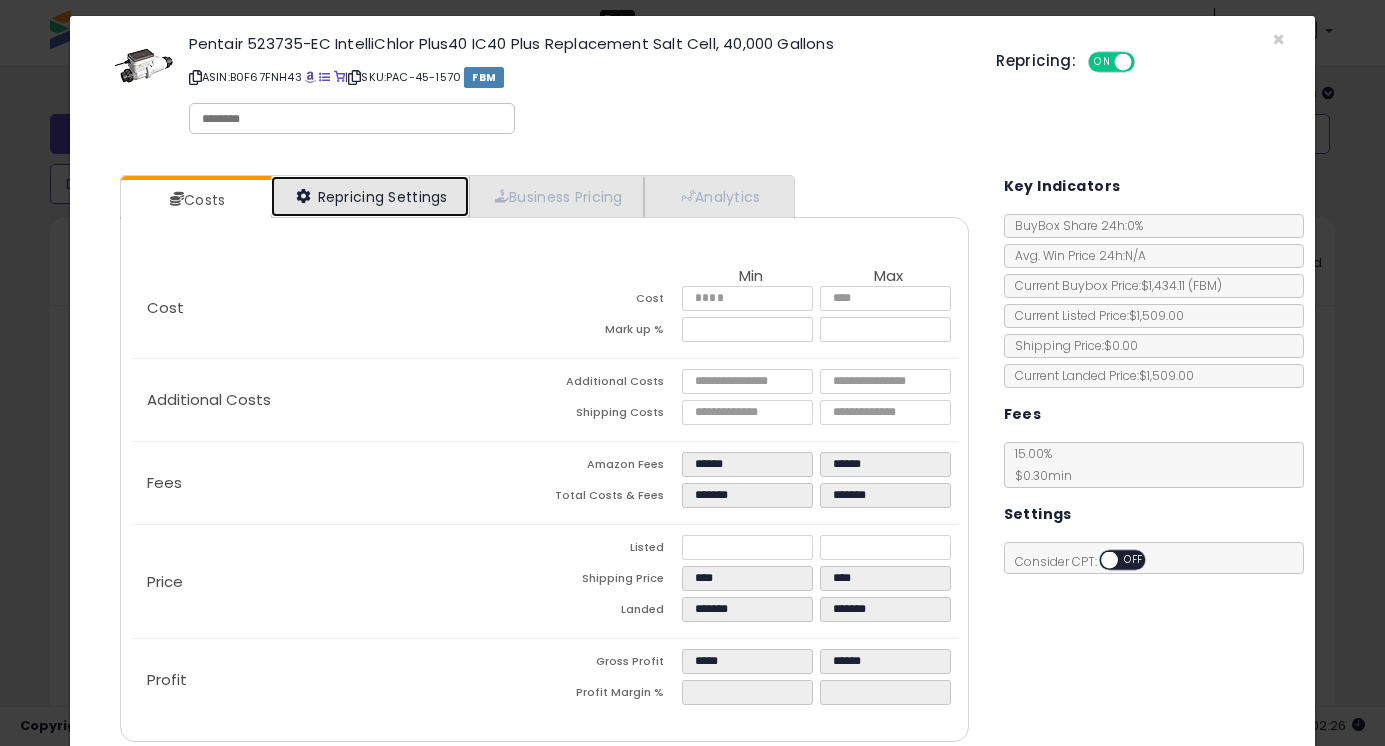 click on "Repricing Settings" at bounding box center (370, 196) 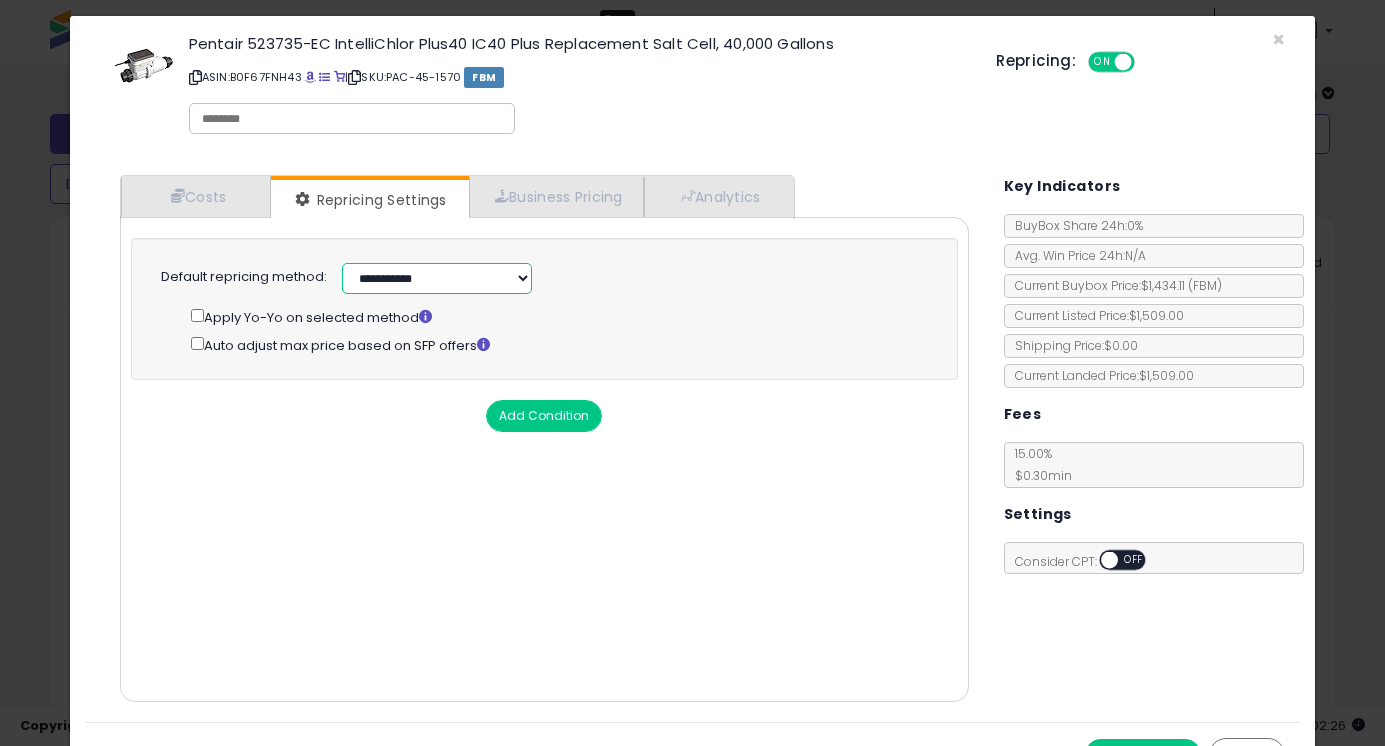 click on "**********" at bounding box center (437, 278) 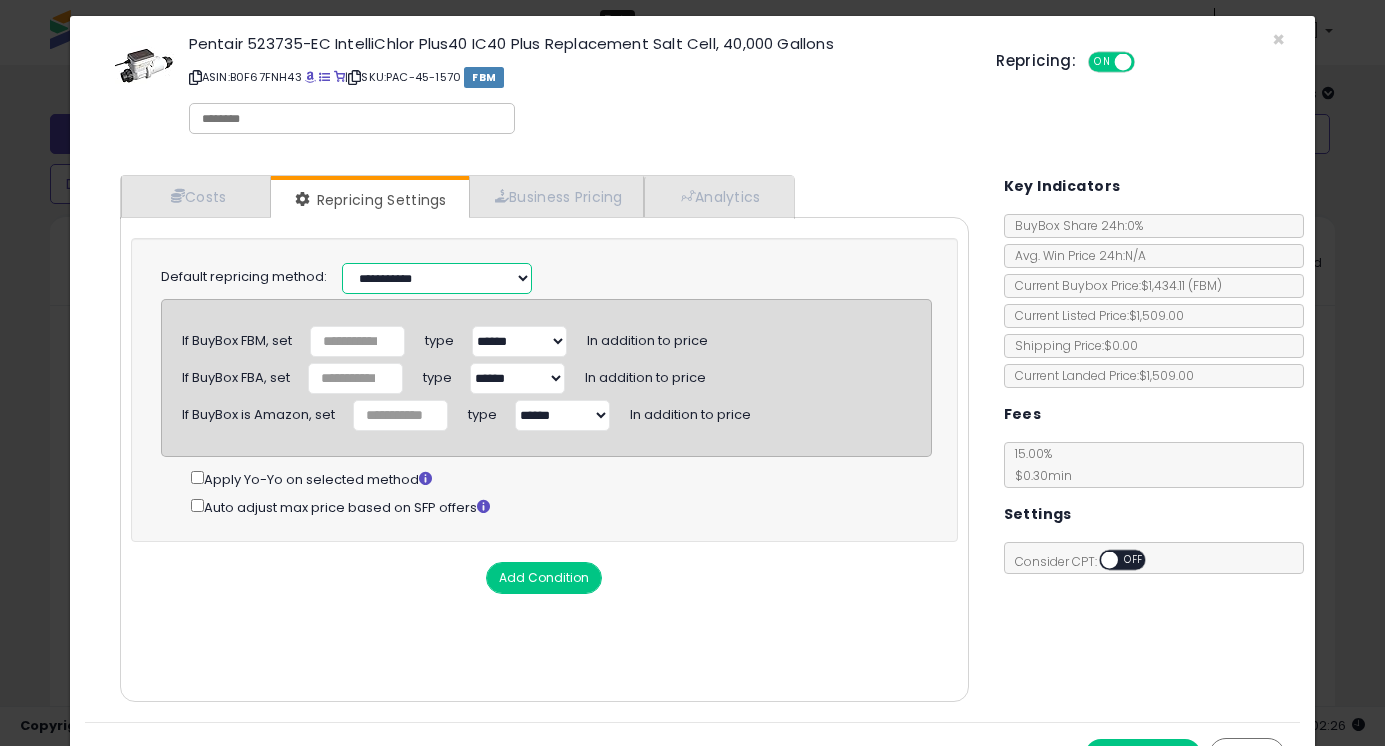 click on "**********" at bounding box center (437, 278) 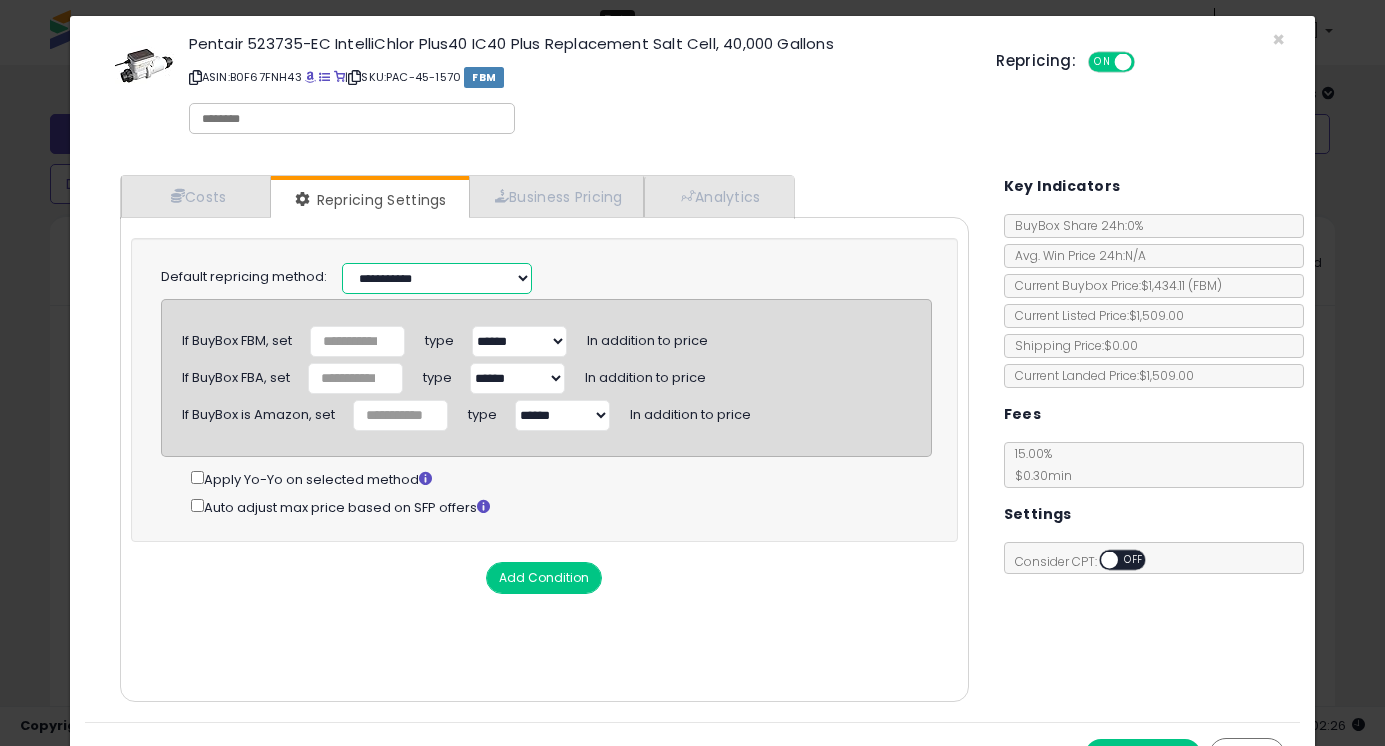 select on "******" 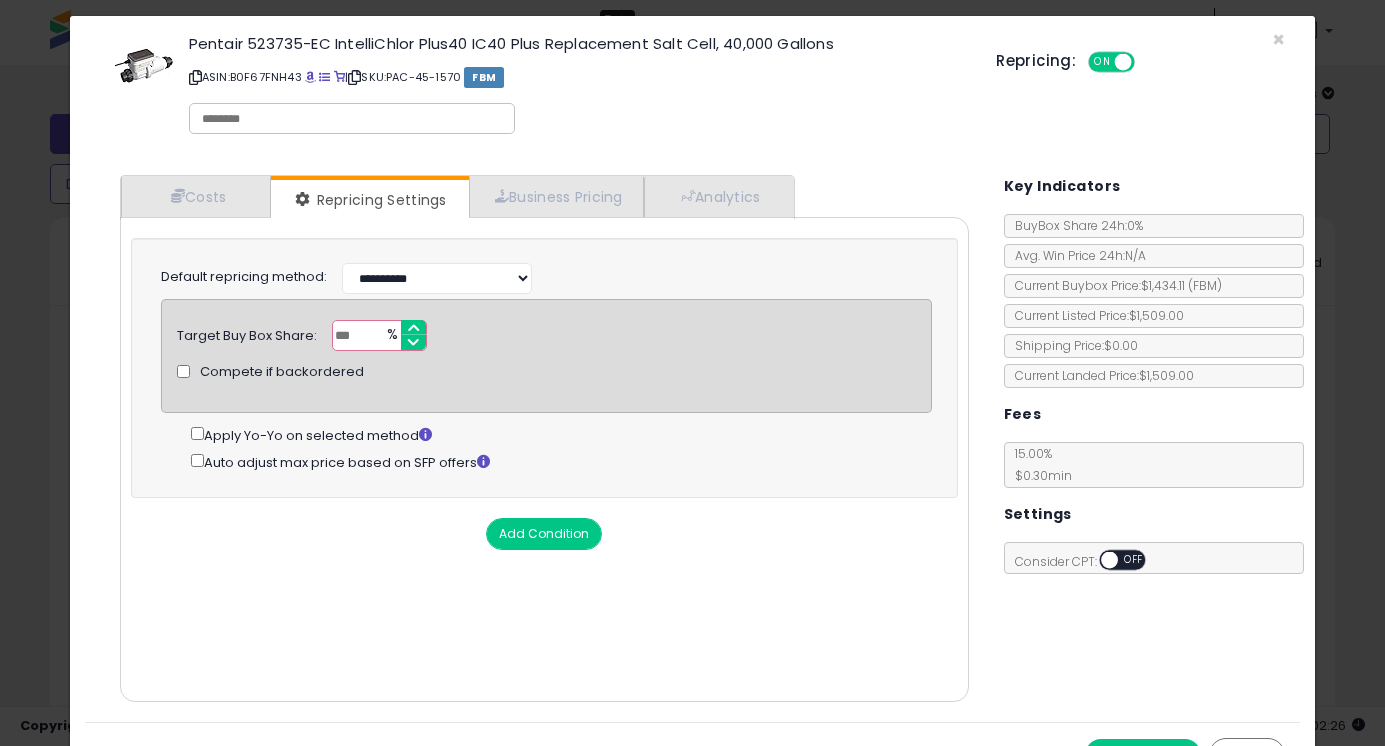 click on "***" at bounding box center (379, 335) 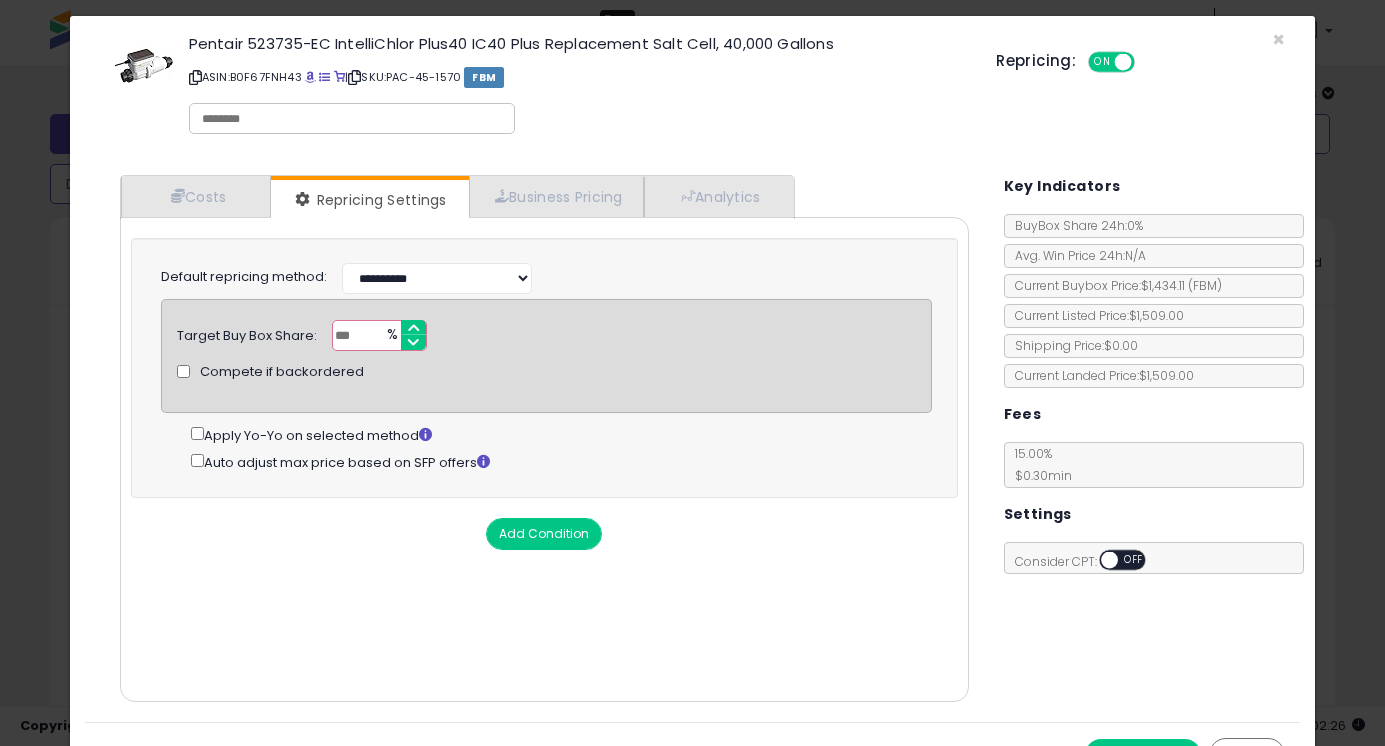 type on "**" 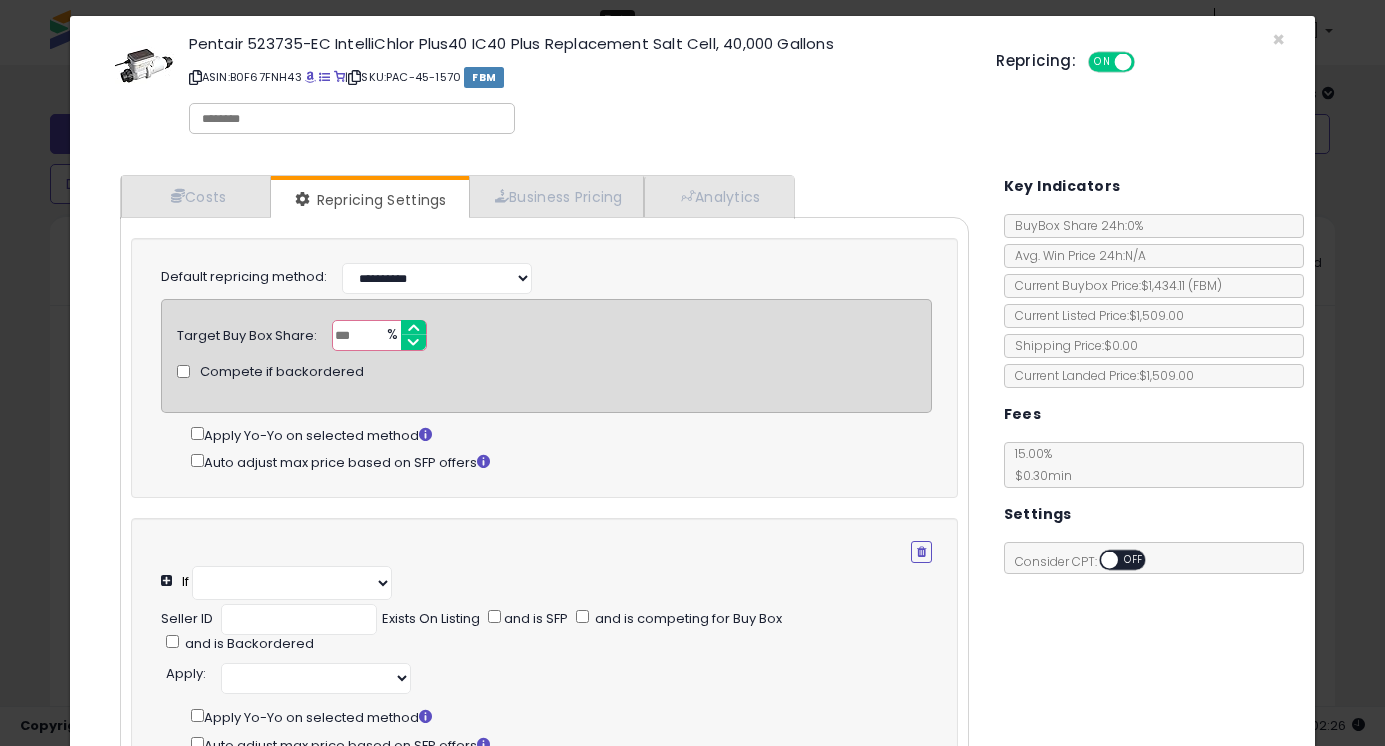 select on "**********" 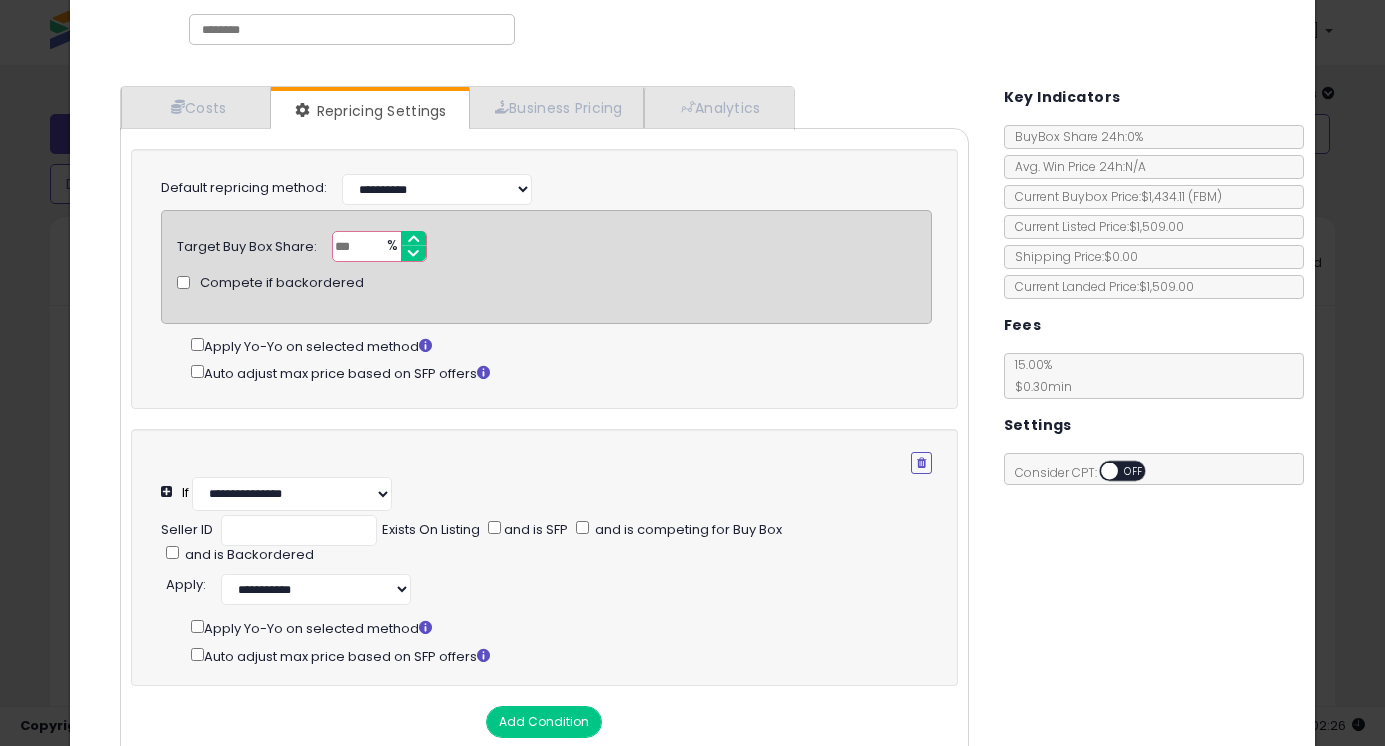 scroll, scrollTop: 114, scrollLeft: 0, axis: vertical 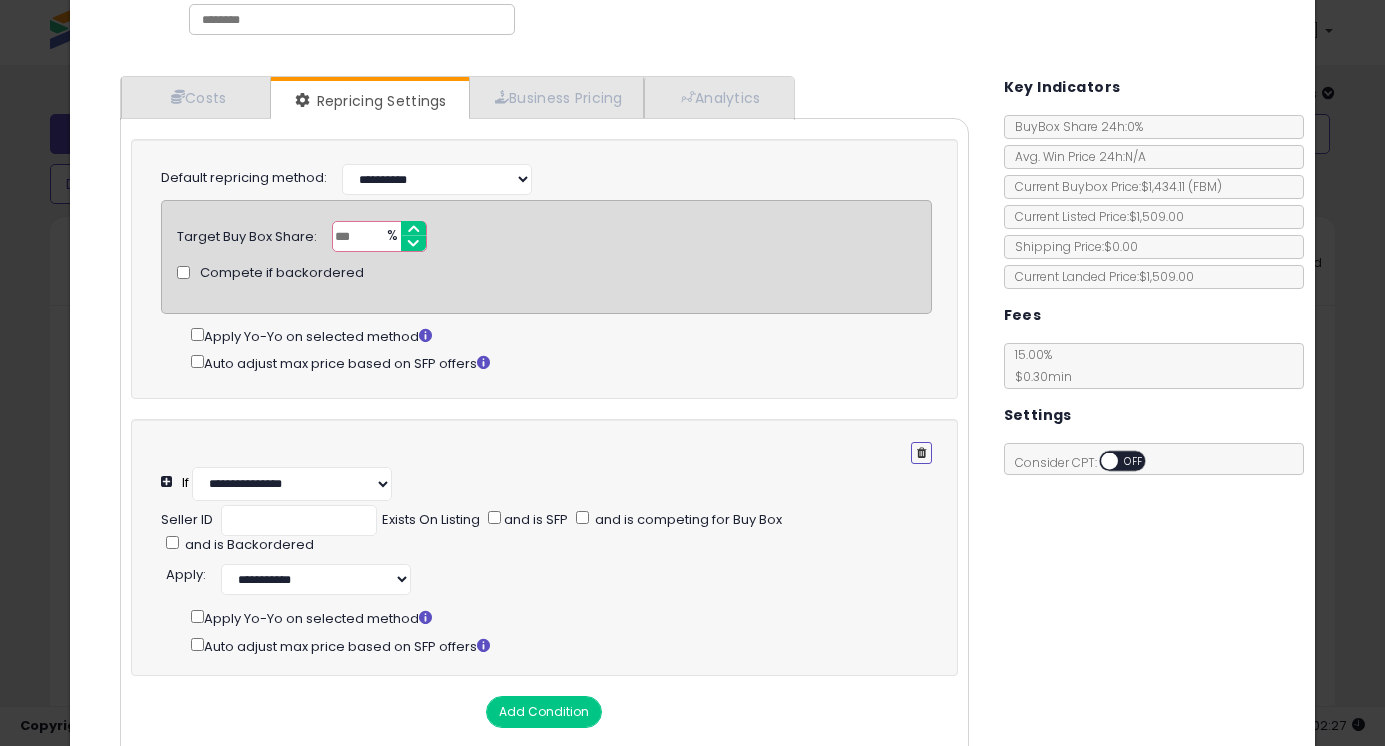 click at bounding box center [921, 453] 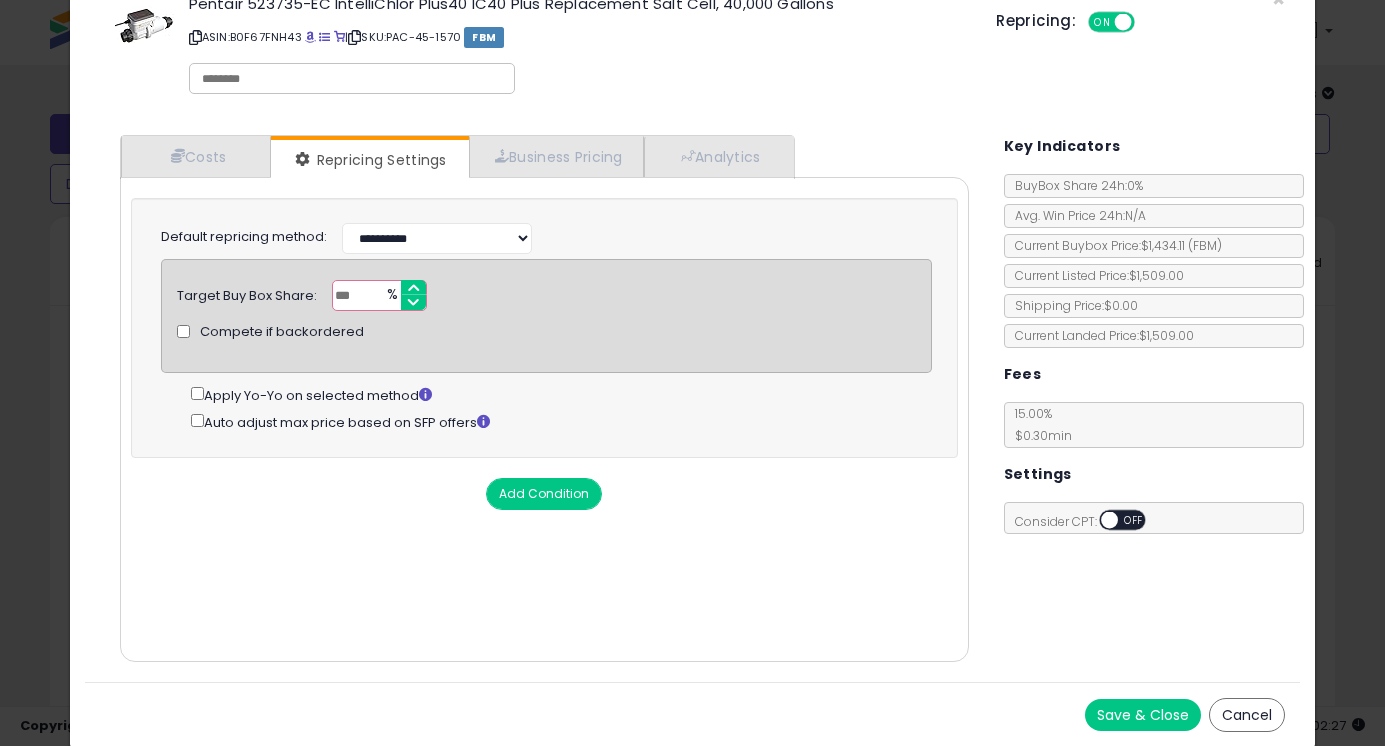click on "Save & Close" at bounding box center (1143, 715) 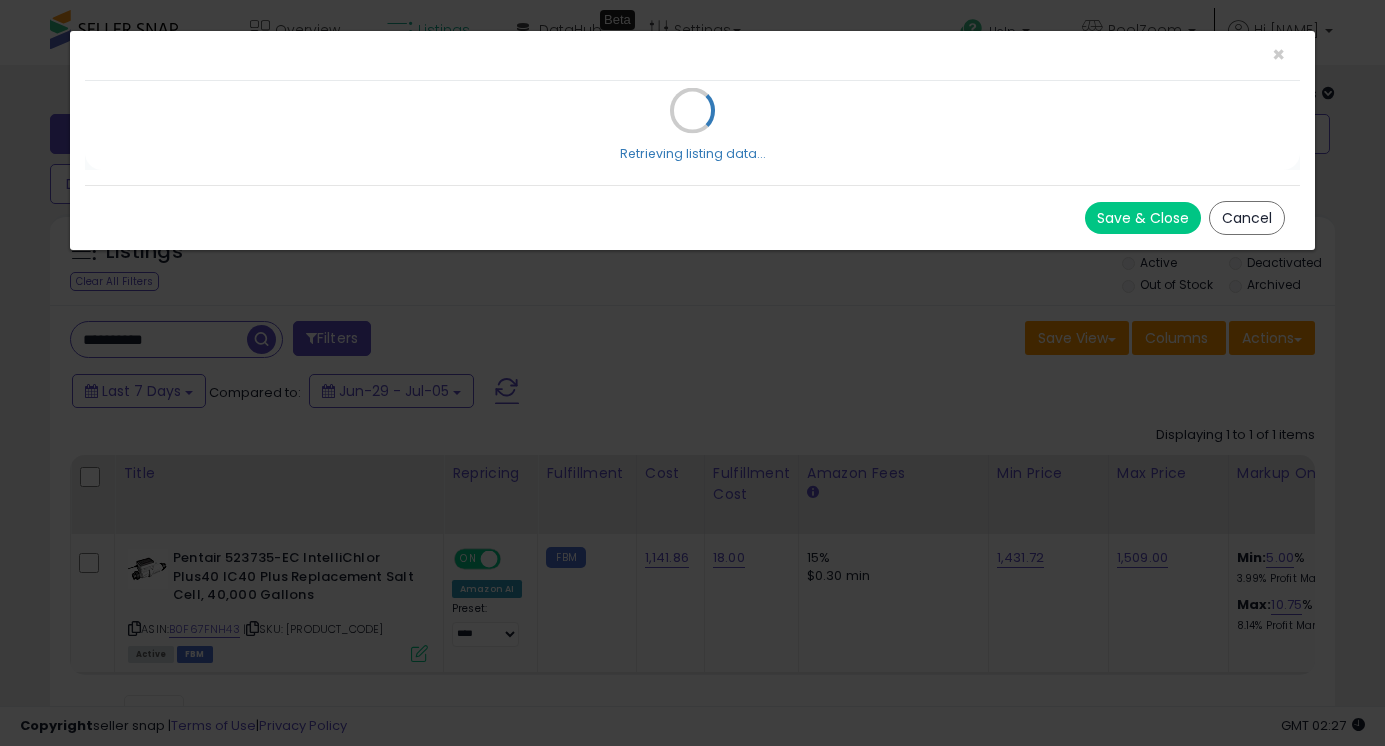 scroll, scrollTop: 0, scrollLeft: 0, axis: both 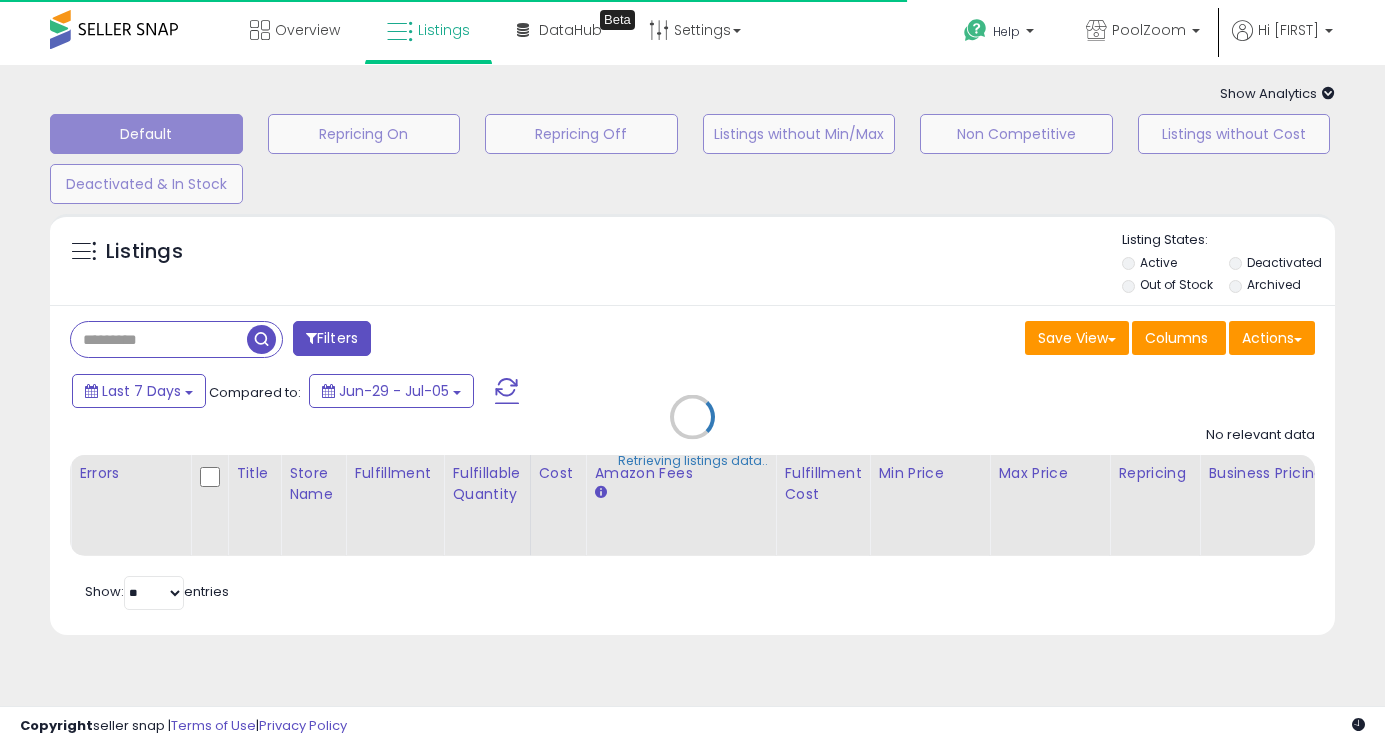 type on "**********" 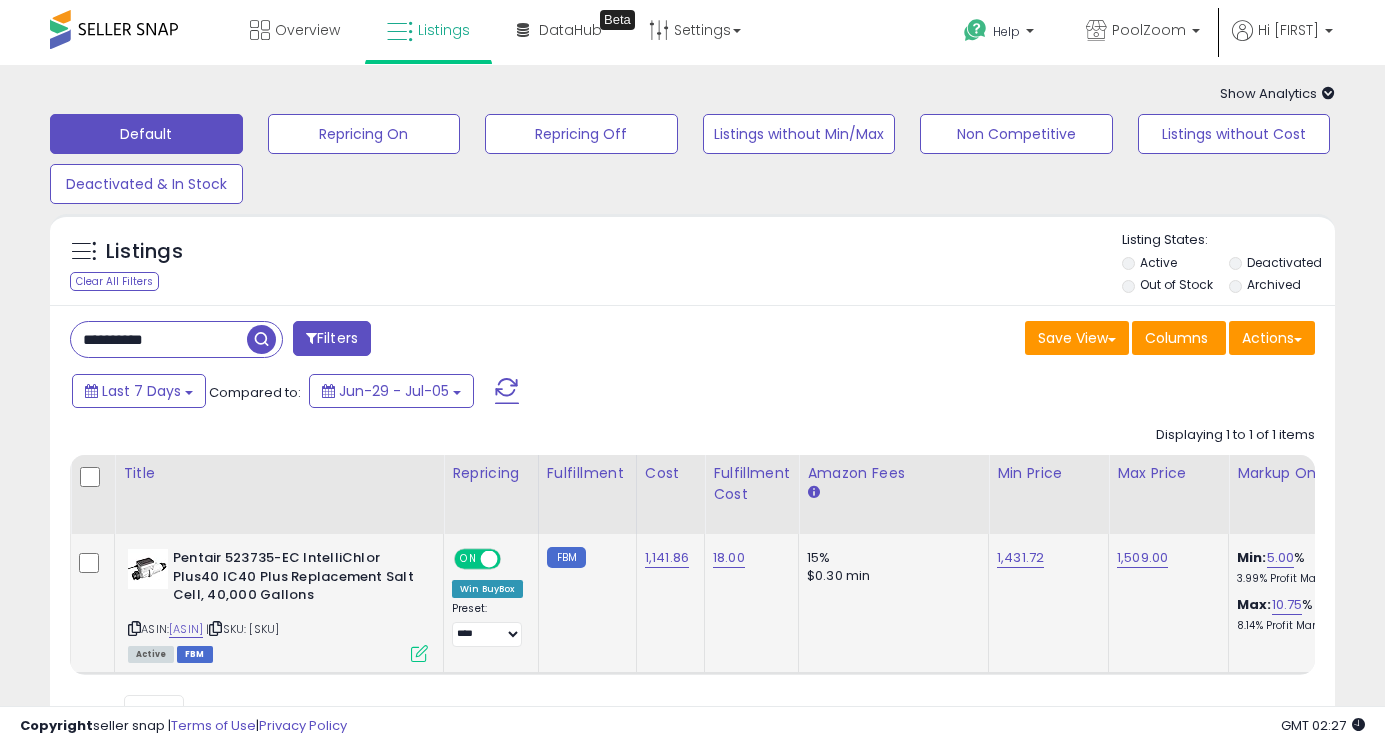 click at bounding box center (419, 653) 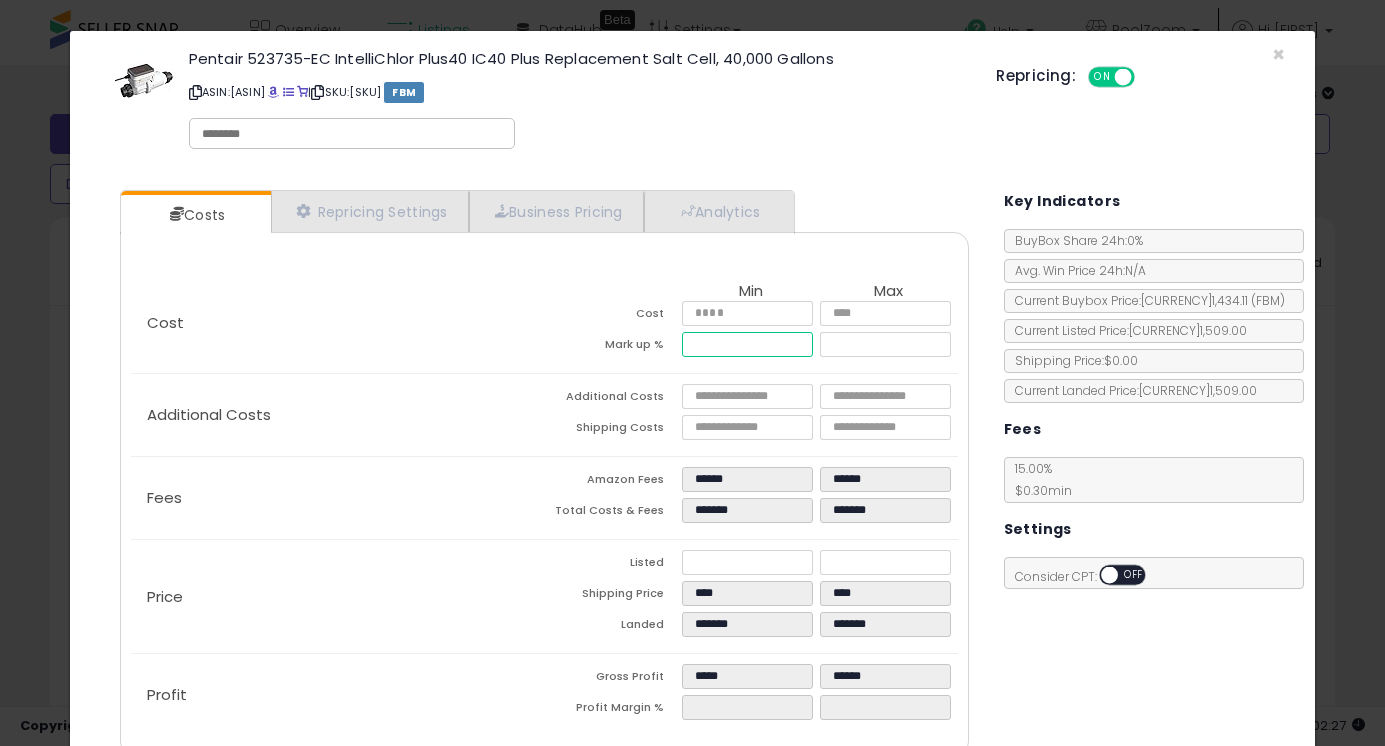 click on "****" at bounding box center (747, 344) 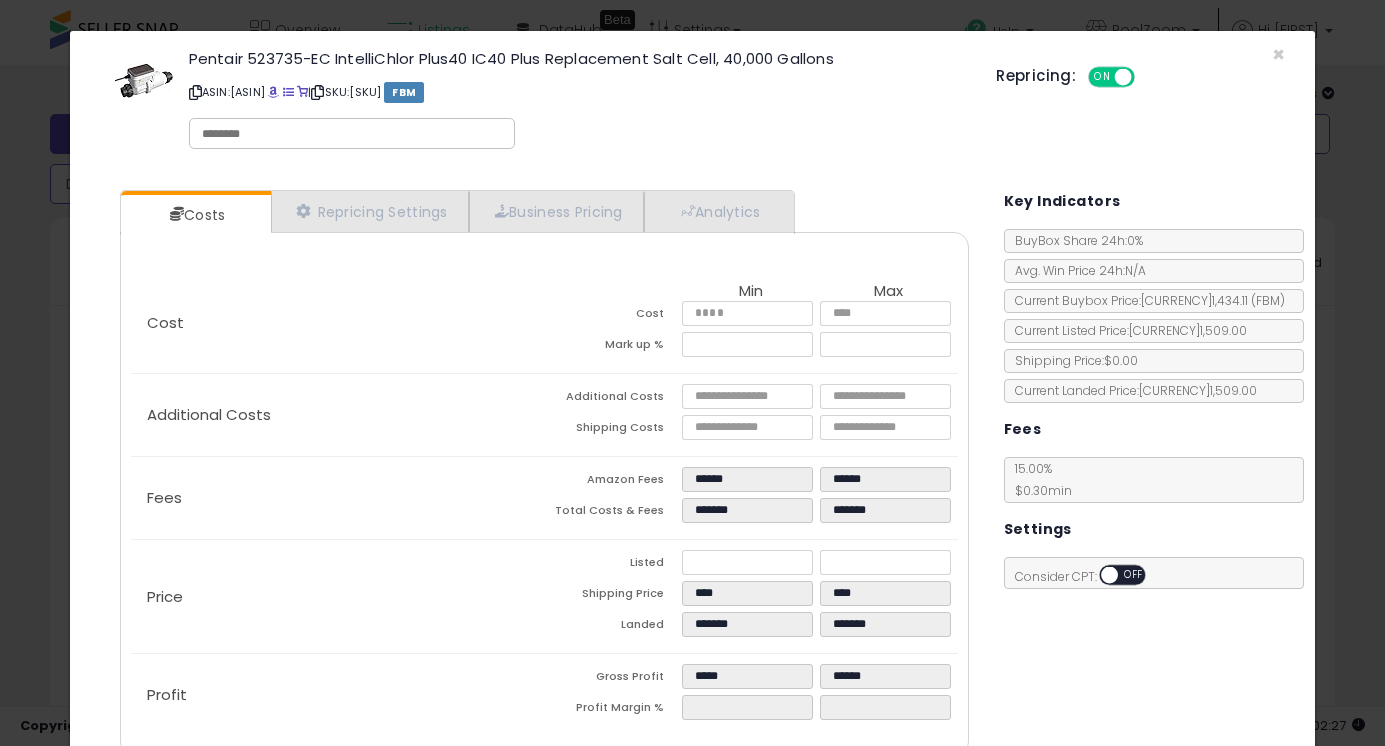 type on "****" 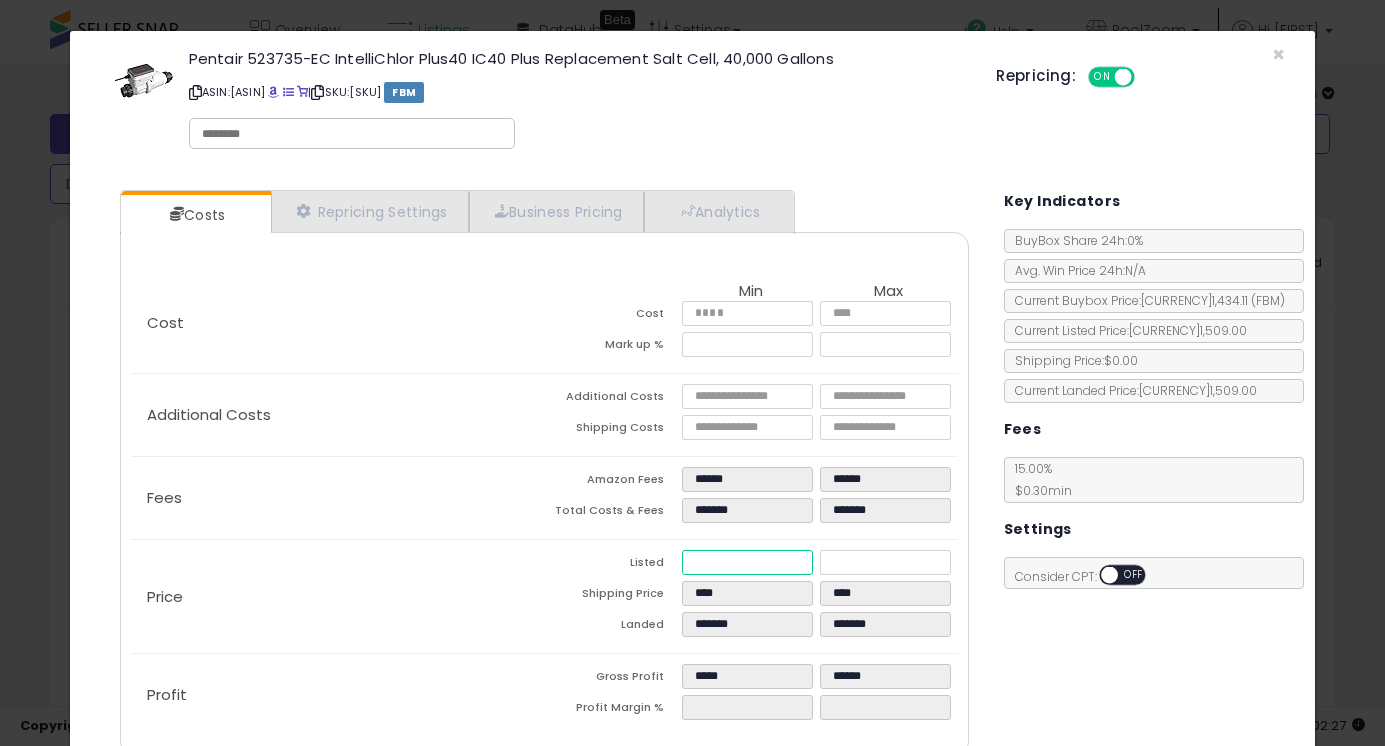 click on "*******" at bounding box center (747, 562) 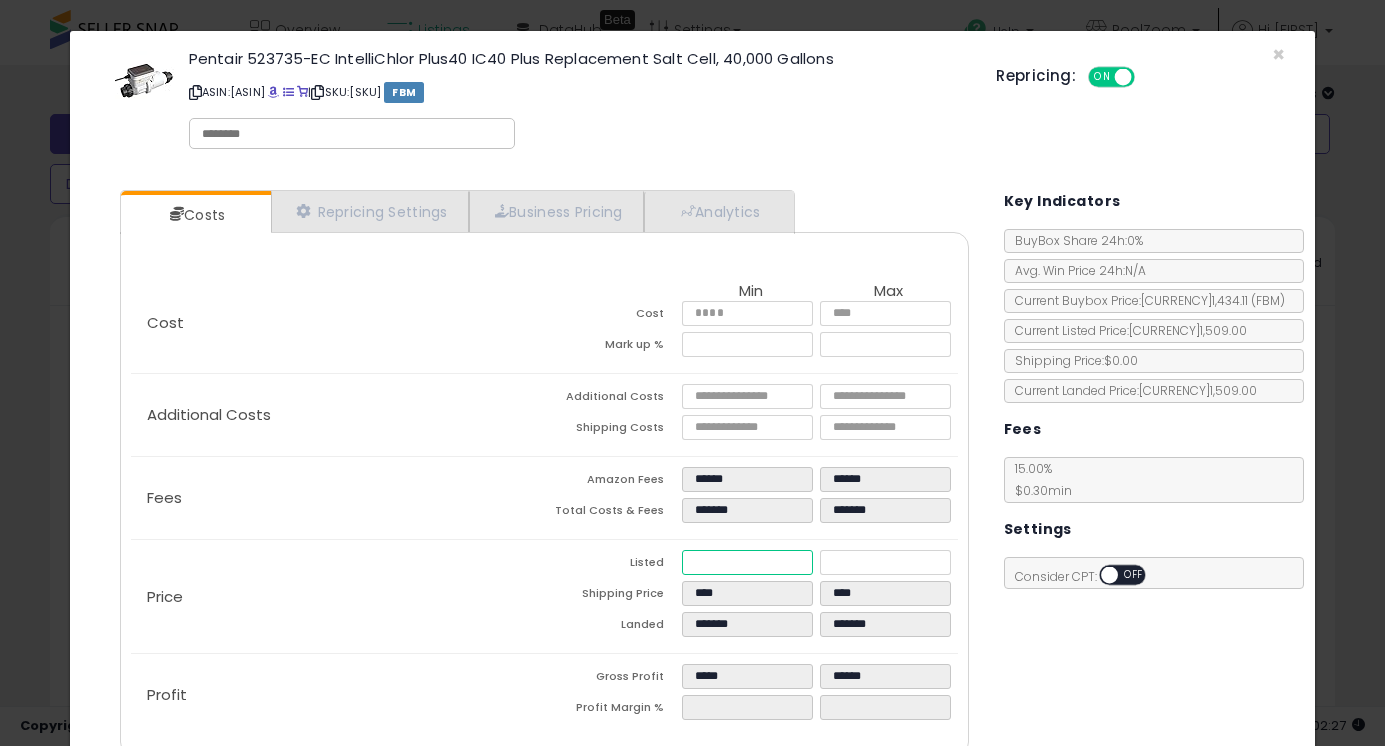 click on "*******" at bounding box center [747, 562] 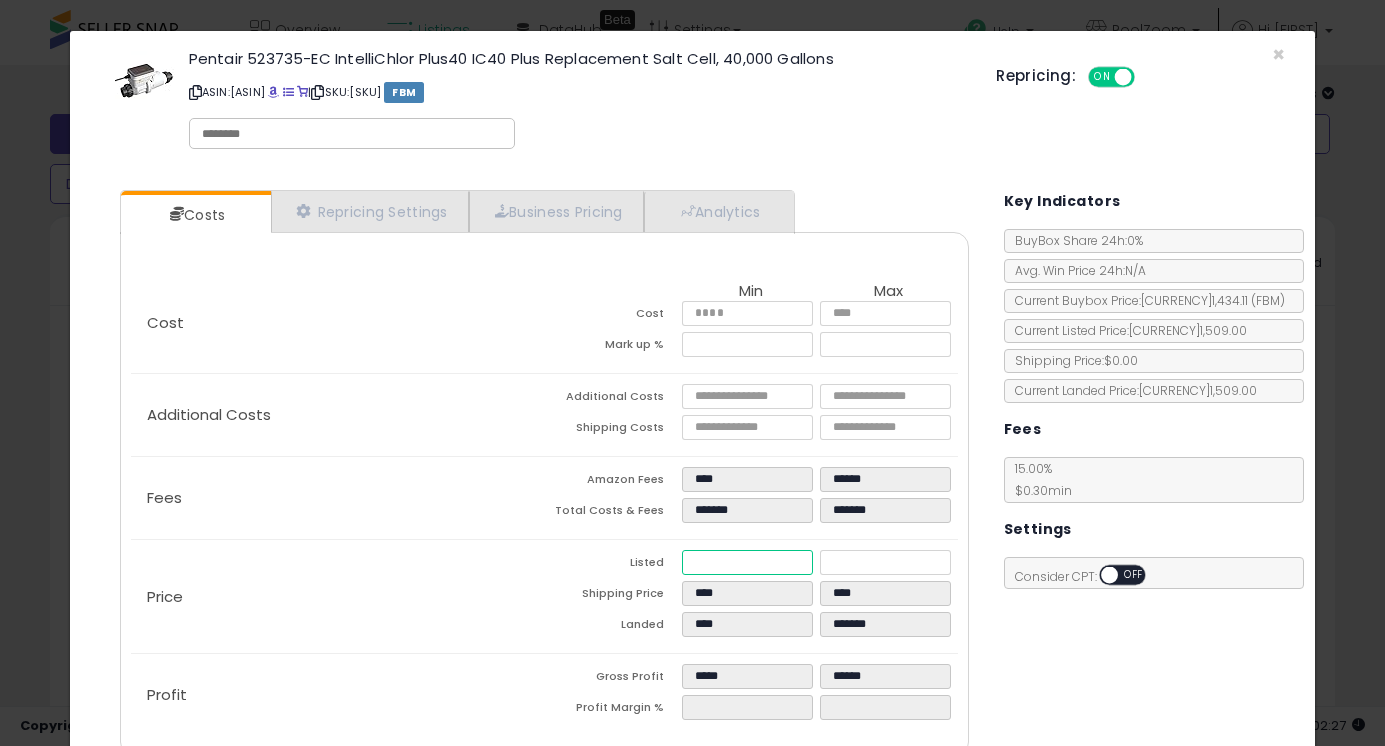 type on "****" 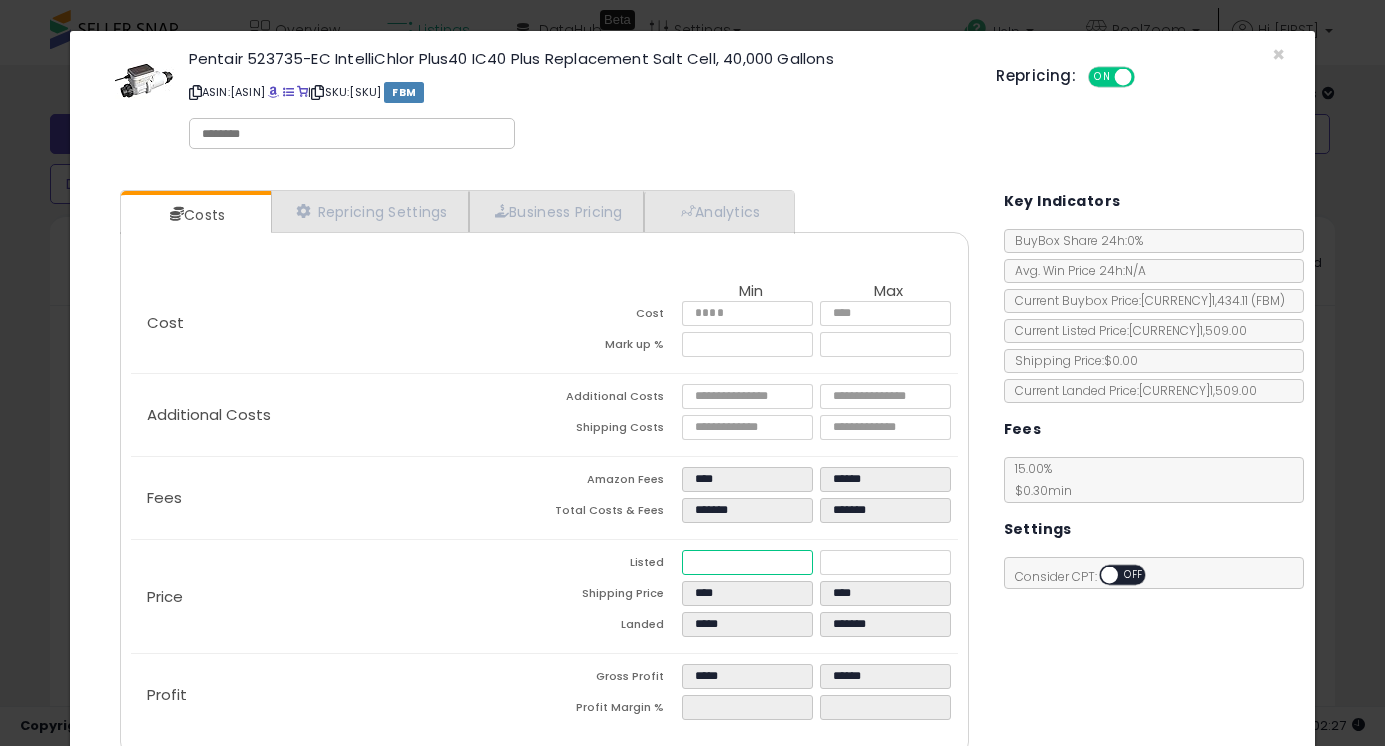 type on "*****" 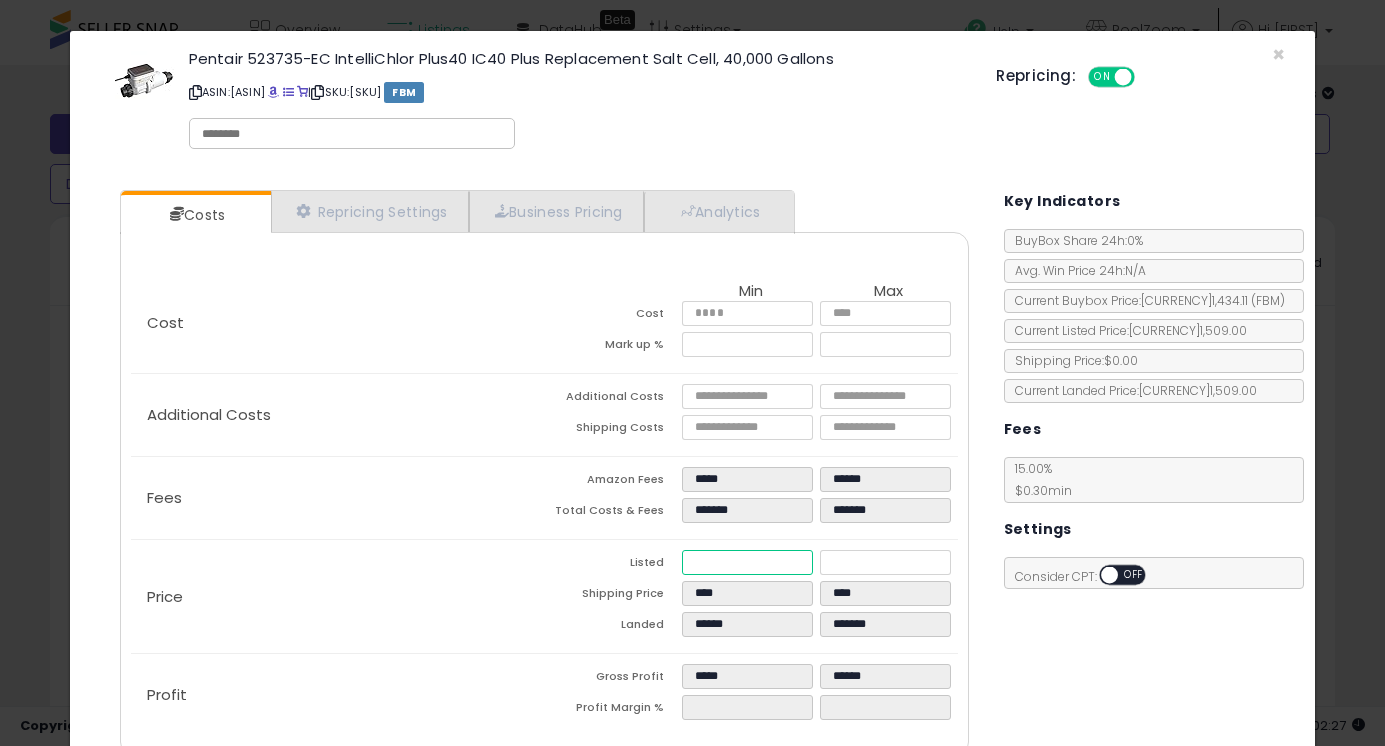 type on "******" 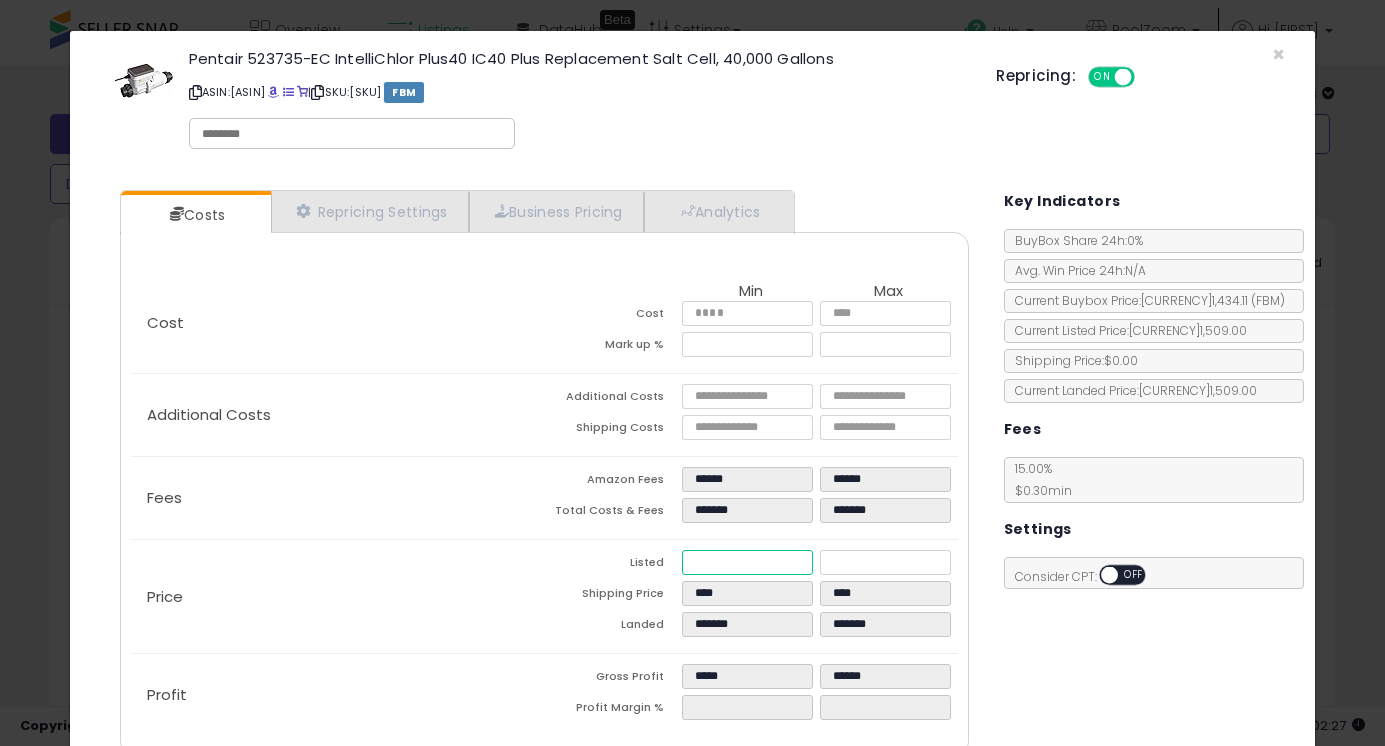 type on "****" 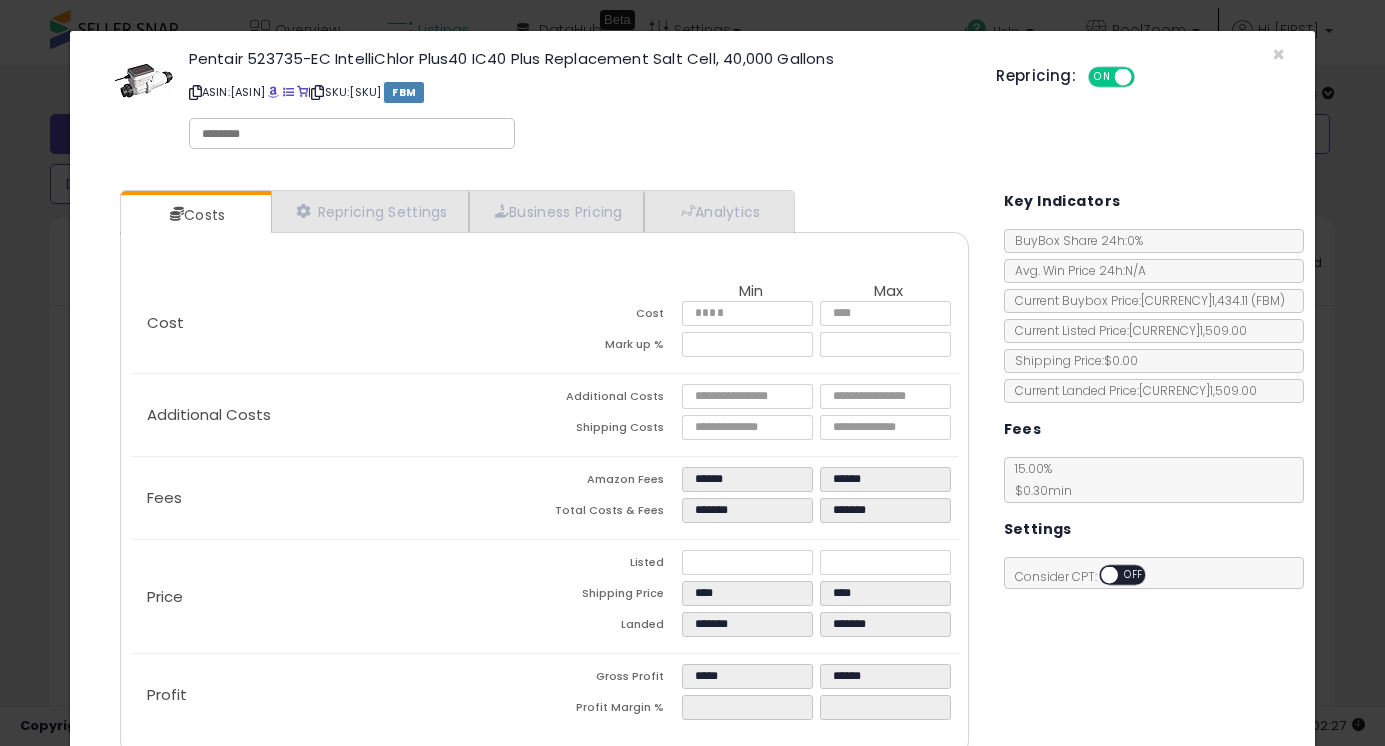 type on "****" 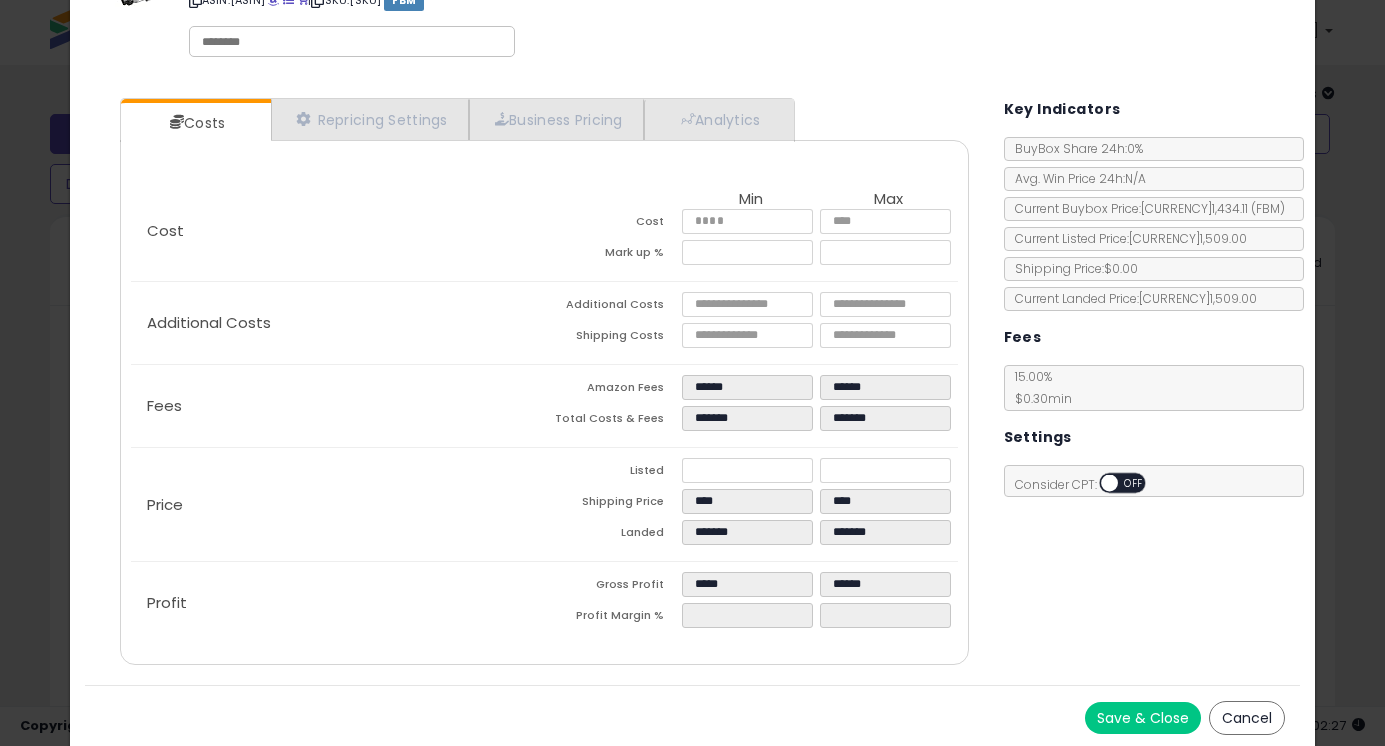 scroll, scrollTop: 95, scrollLeft: 0, axis: vertical 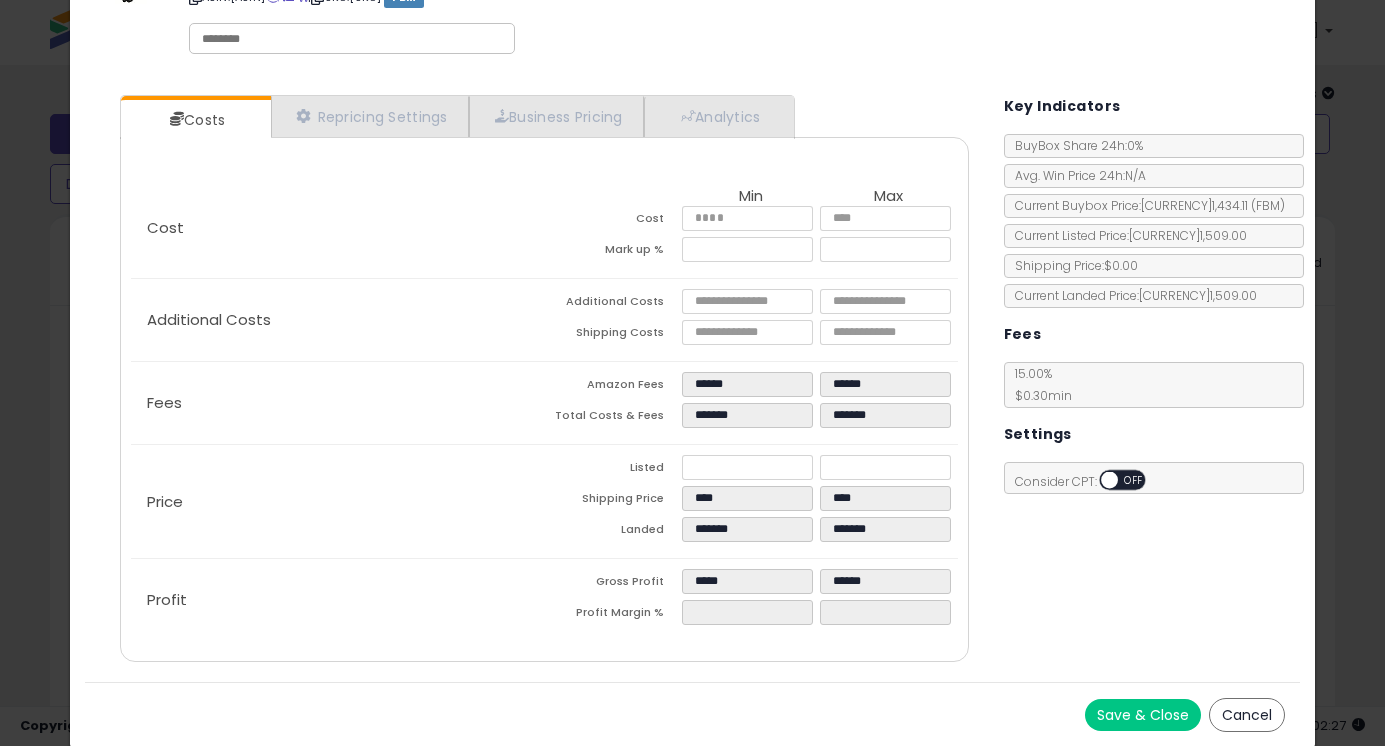 click on "Save & Close" at bounding box center [1143, 715] 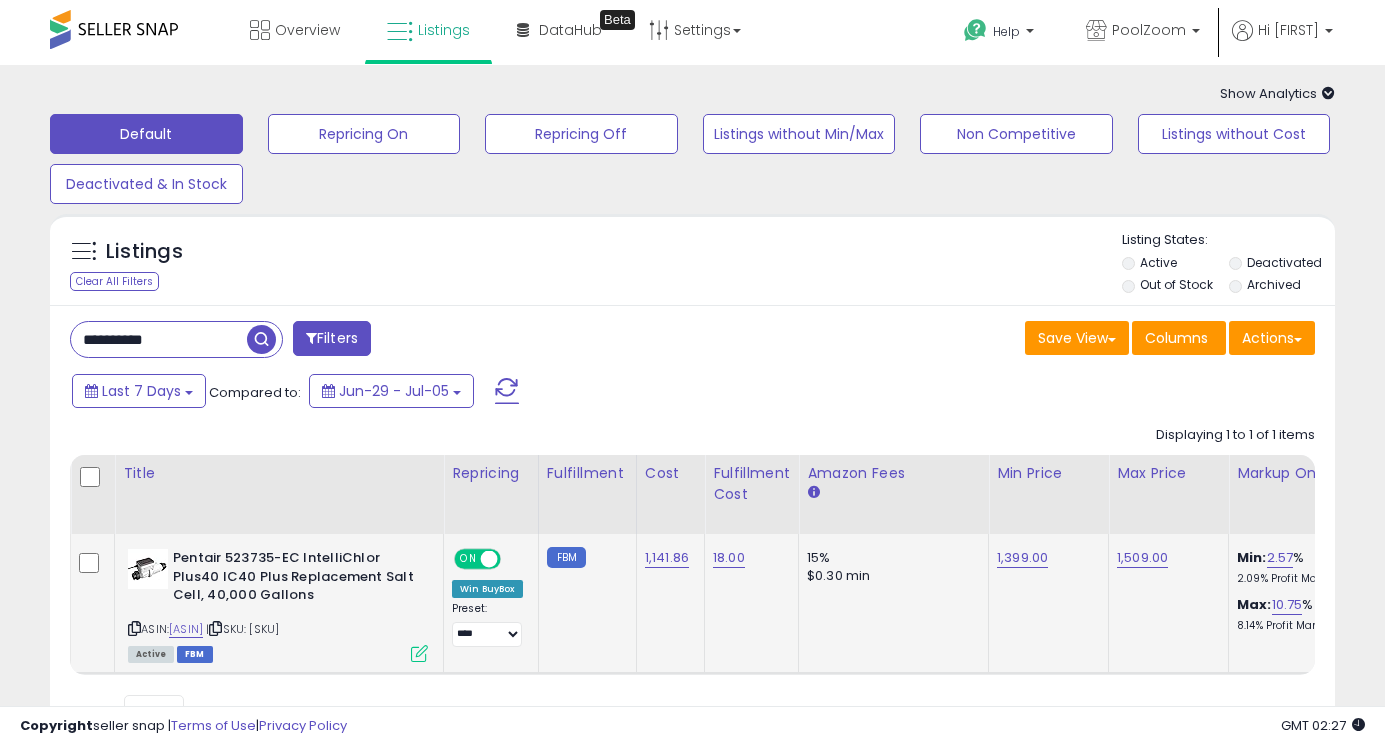 click at bounding box center [419, 653] 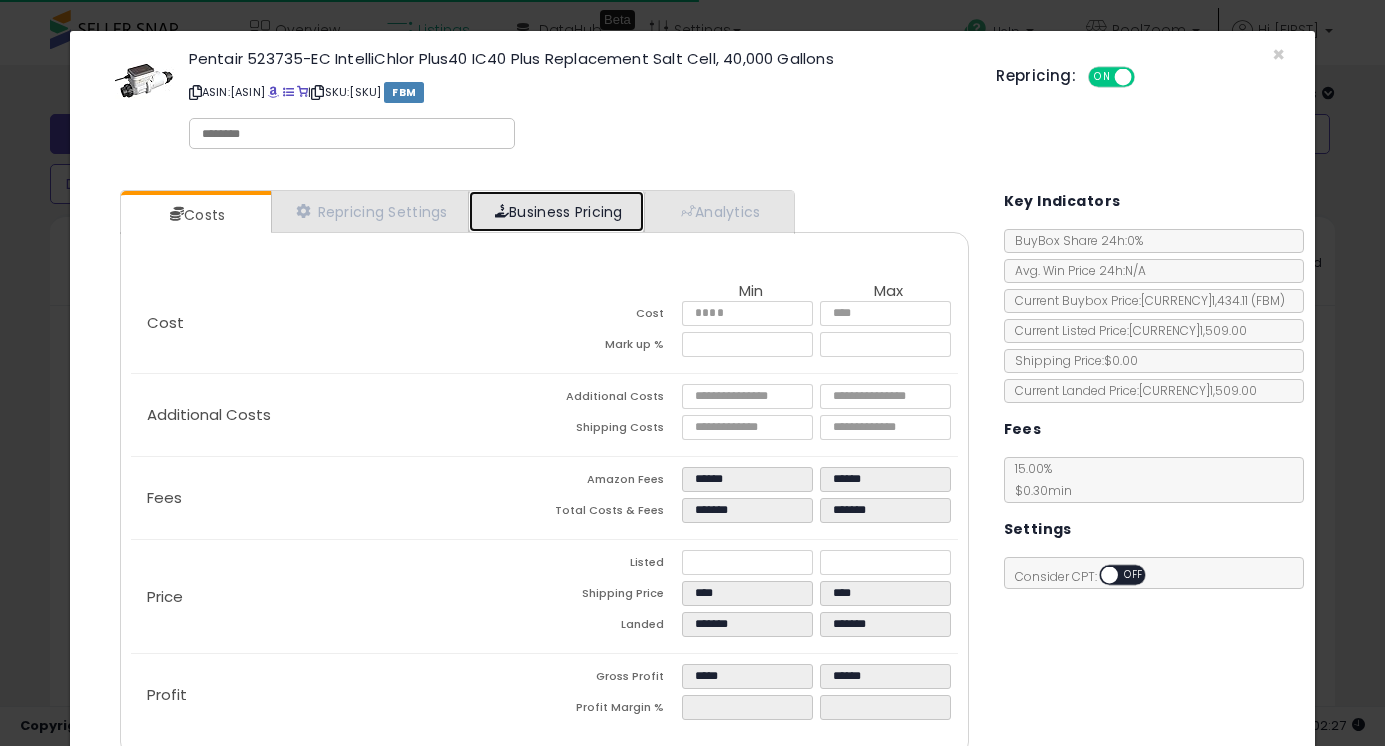 click on "Business Pricing" at bounding box center [556, 211] 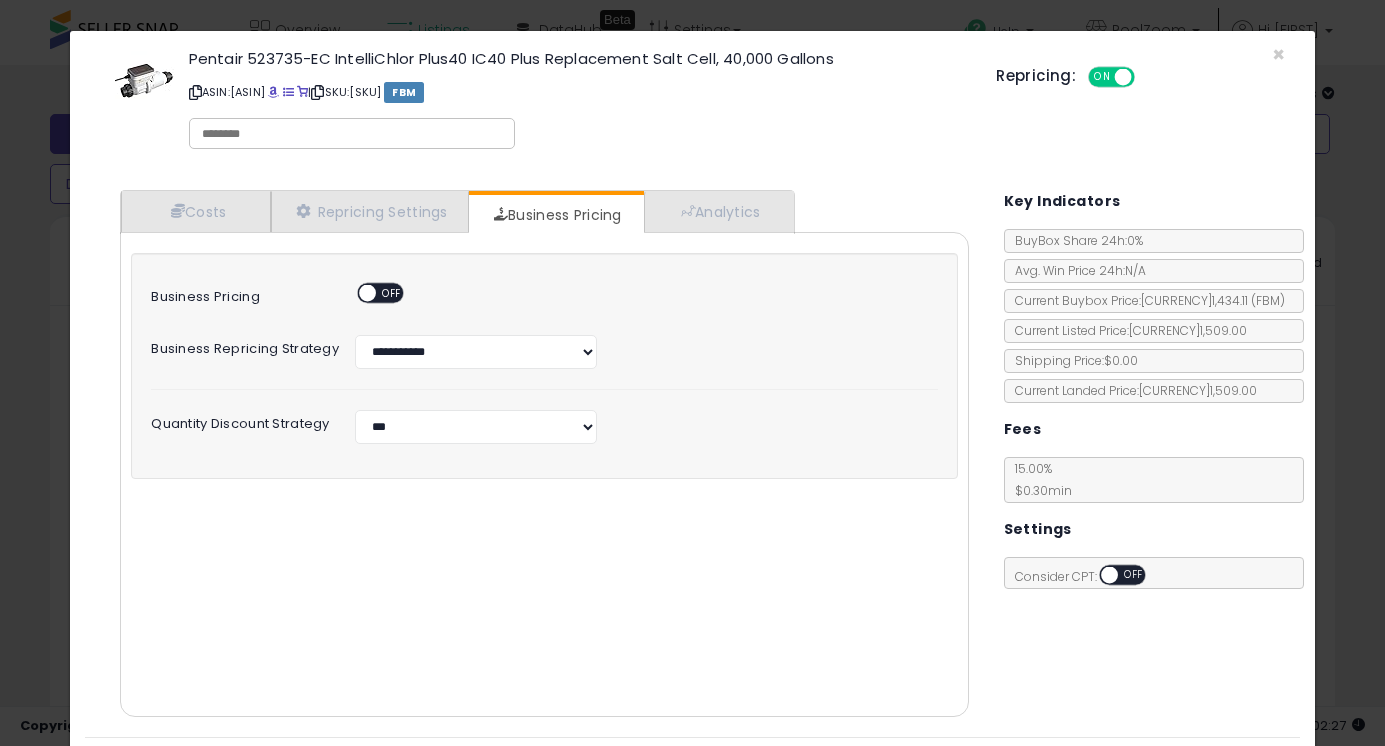 click on "ON   OFF" at bounding box center [358, 293] 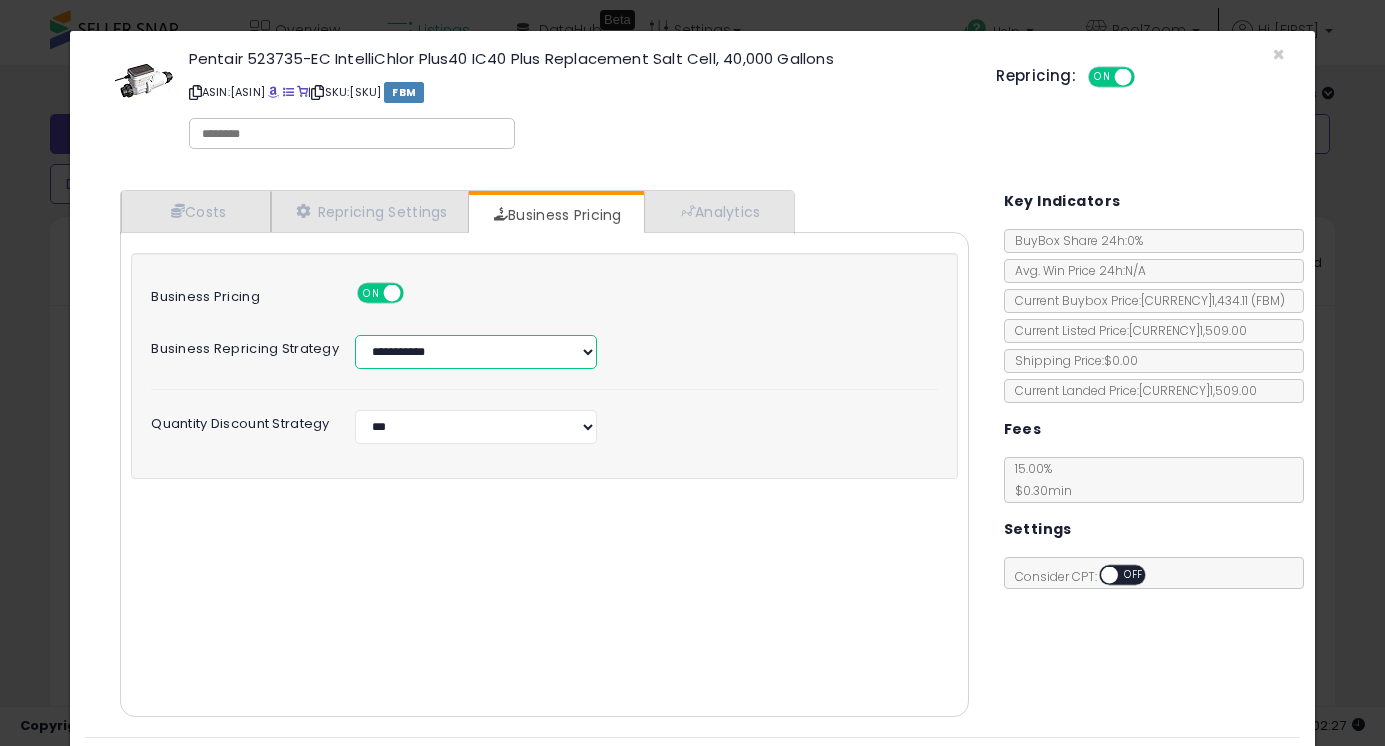 click on "**********" at bounding box center (476, 352) 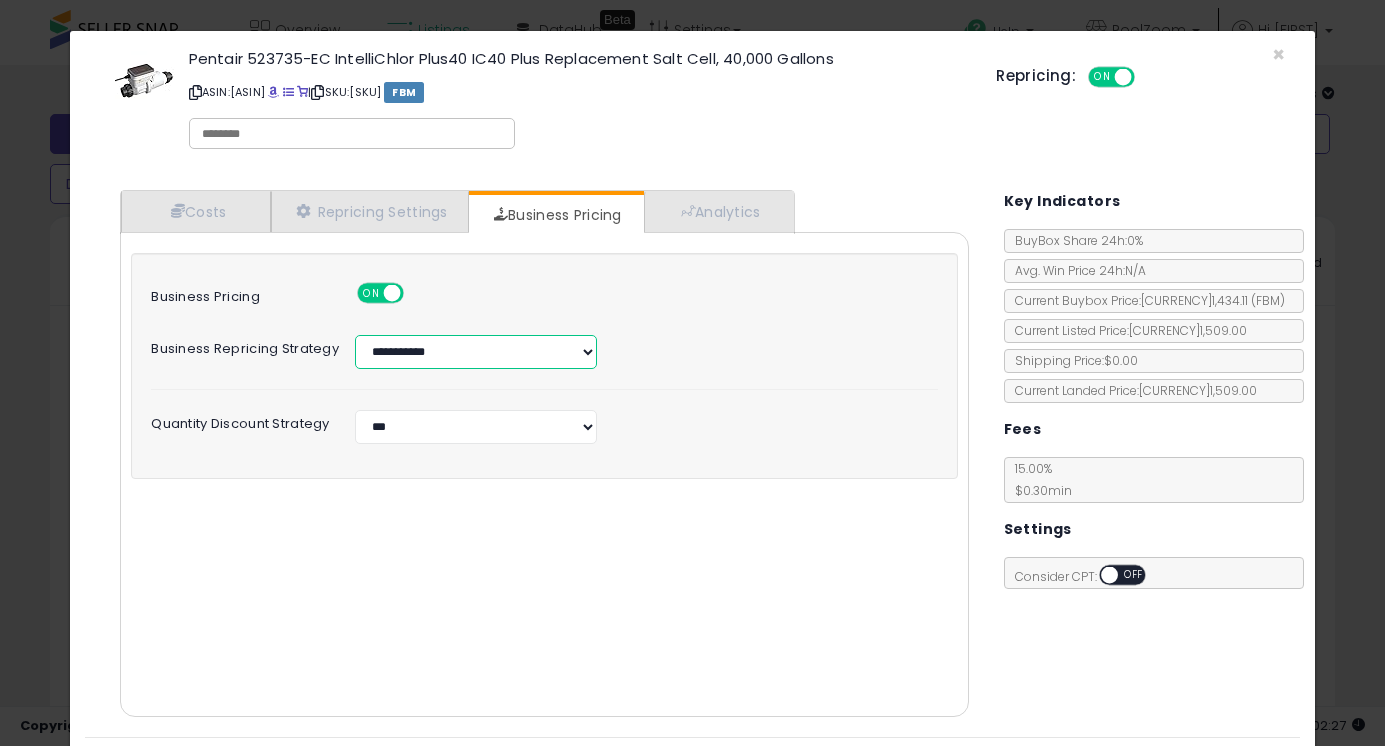 select on "*****" 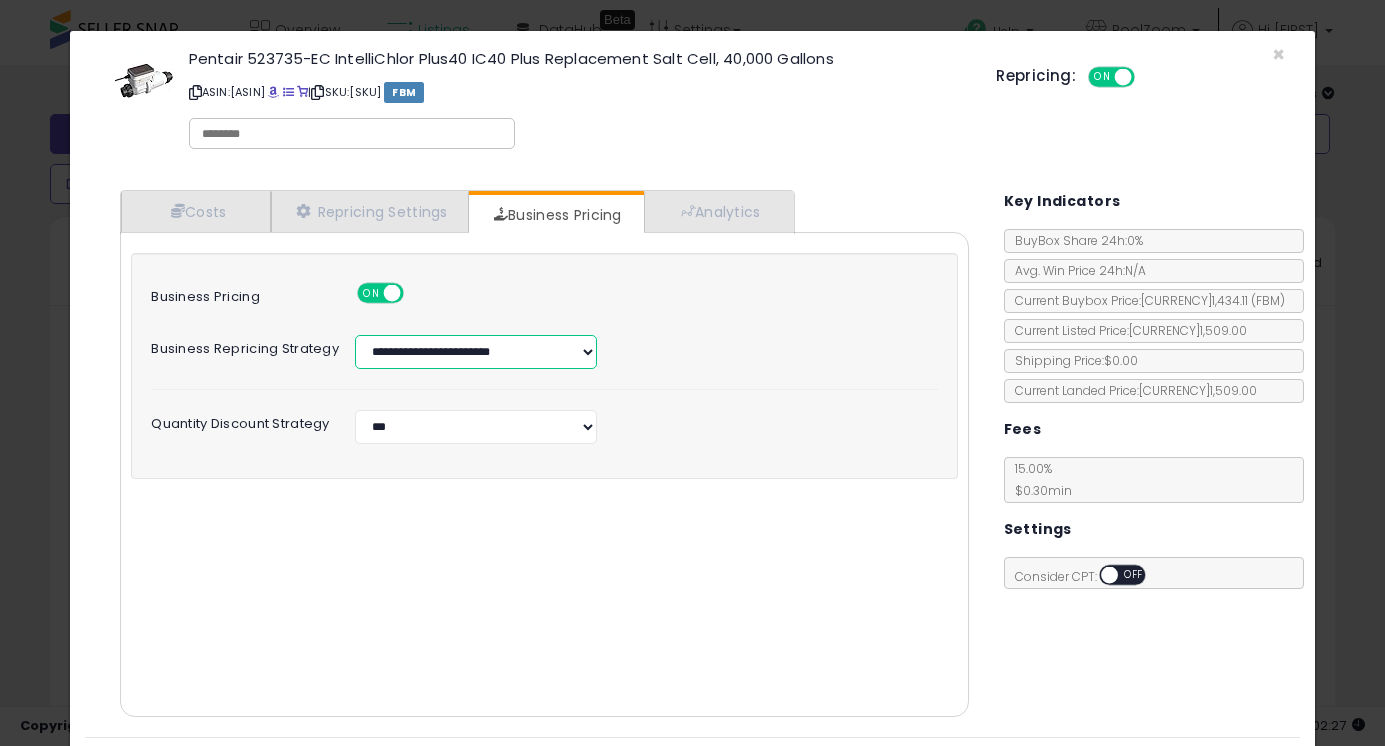 select on "***" 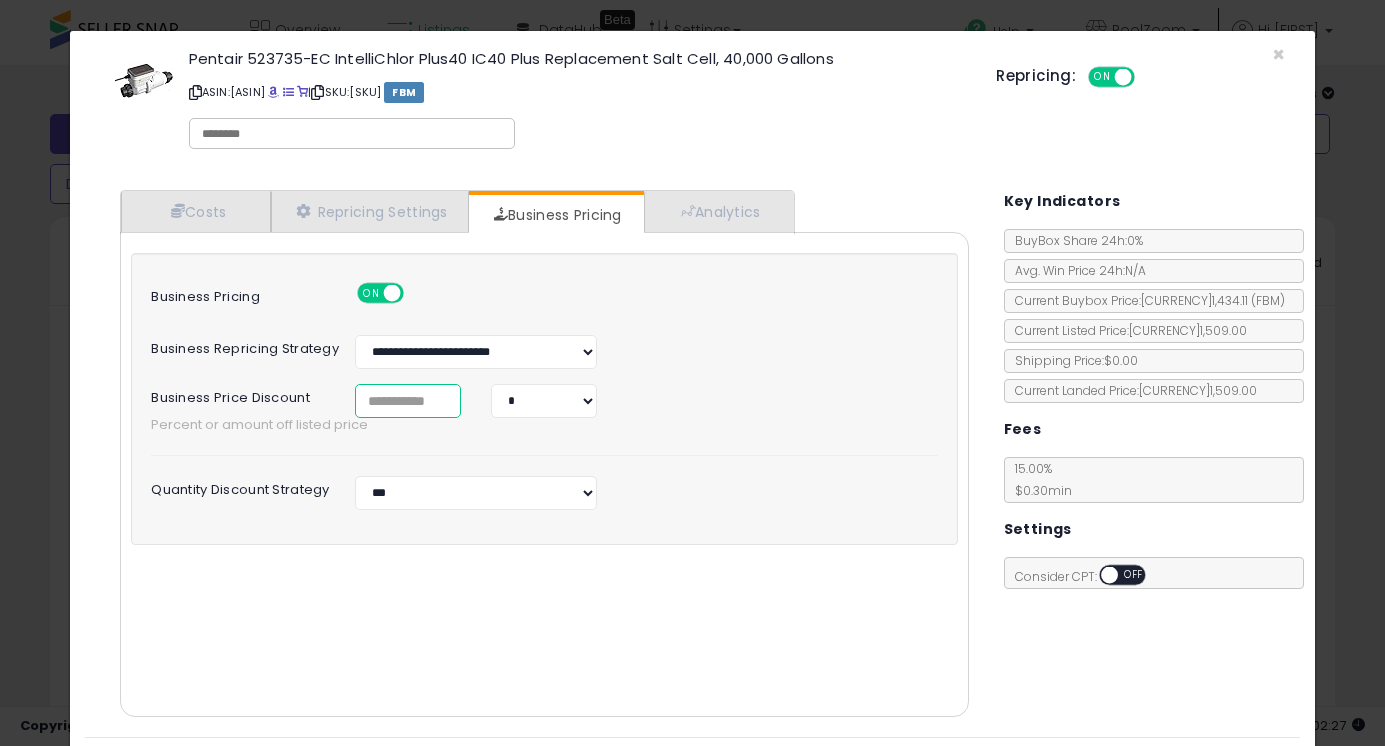 type on "*" 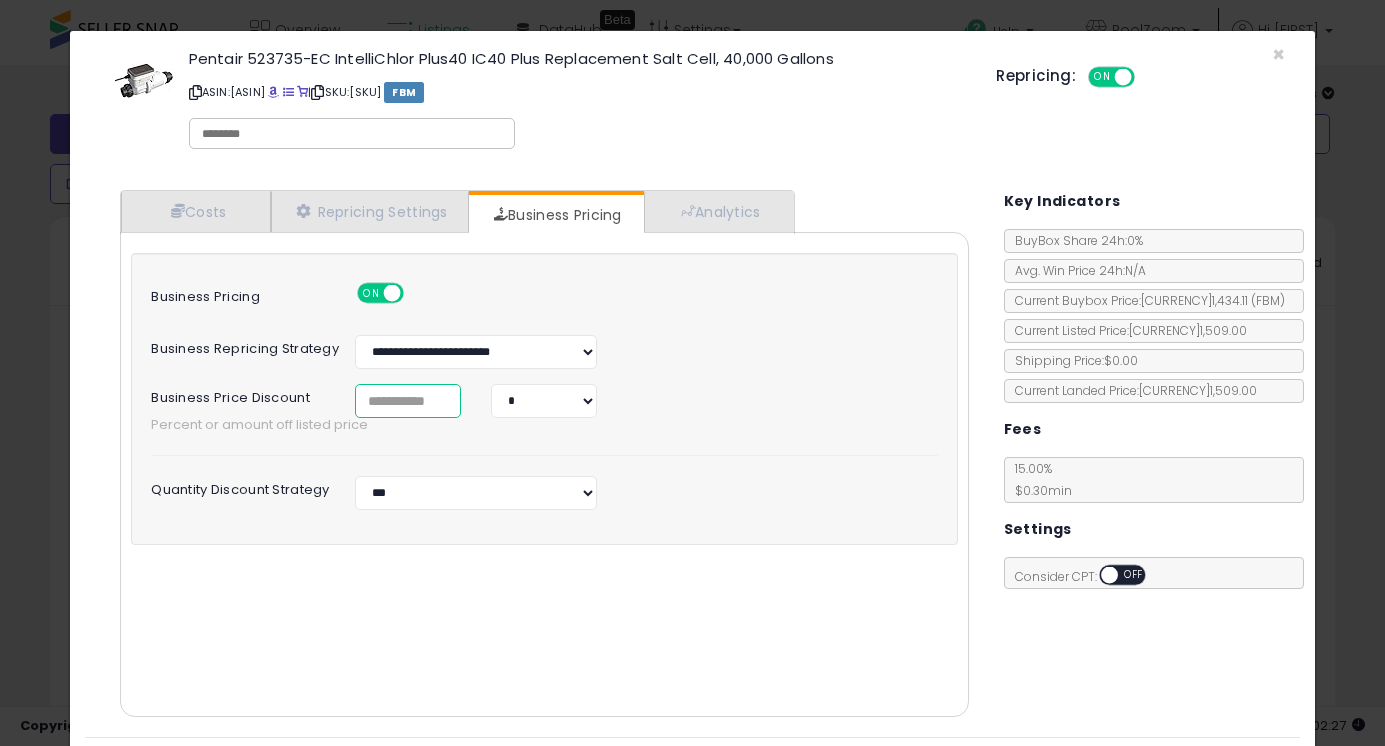 click on "*" at bounding box center [408, 401] 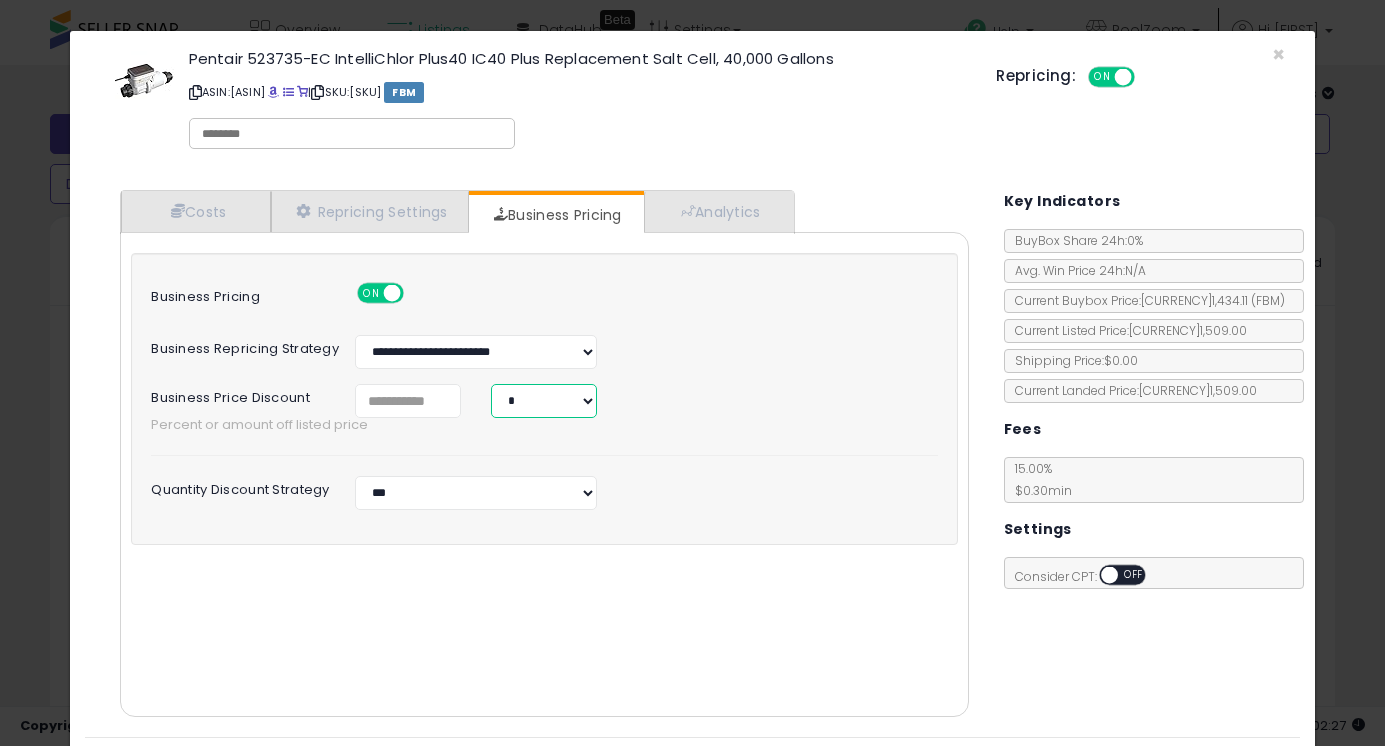 click on "* *" at bounding box center [544, 401] 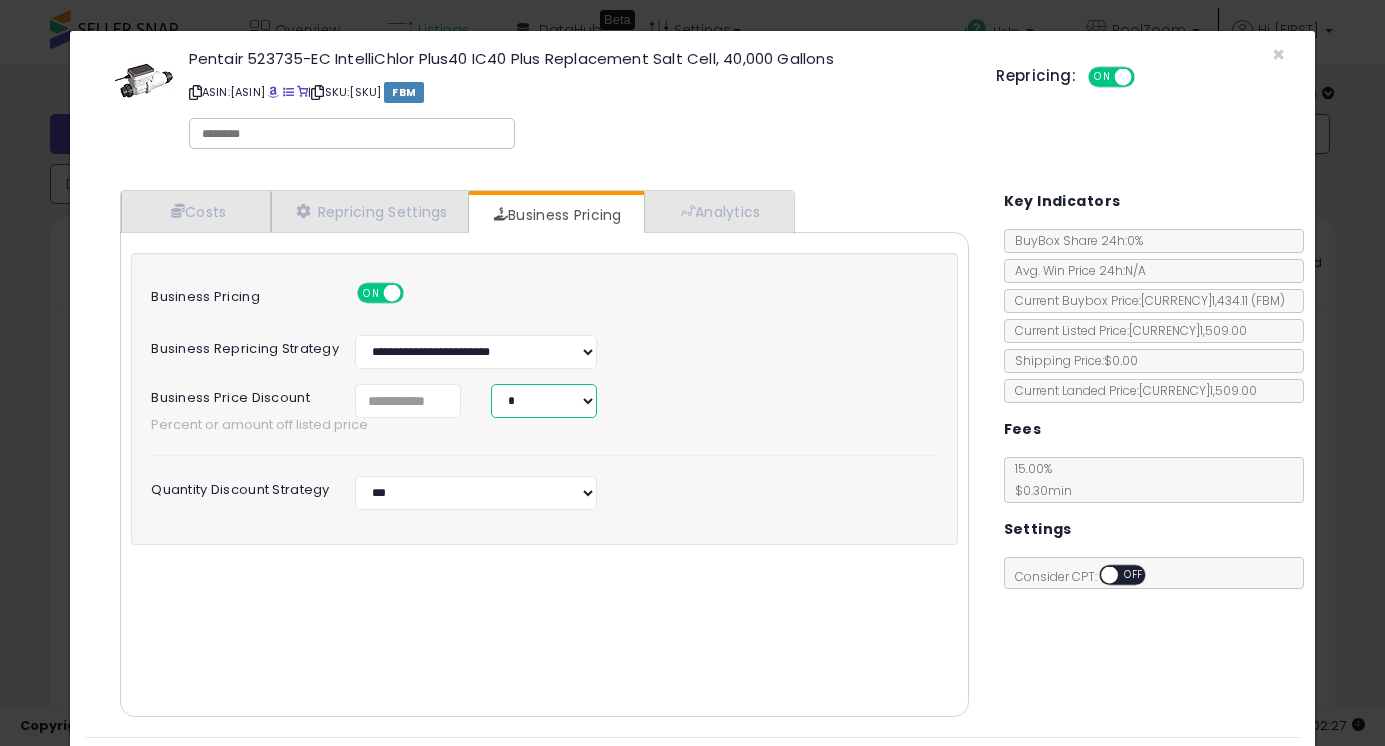 select on "*******" 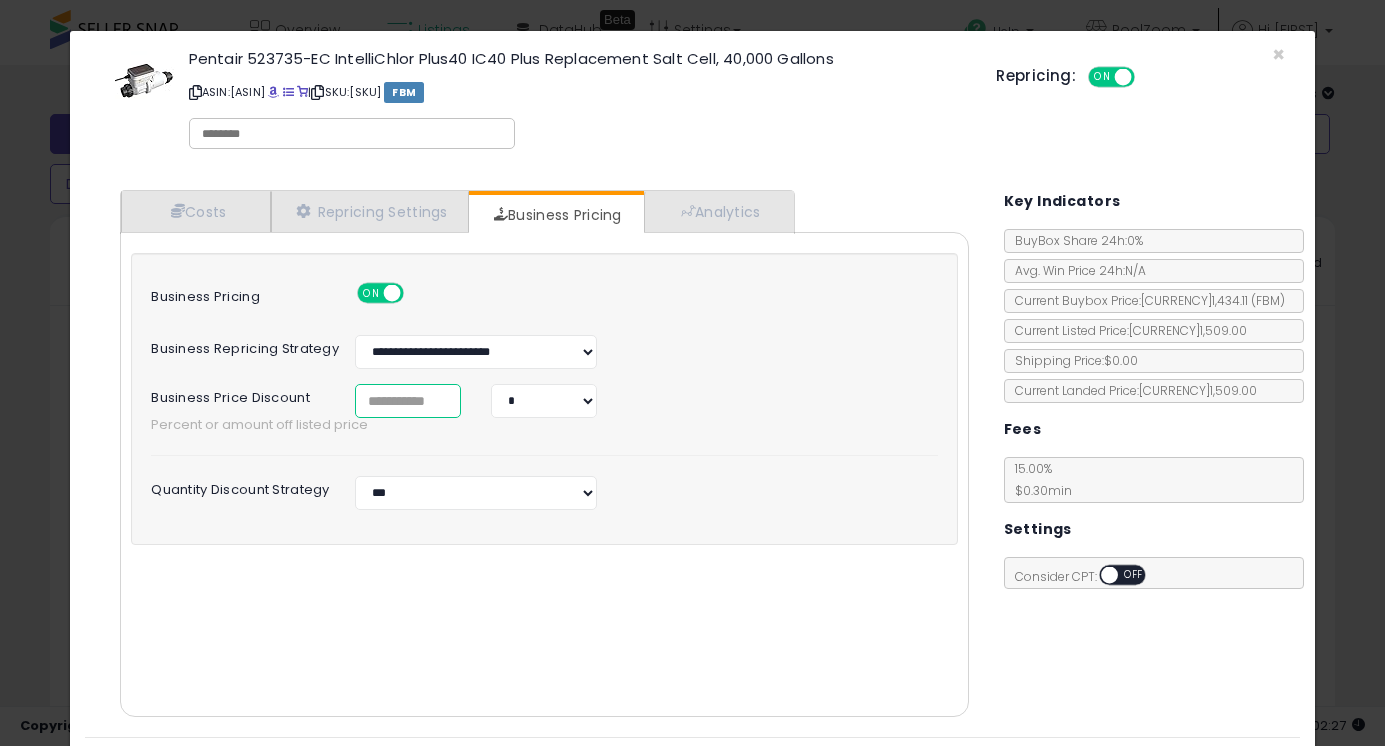 click on "*" at bounding box center (408, 401) 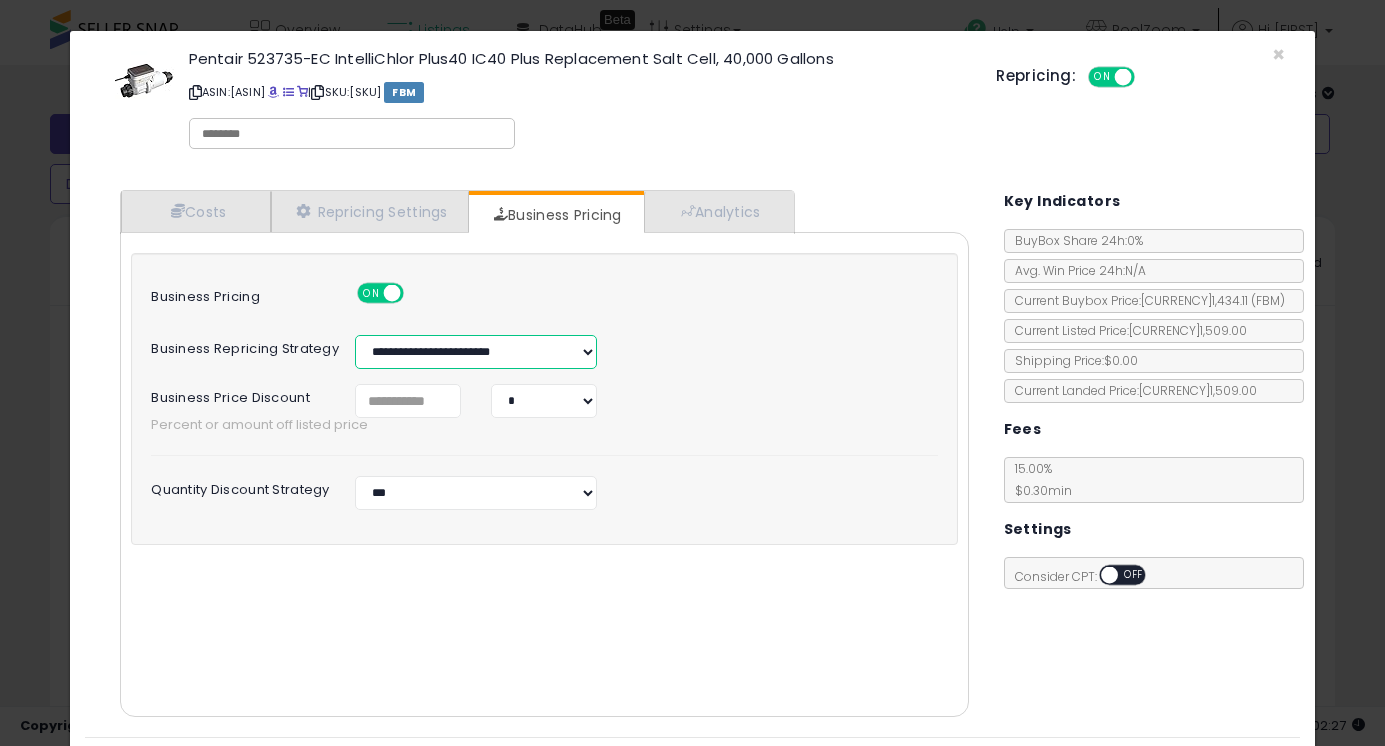 click on "**********" at bounding box center [476, 352] 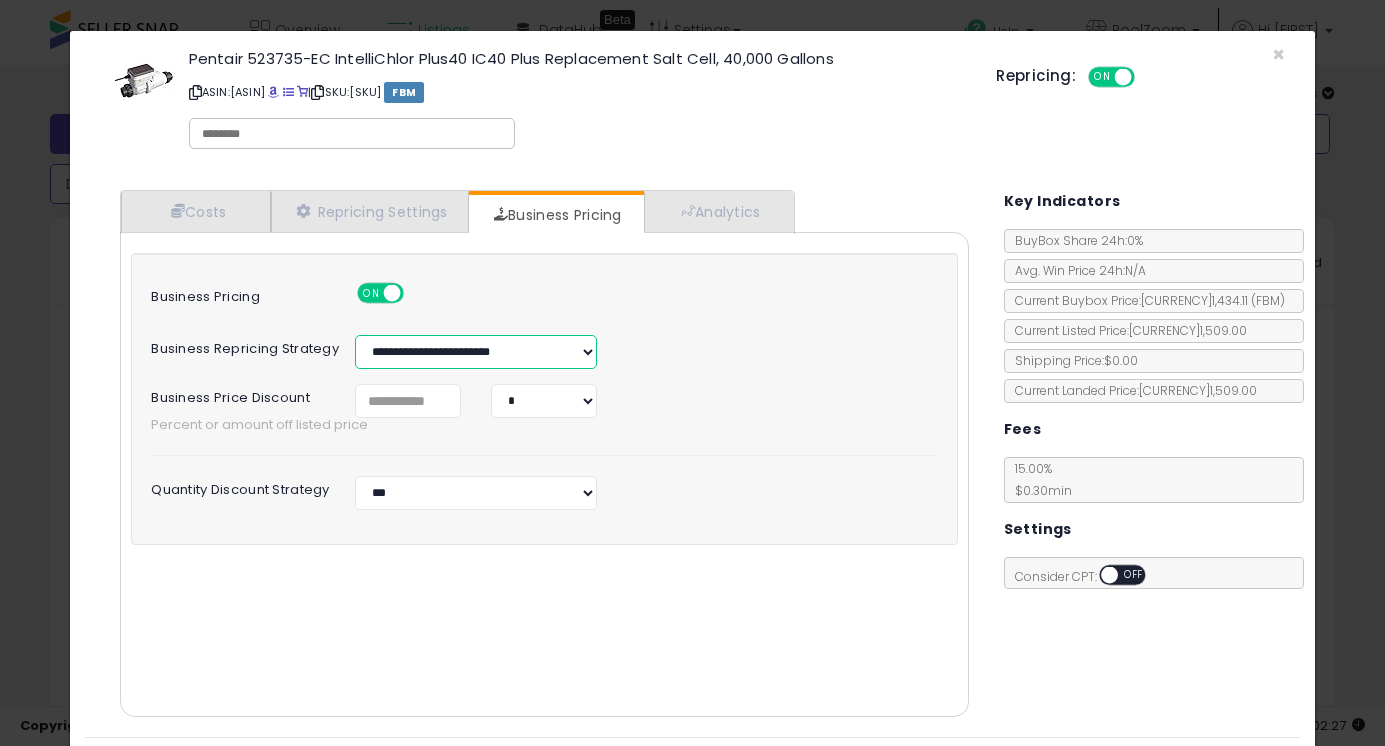 select on "**" 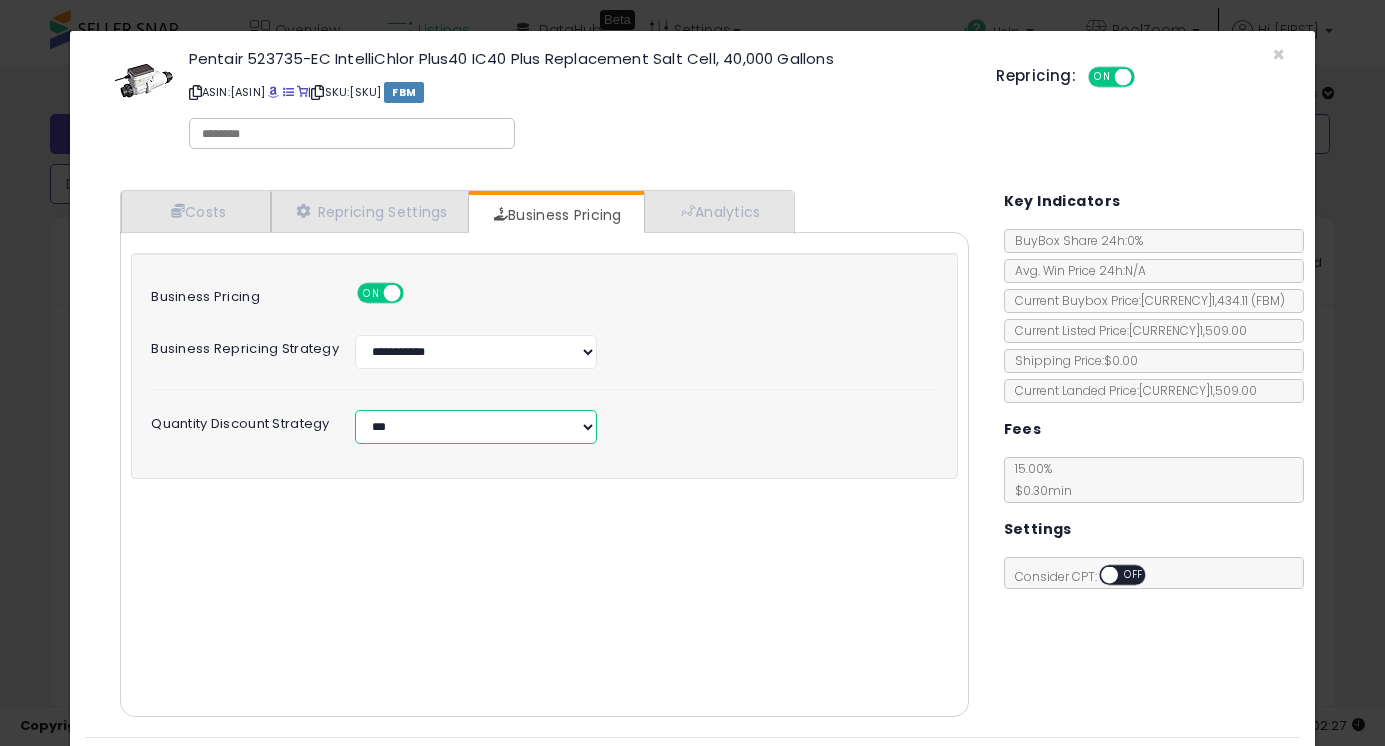 click on "**********" at bounding box center [476, 427] 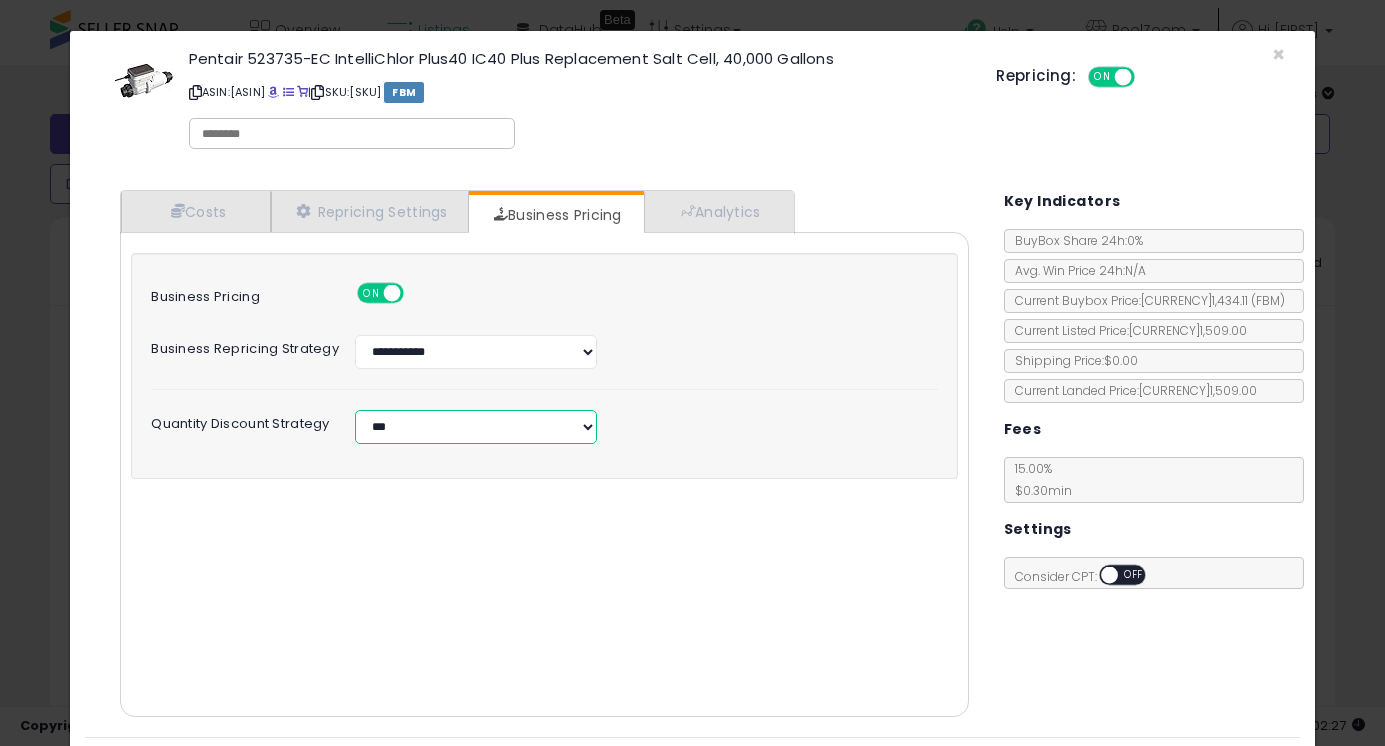 select on "**********" 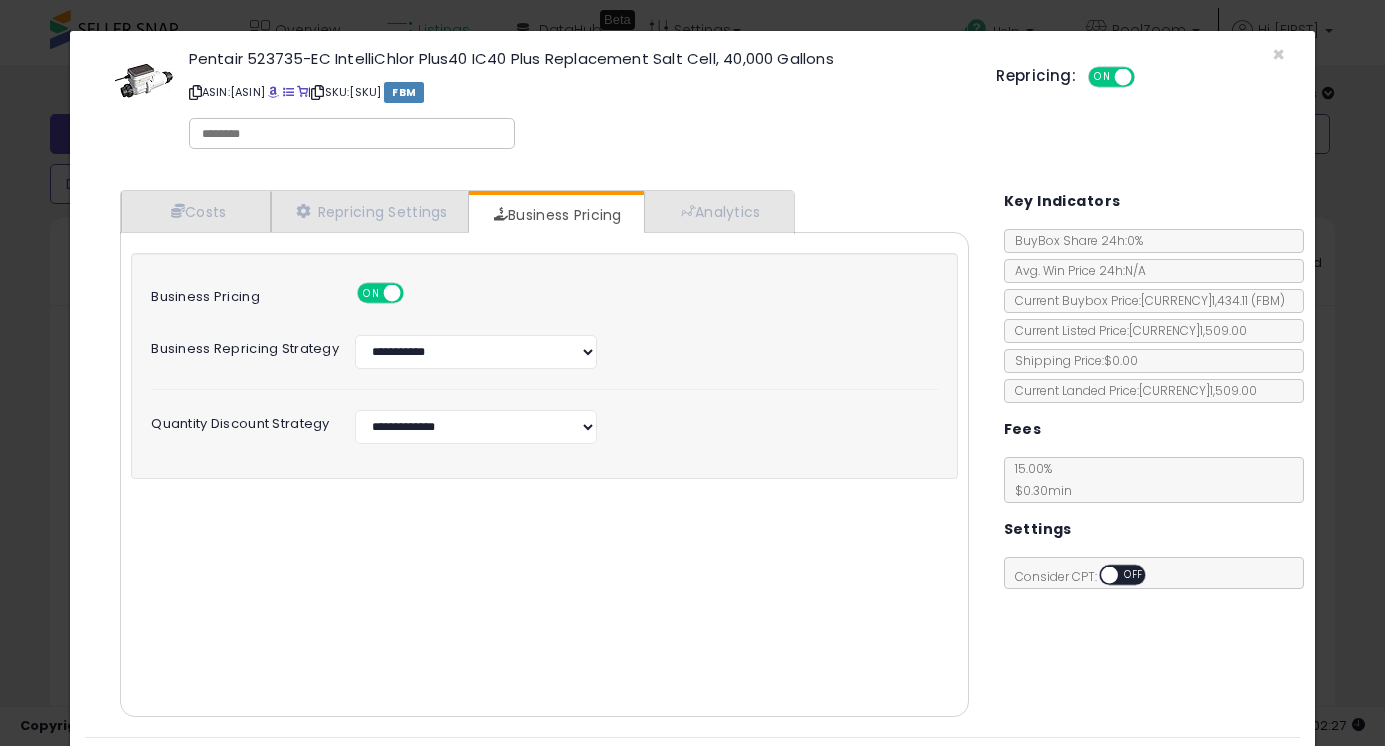 click on "Cost
Min
Max
Cost
*******
*******
Mark up %
****
*****
Additional Costs
Additional Costs
*****" at bounding box center [544, 474] 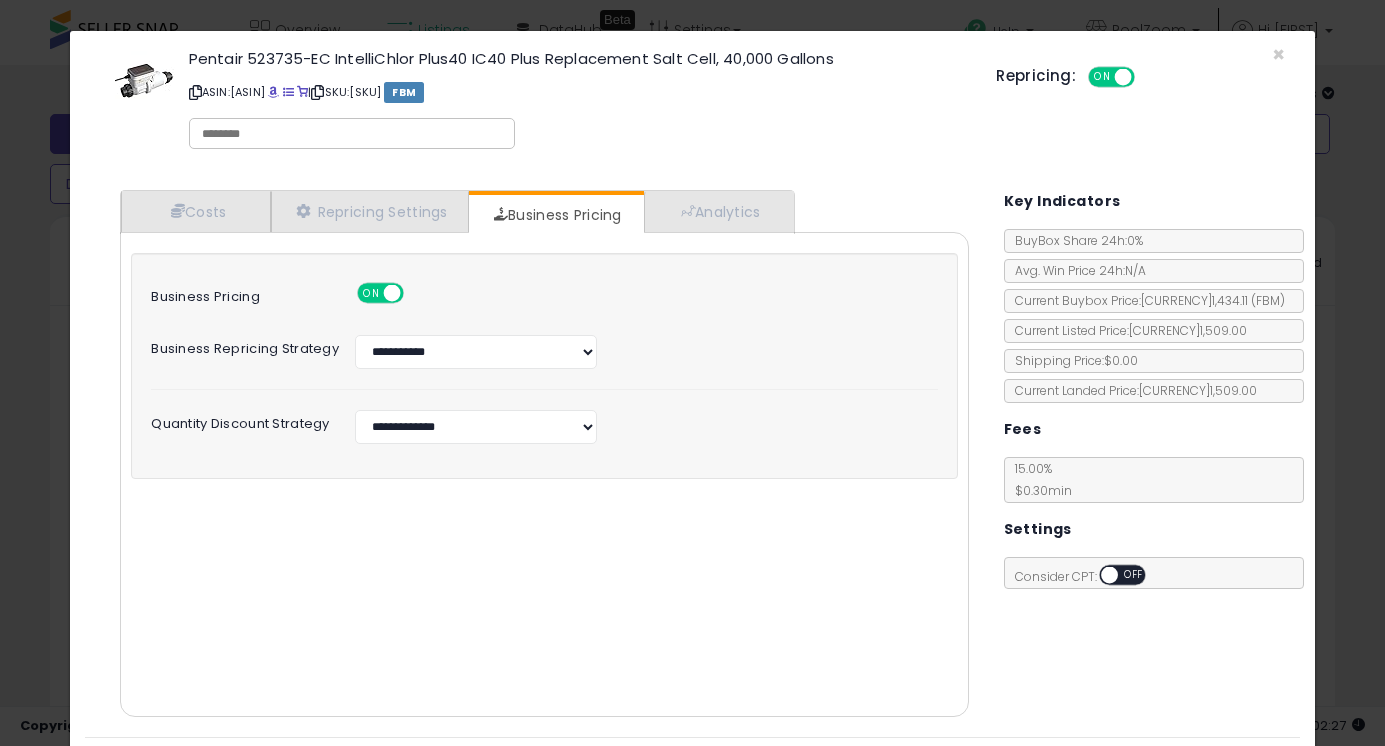 scroll, scrollTop: 55, scrollLeft: 0, axis: vertical 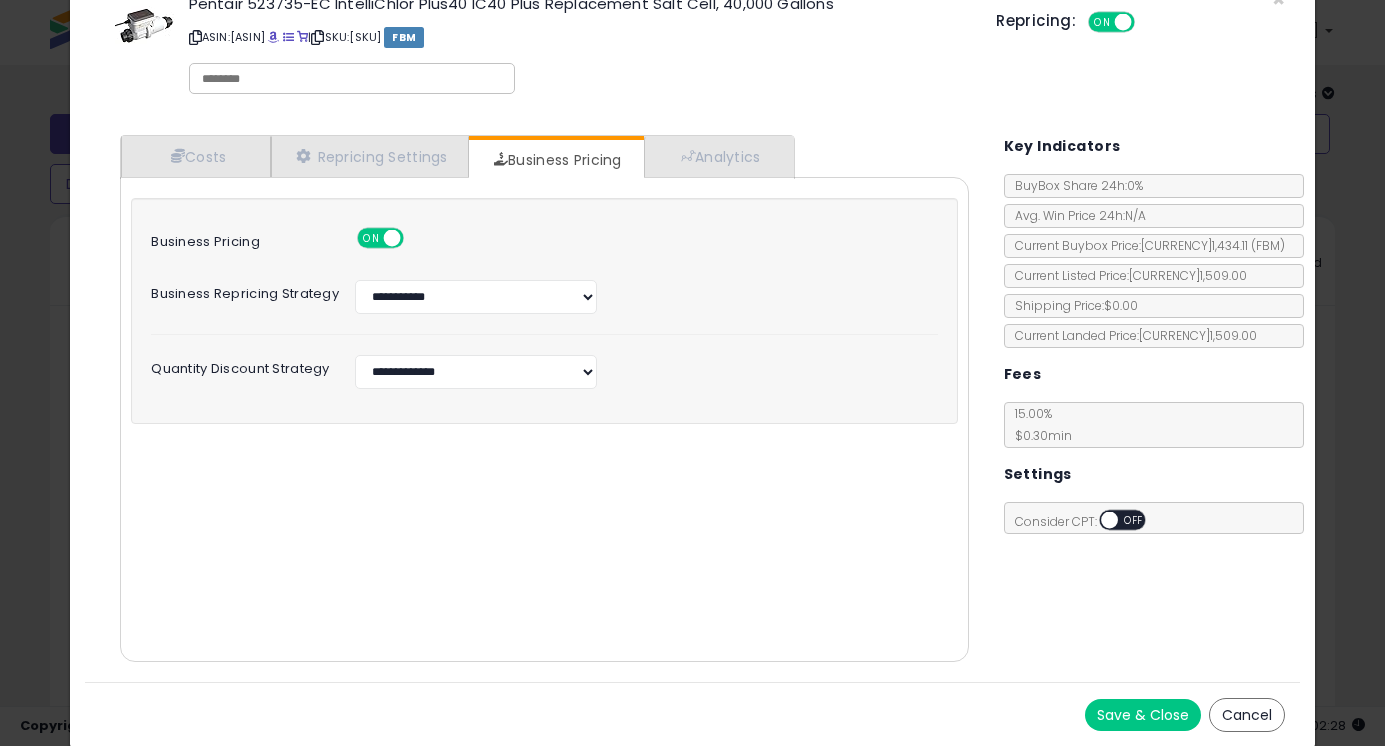 click on "Save & Close" at bounding box center (1143, 715) 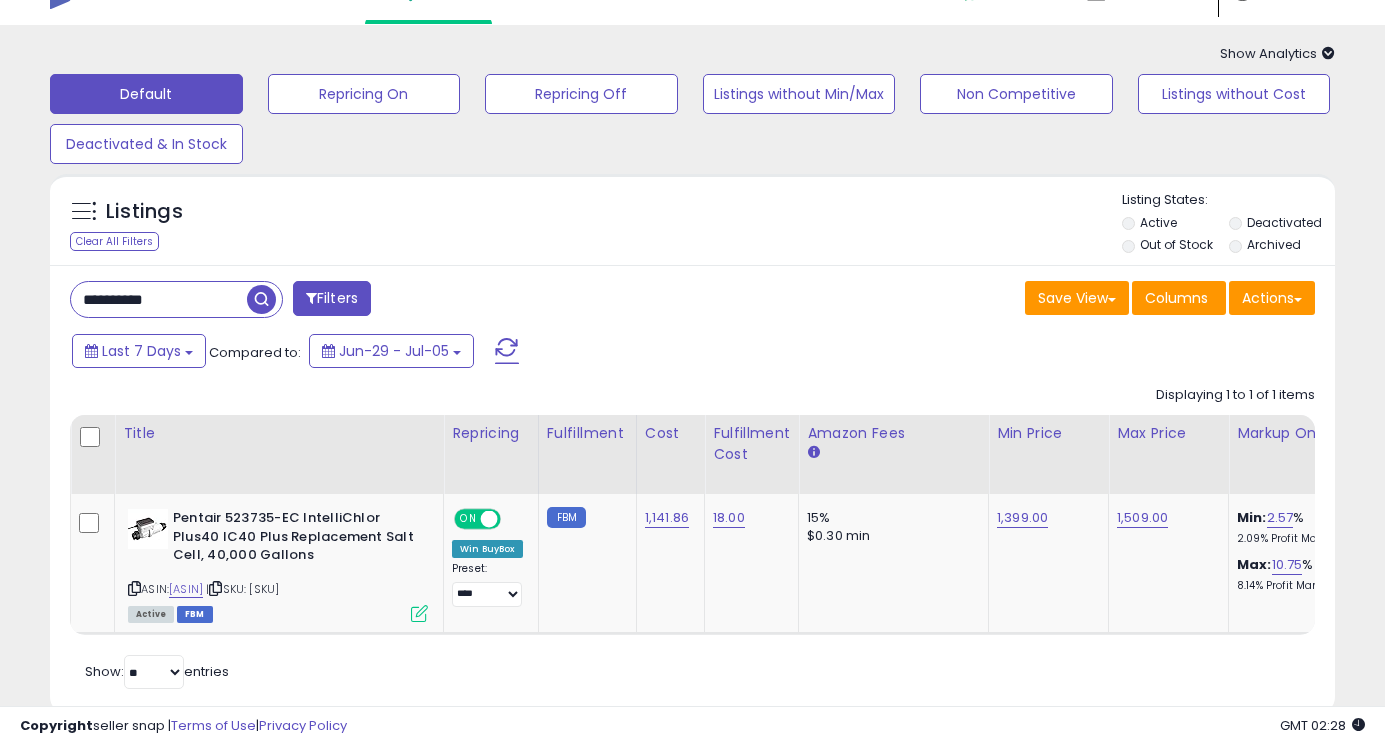 scroll, scrollTop: 41, scrollLeft: 0, axis: vertical 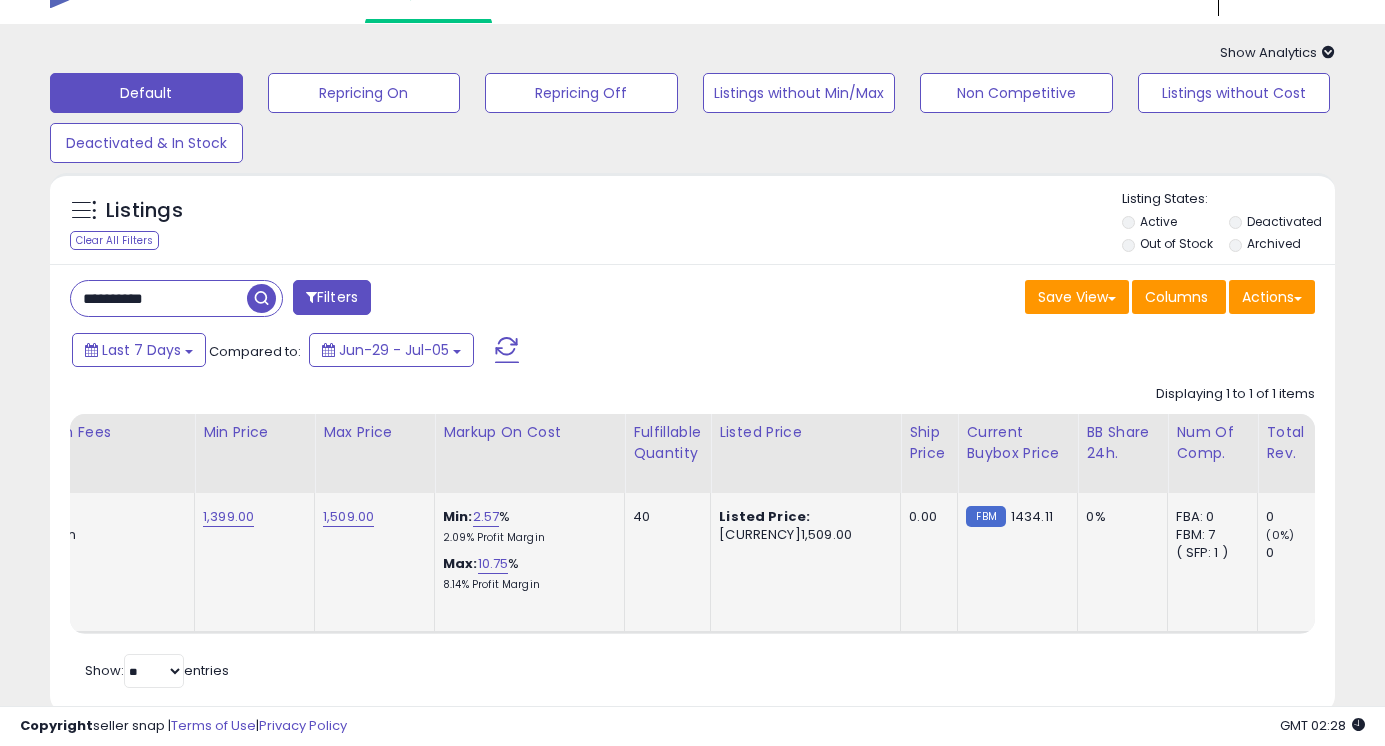 click on "40" at bounding box center [664, 517] 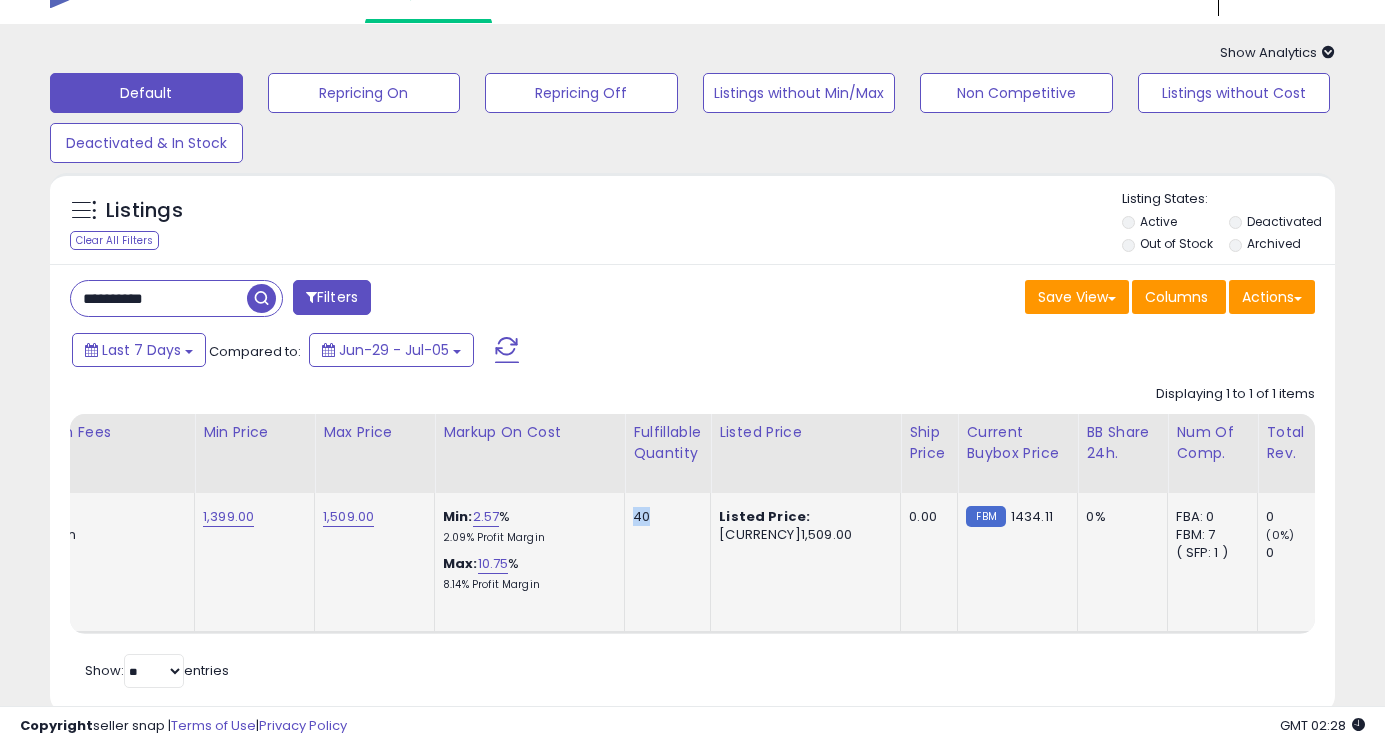 click on "40" at bounding box center (664, 517) 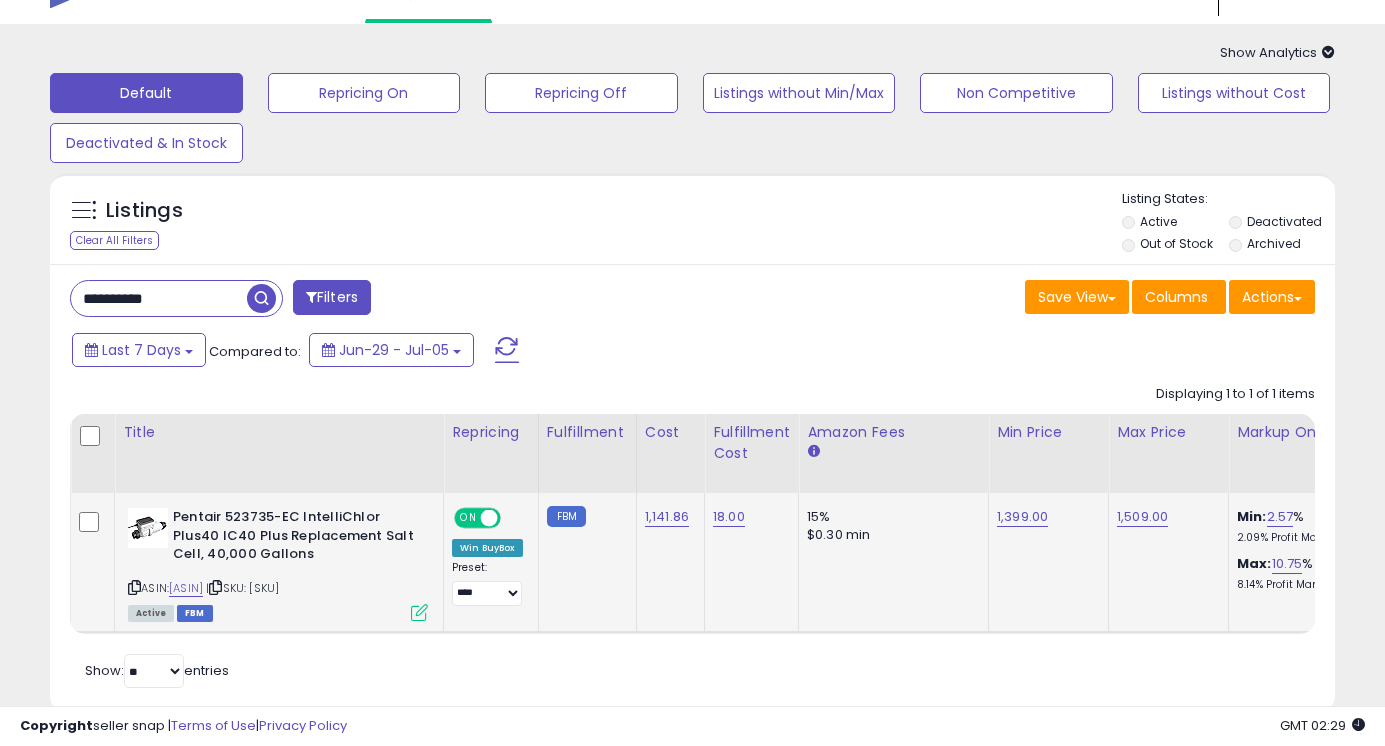 click at bounding box center (419, 612) 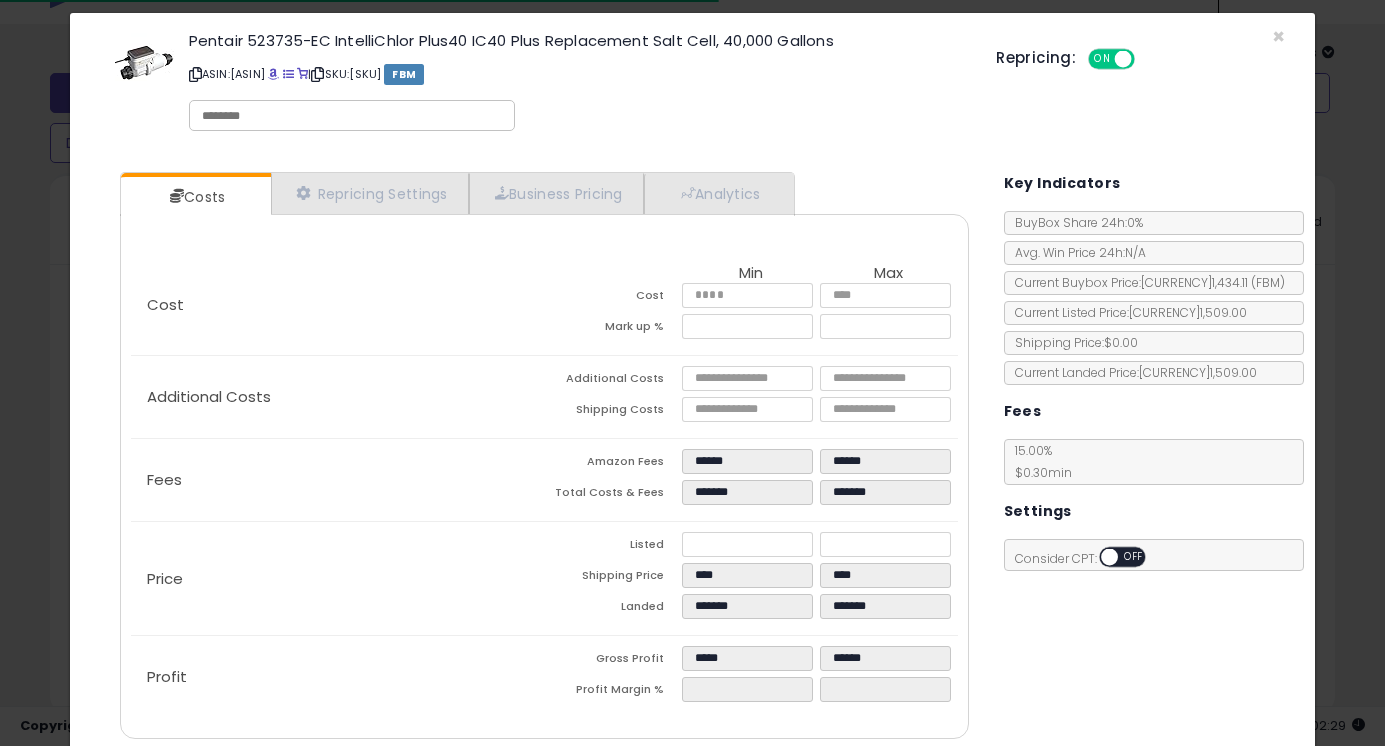 scroll, scrollTop: 24, scrollLeft: 0, axis: vertical 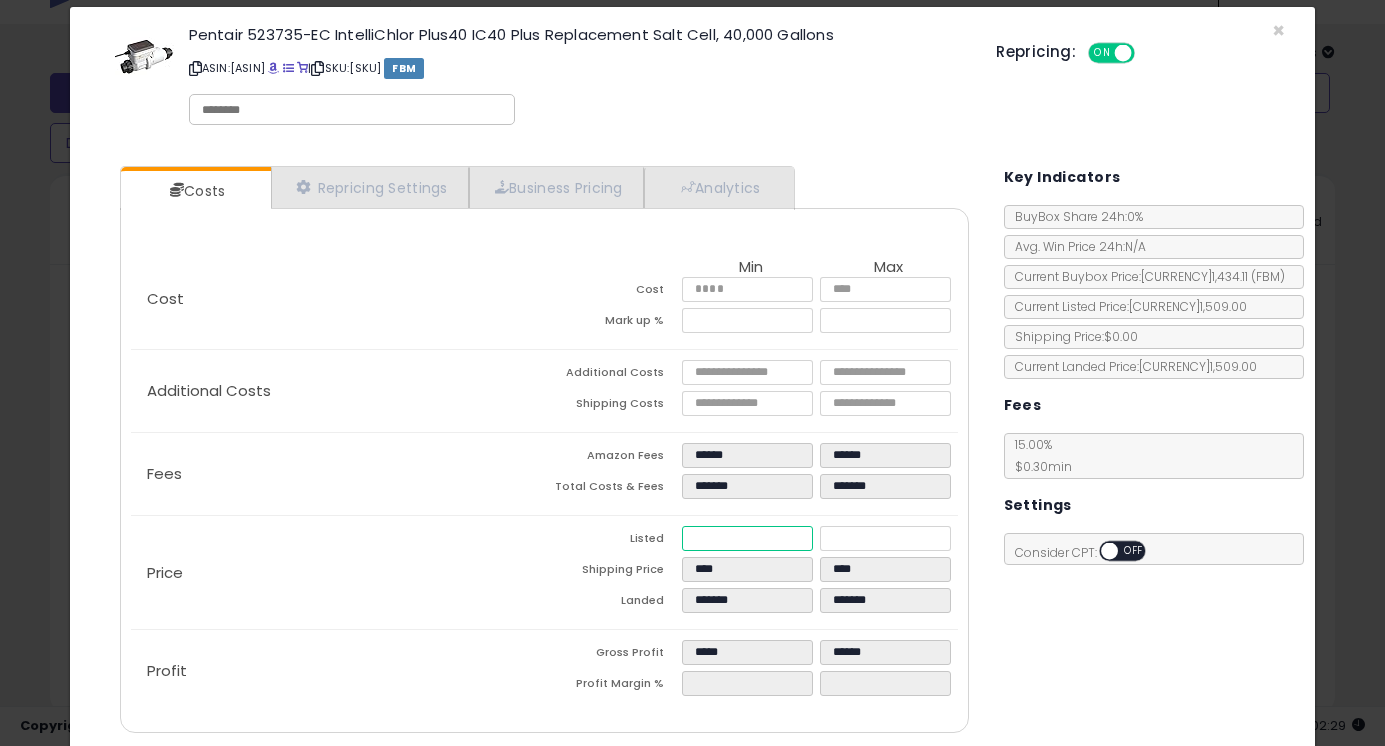 click on "*******" at bounding box center [747, 538] 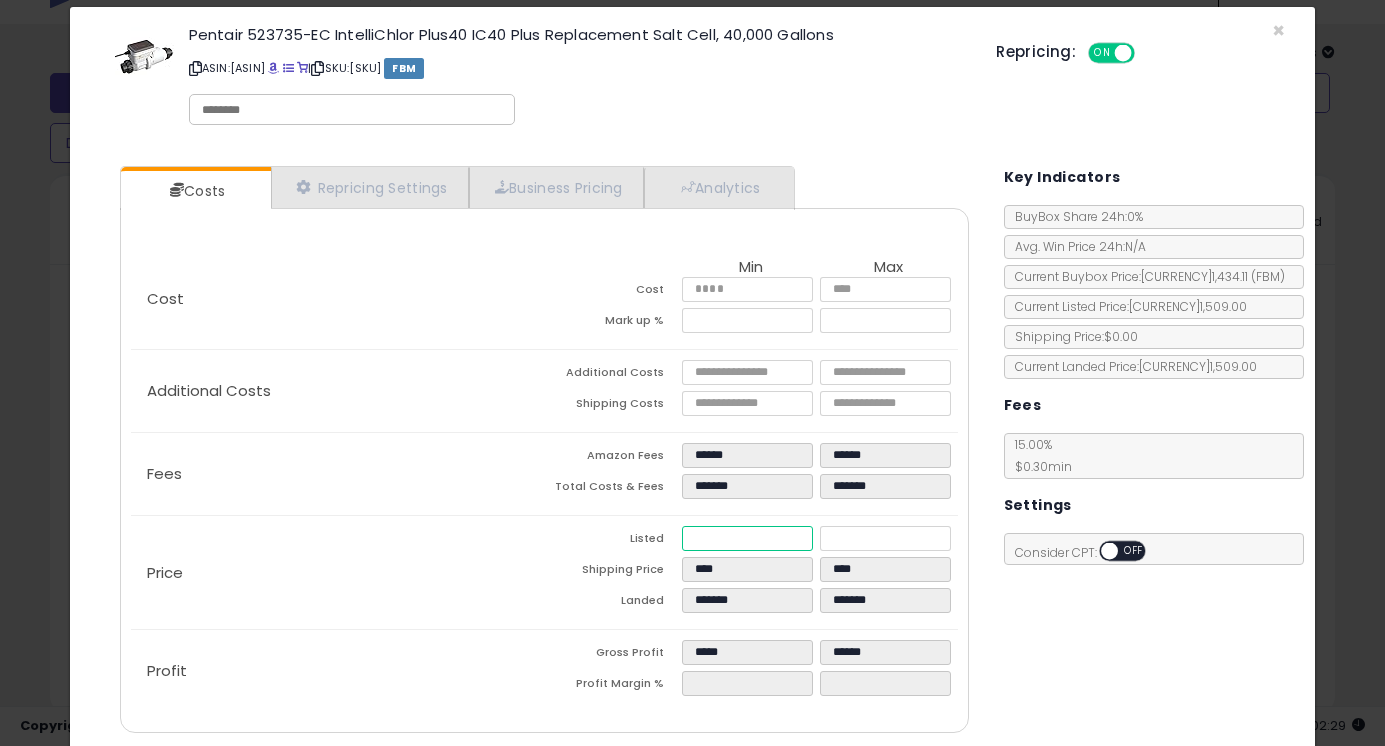 type on "*****" 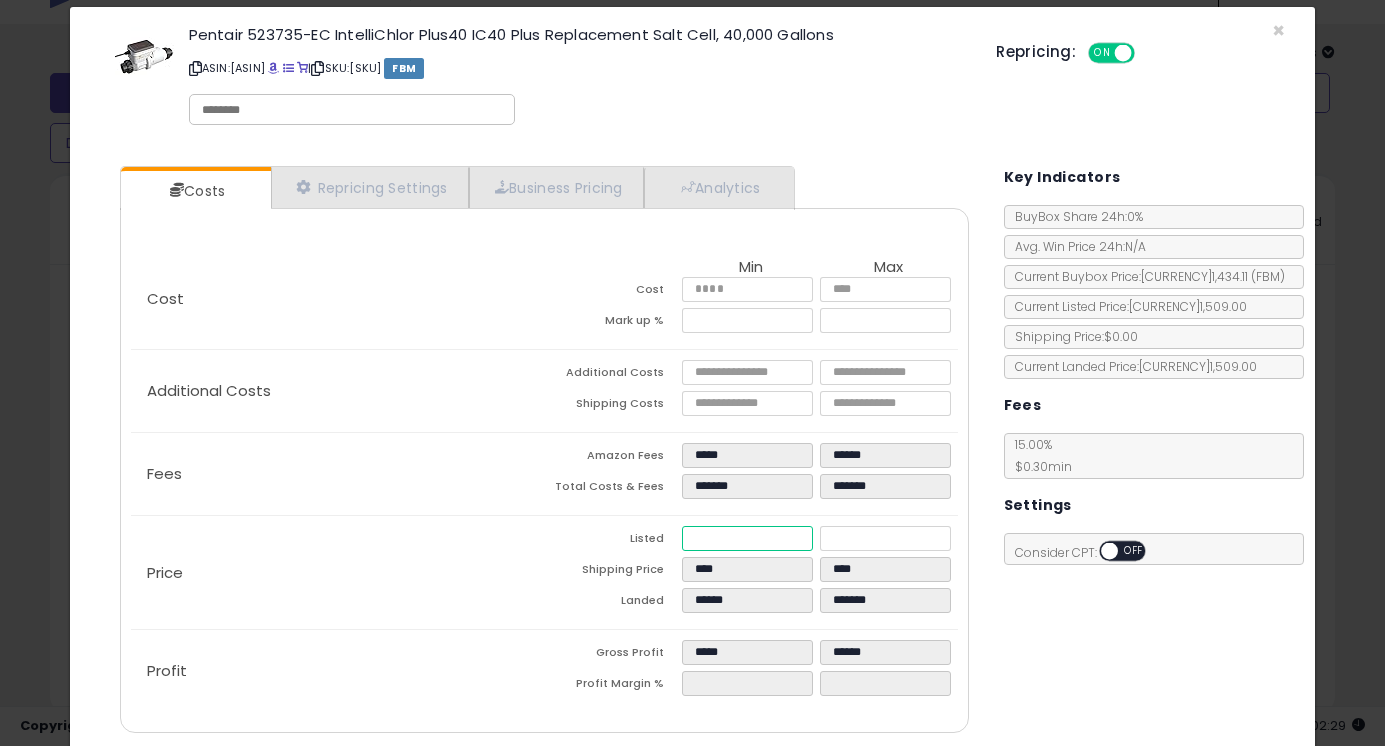 type on "******" 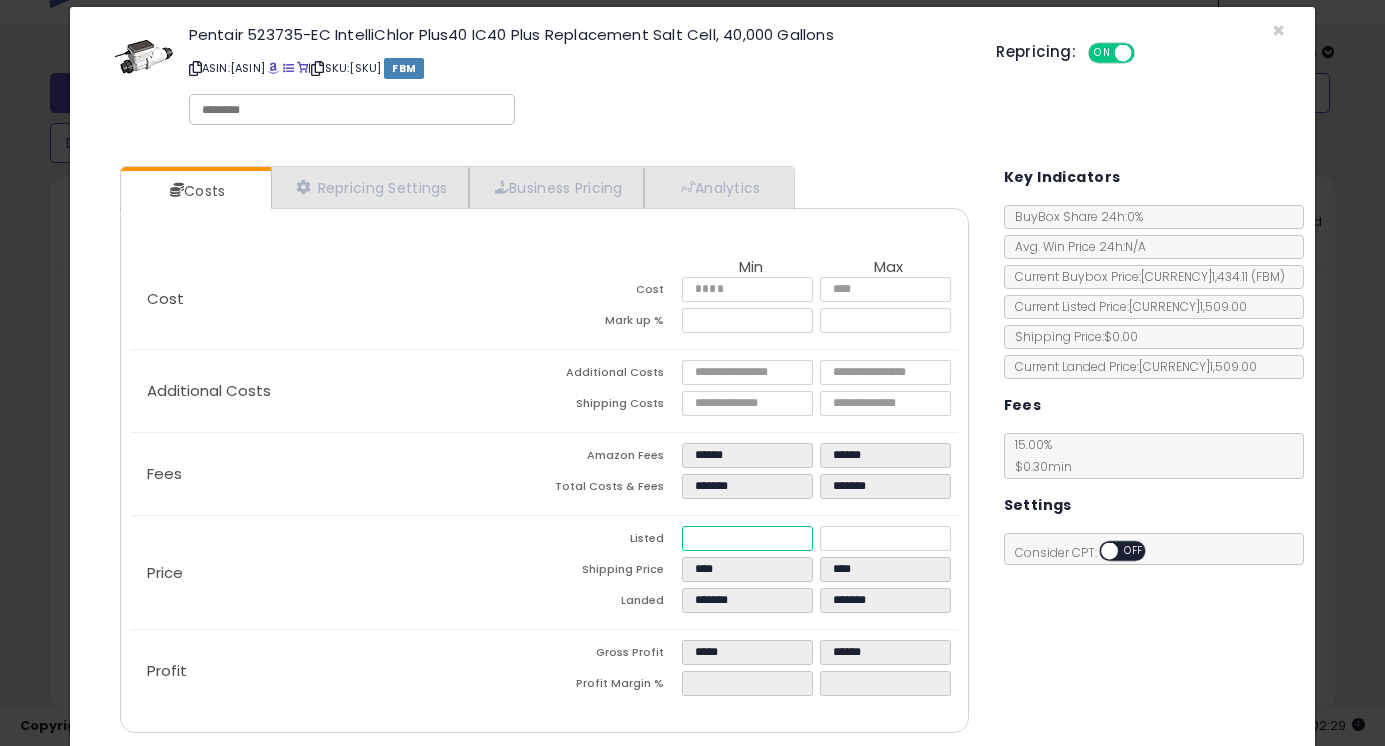 type on "*******" 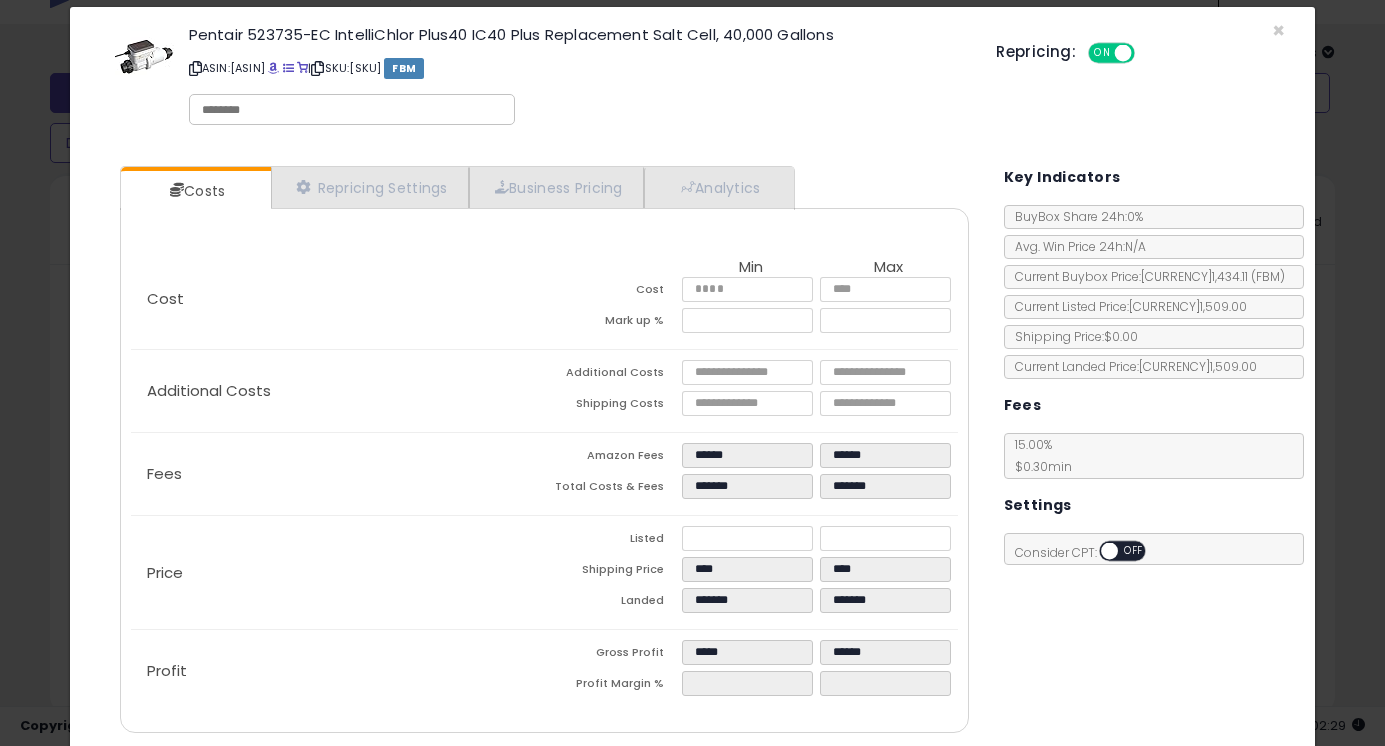type on "*****" 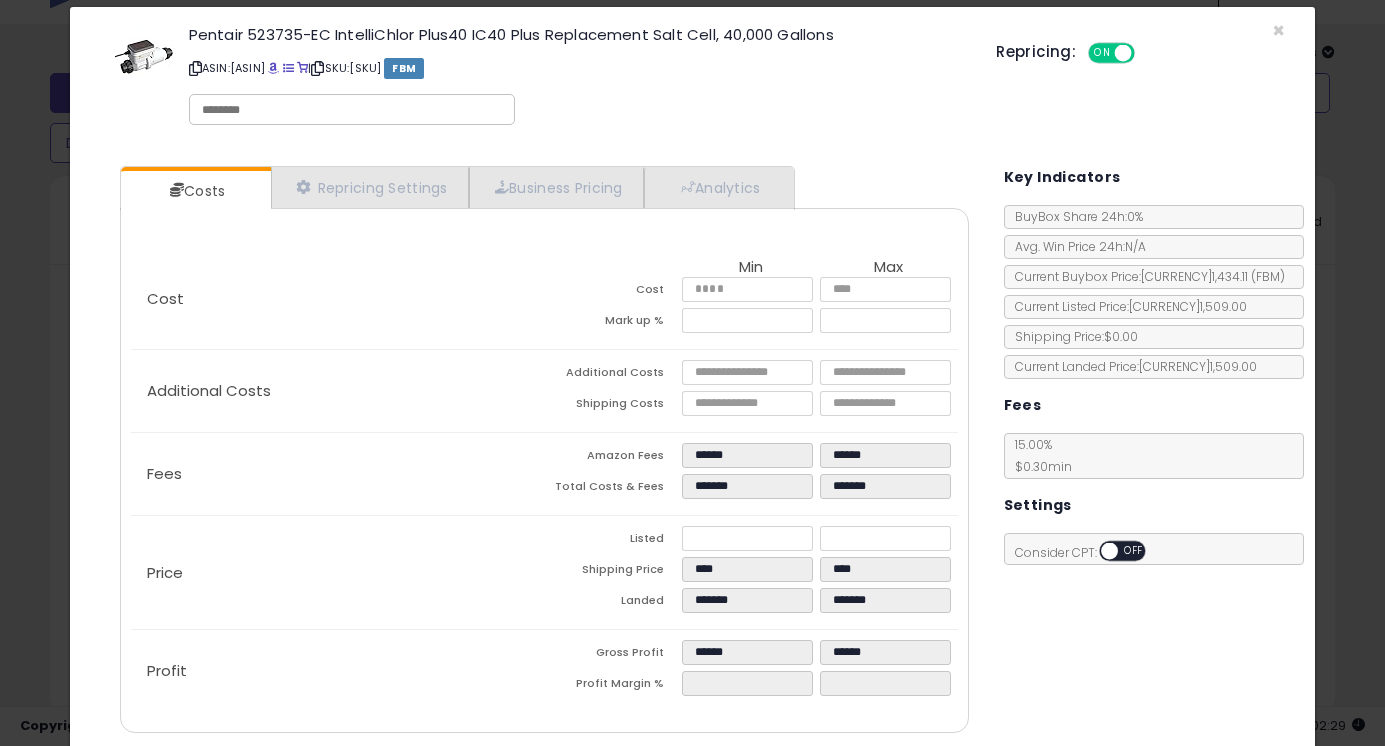 click on "Shipping Price" at bounding box center [613, 572] 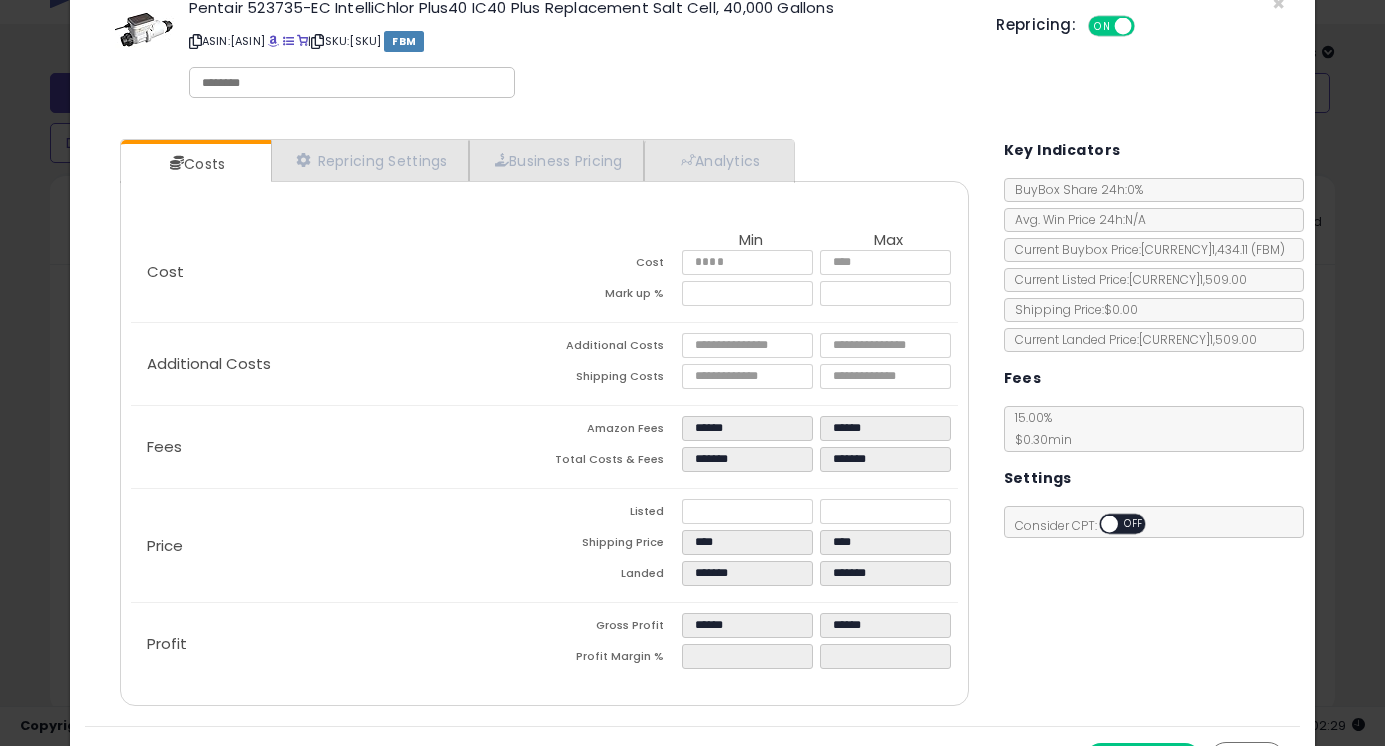 scroll, scrollTop: 95, scrollLeft: 0, axis: vertical 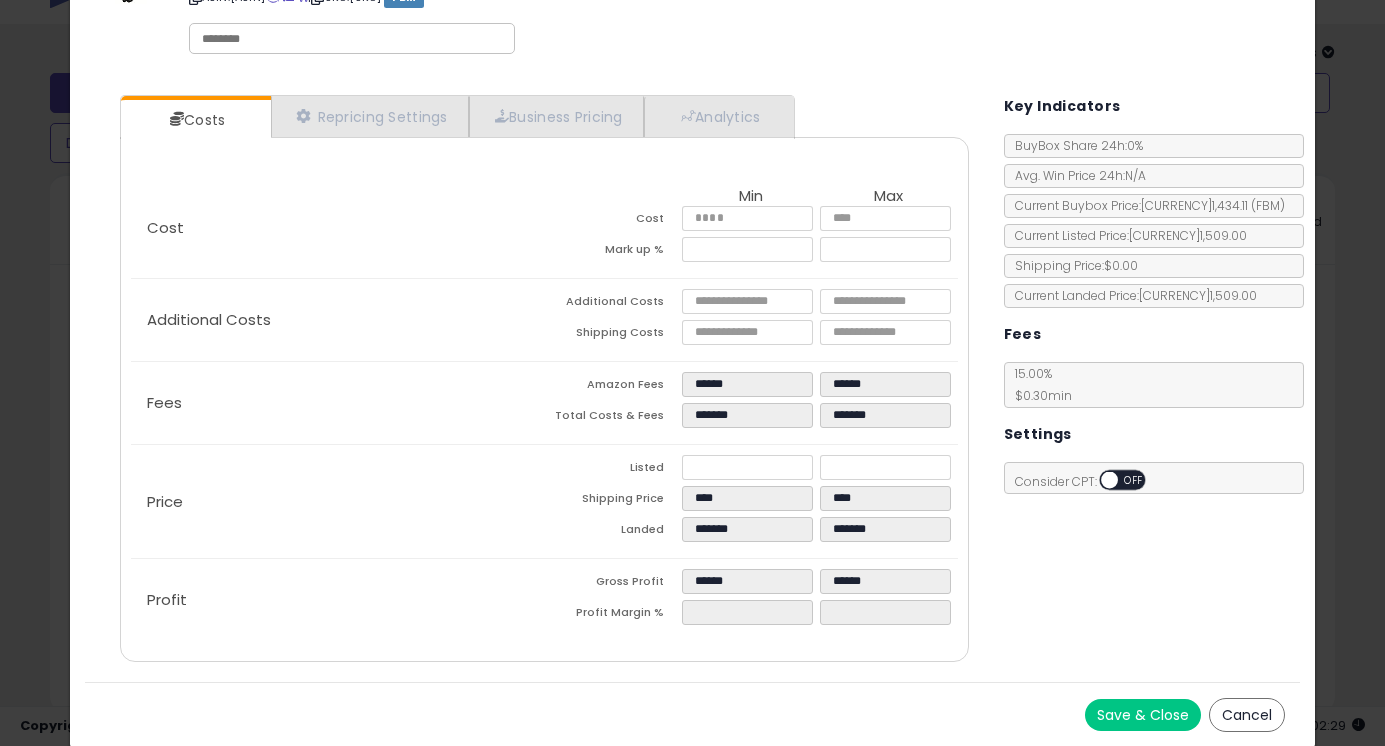 click on "Save & Close" at bounding box center (1143, 715) 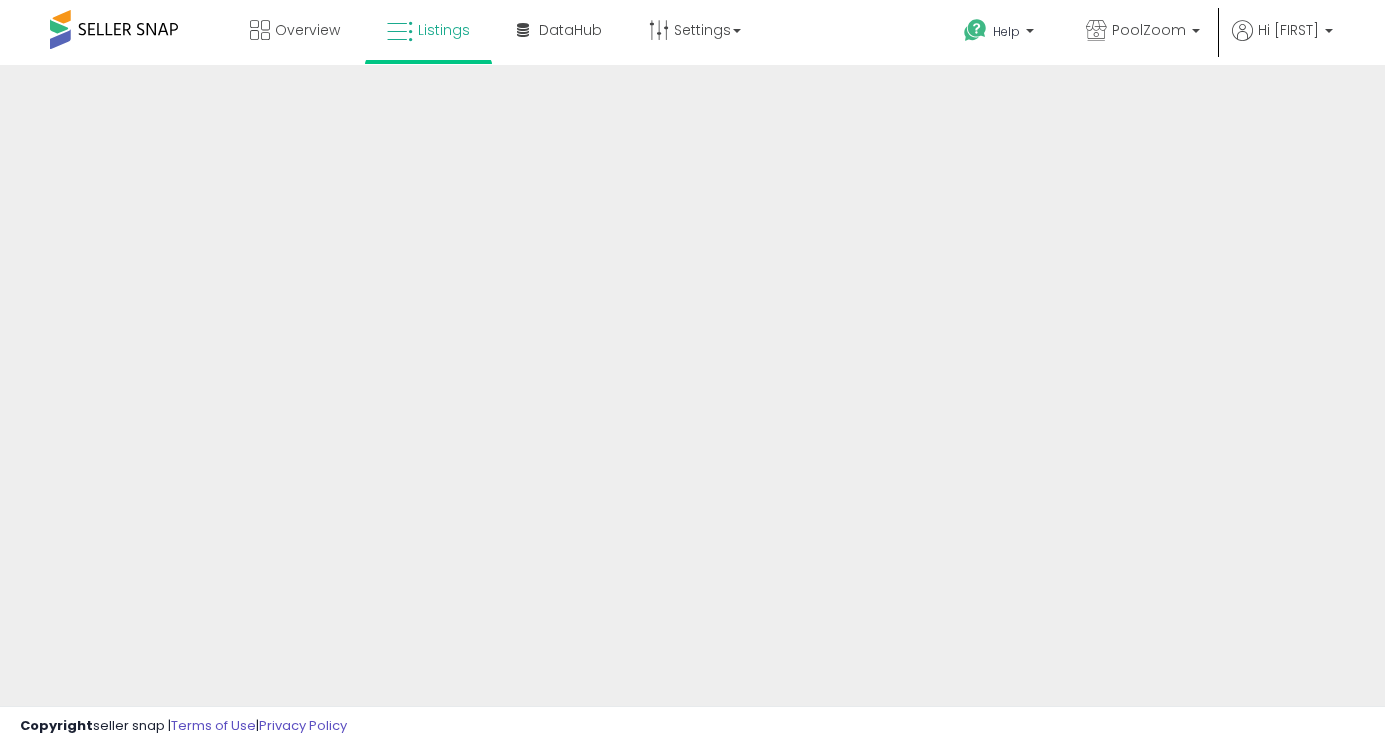 scroll, scrollTop: 41, scrollLeft: 0, axis: vertical 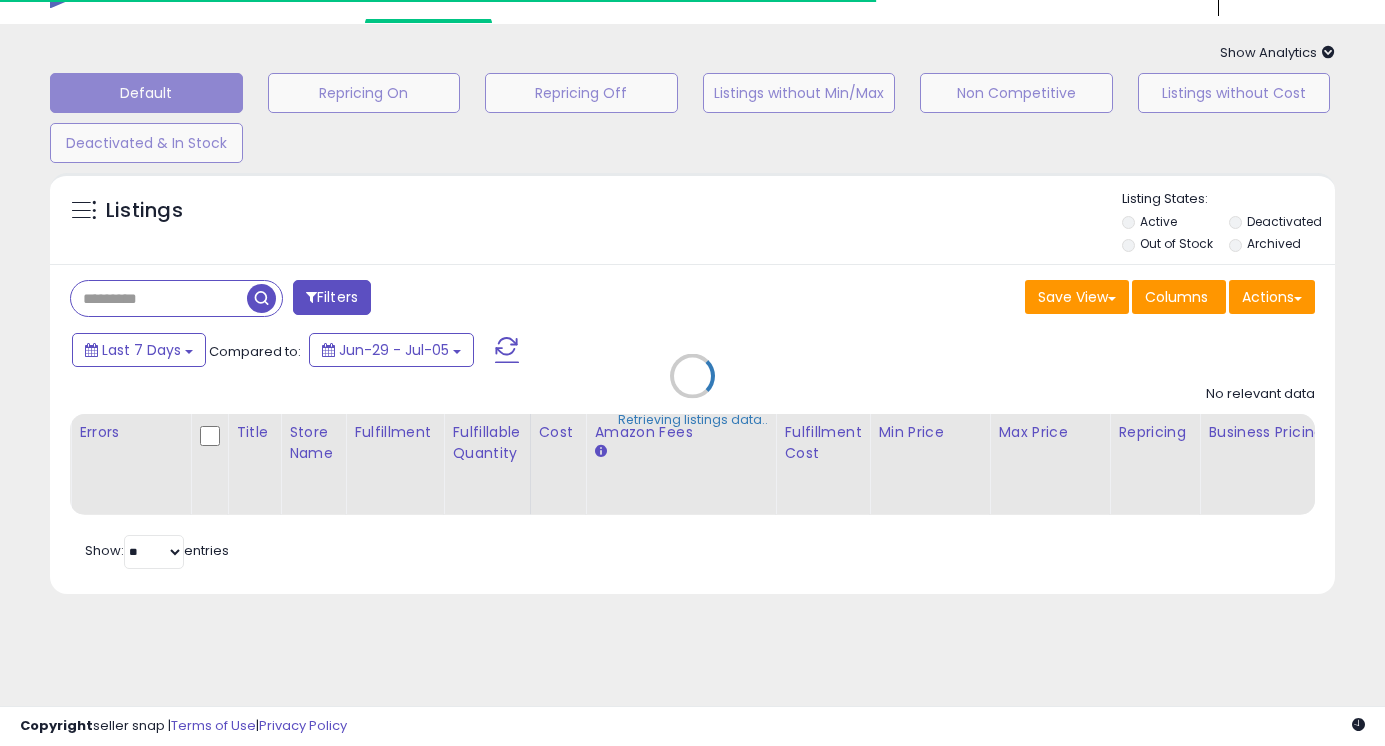 type on "**********" 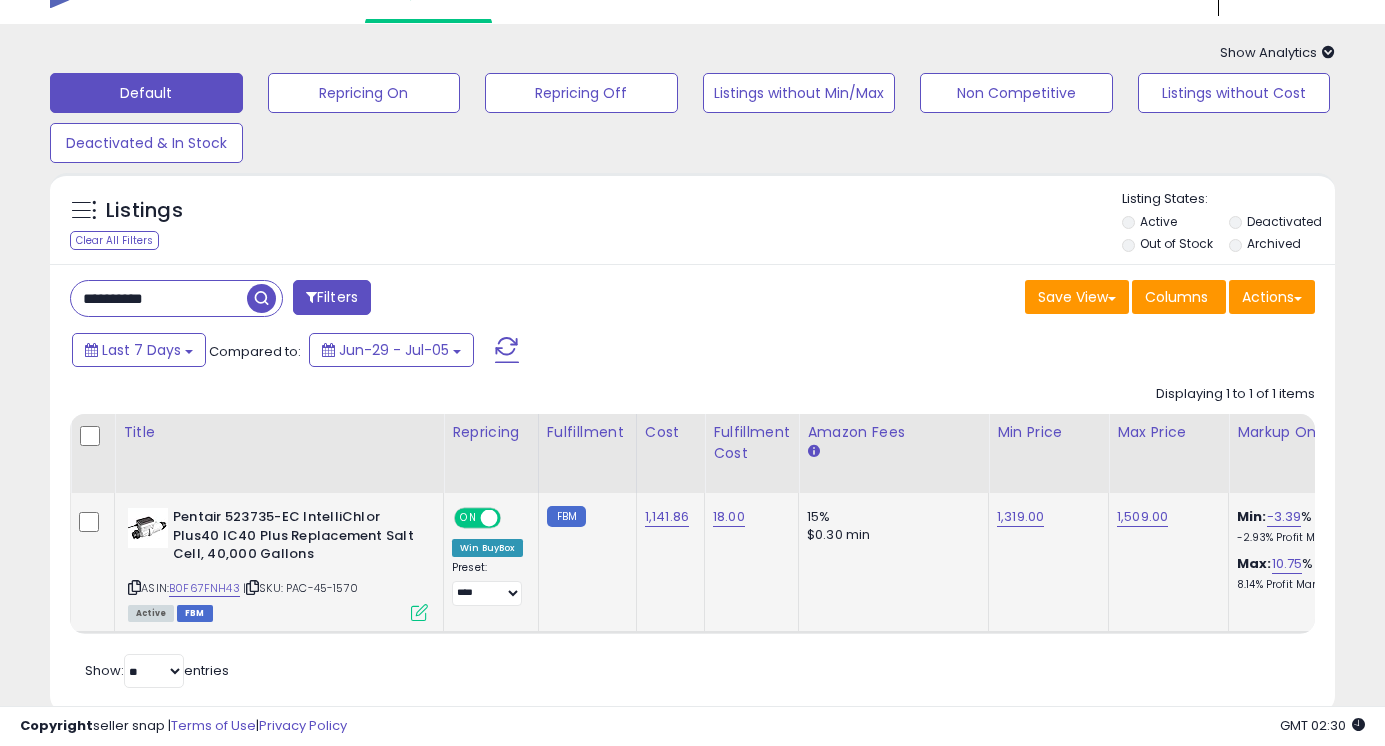 click at bounding box center (419, 612) 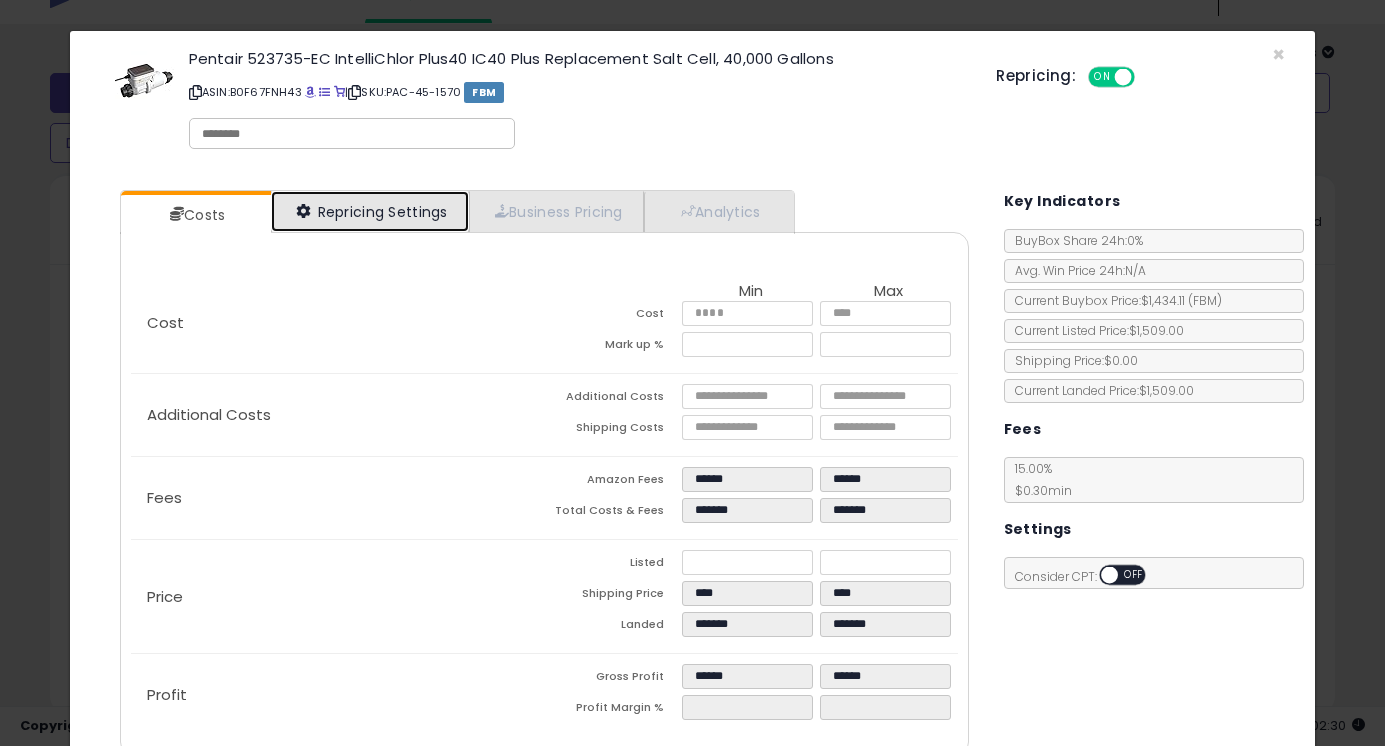 click on "Repricing Settings" at bounding box center (370, 211) 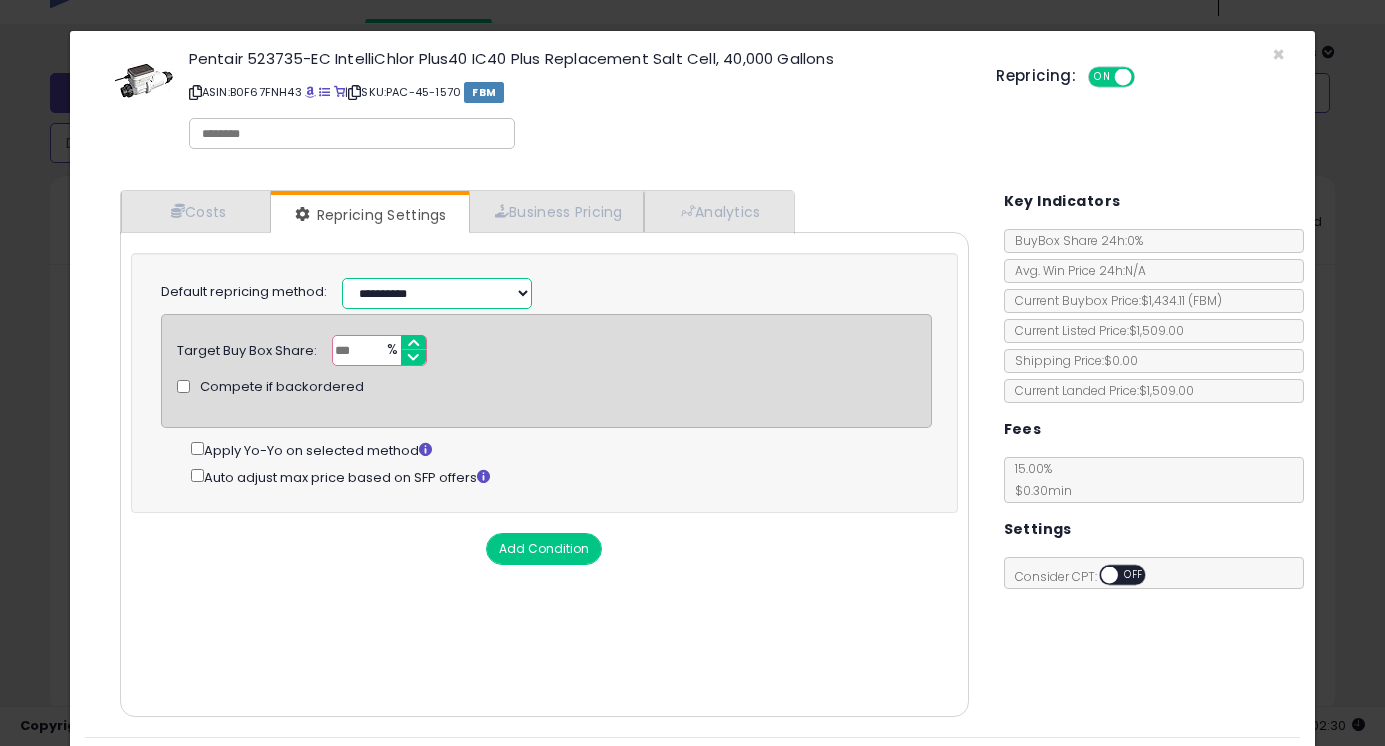 click on "**********" at bounding box center [437, 293] 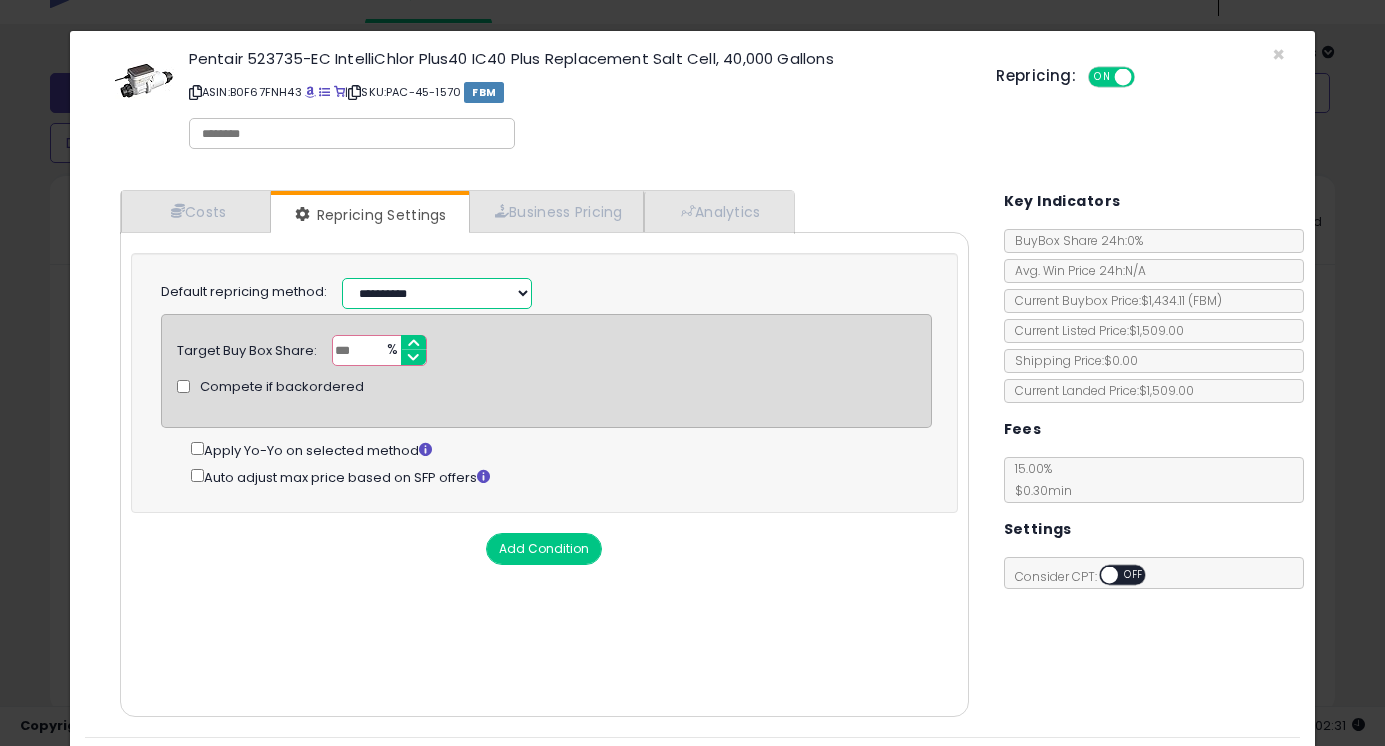 select on "**********" 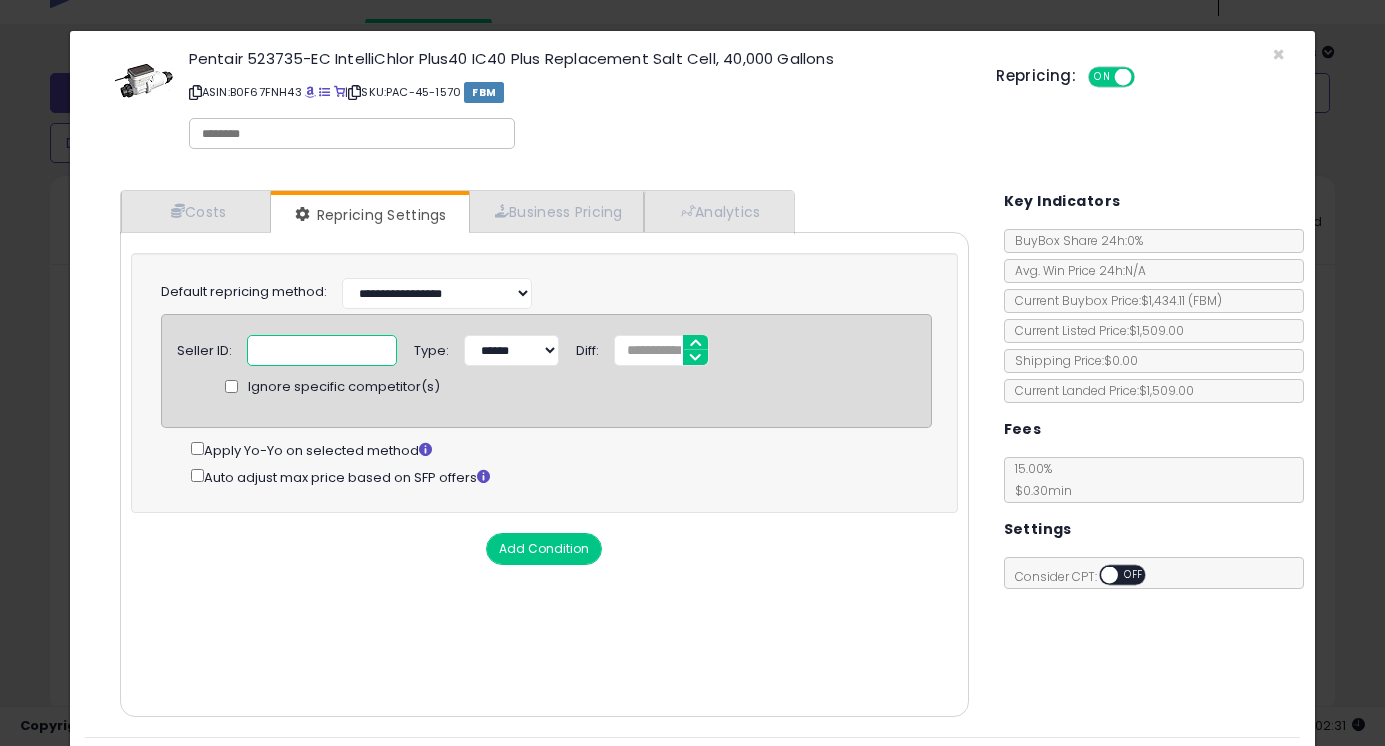click at bounding box center [322, 350] 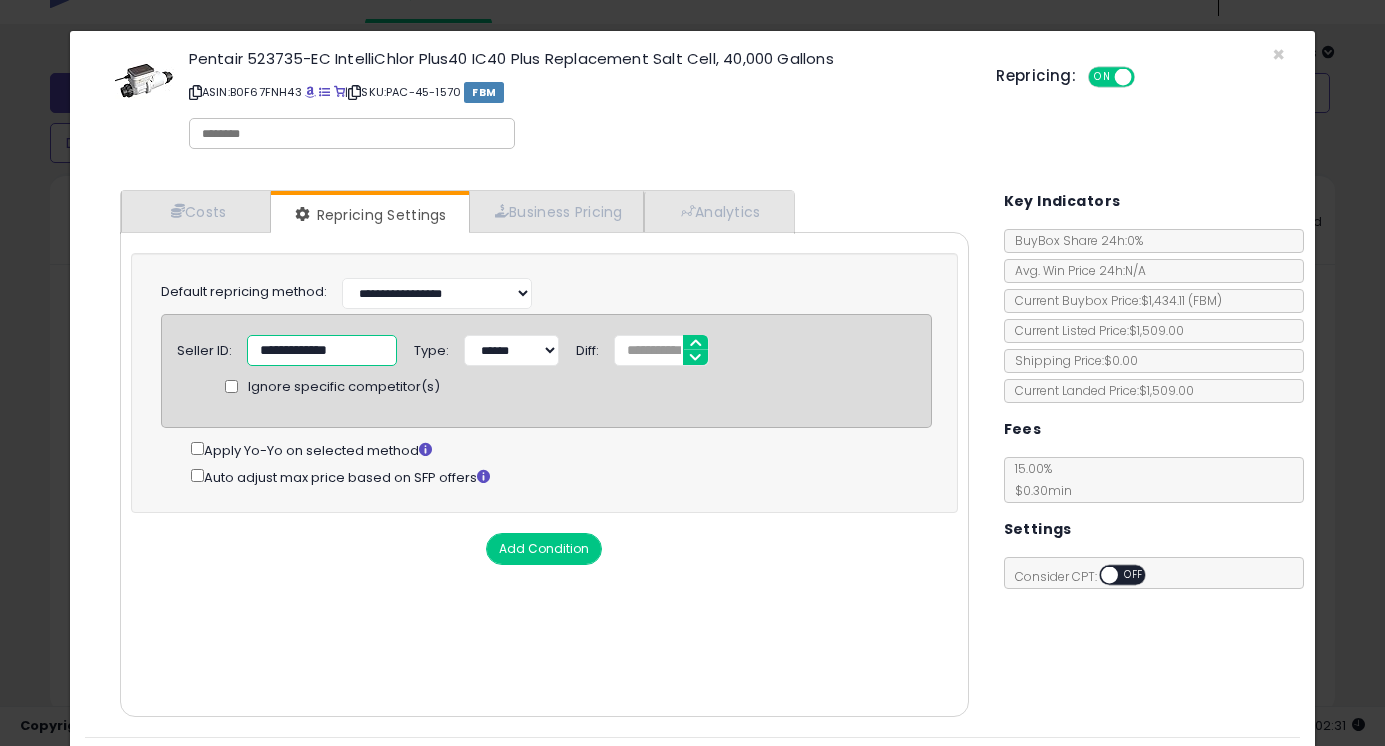 scroll, scrollTop: 0, scrollLeft: 3, axis: horizontal 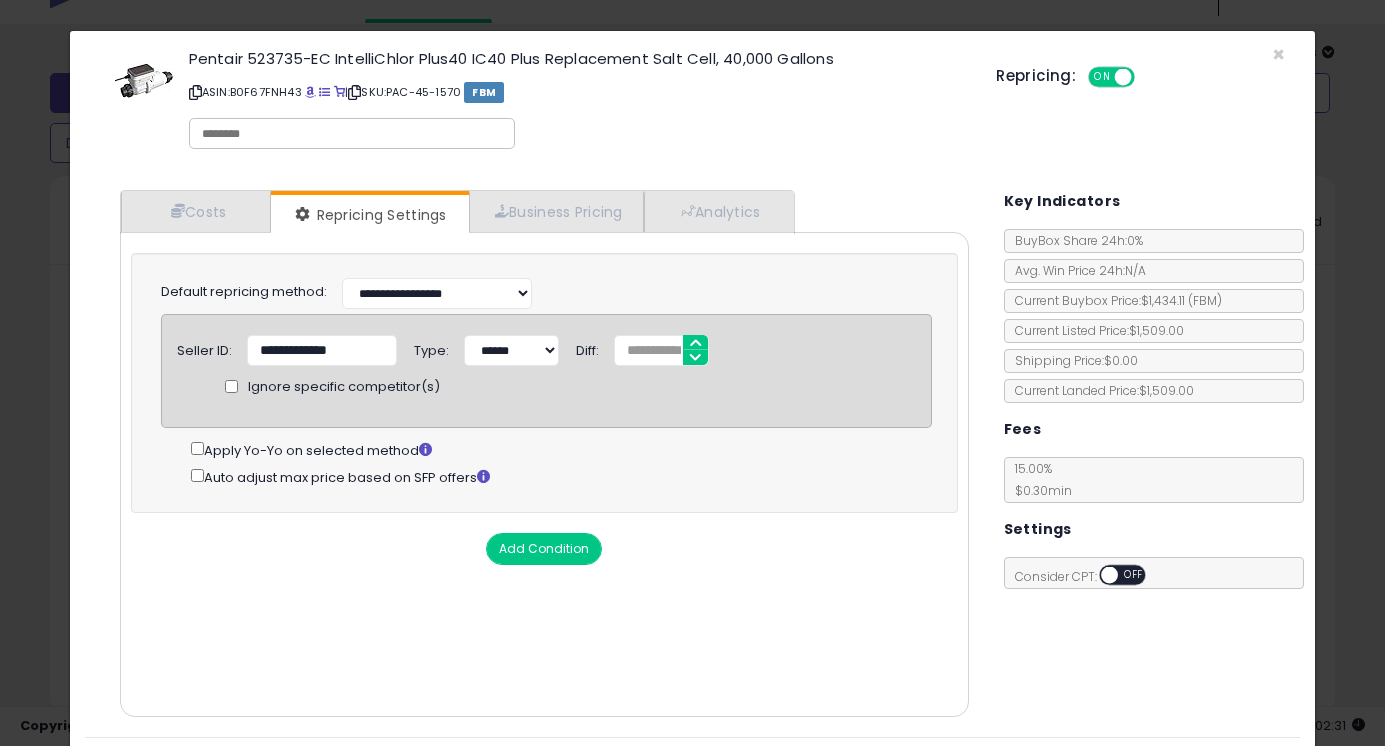 click on "Seller ID:
[SELLER_ID]
Type:
******
*******
Diff:
*
Ignore specific competitor(s)" at bounding box center (546, 371) 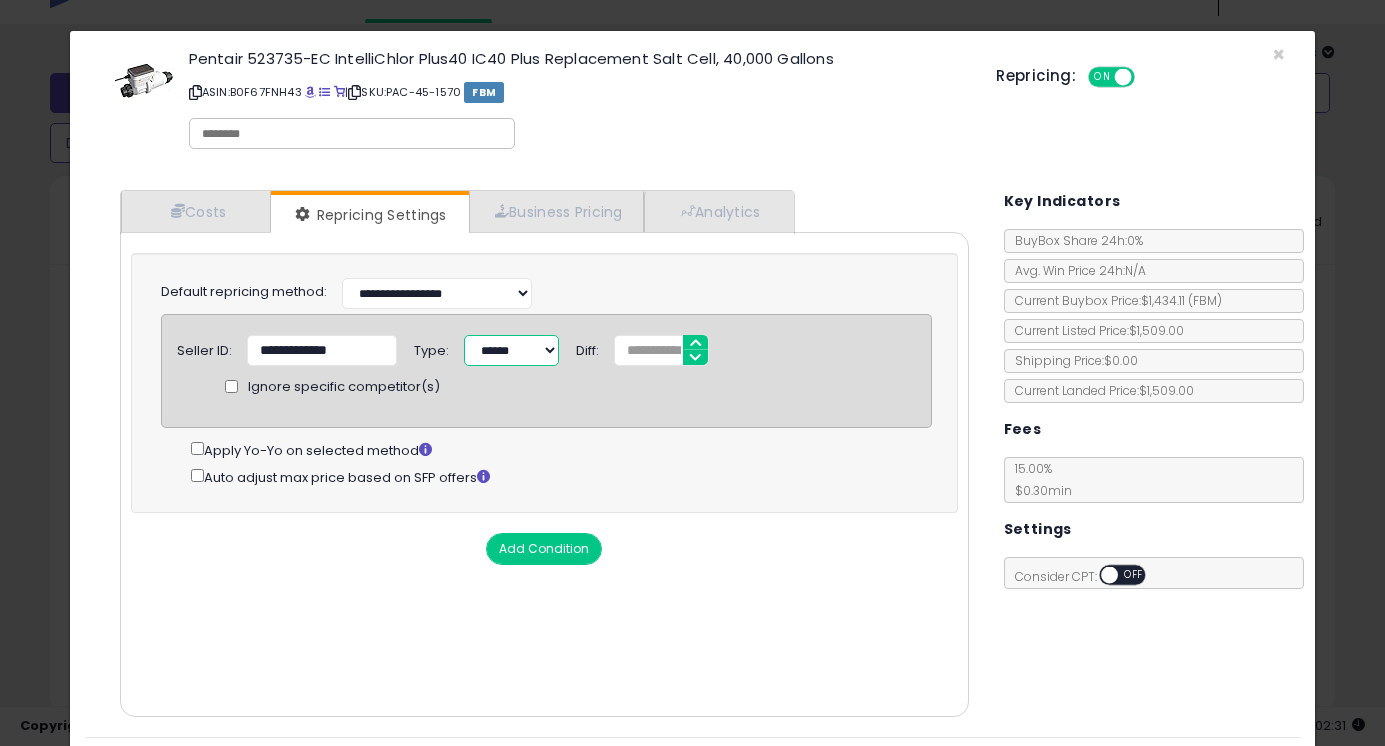 click on "******
*******" at bounding box center [511, 350] 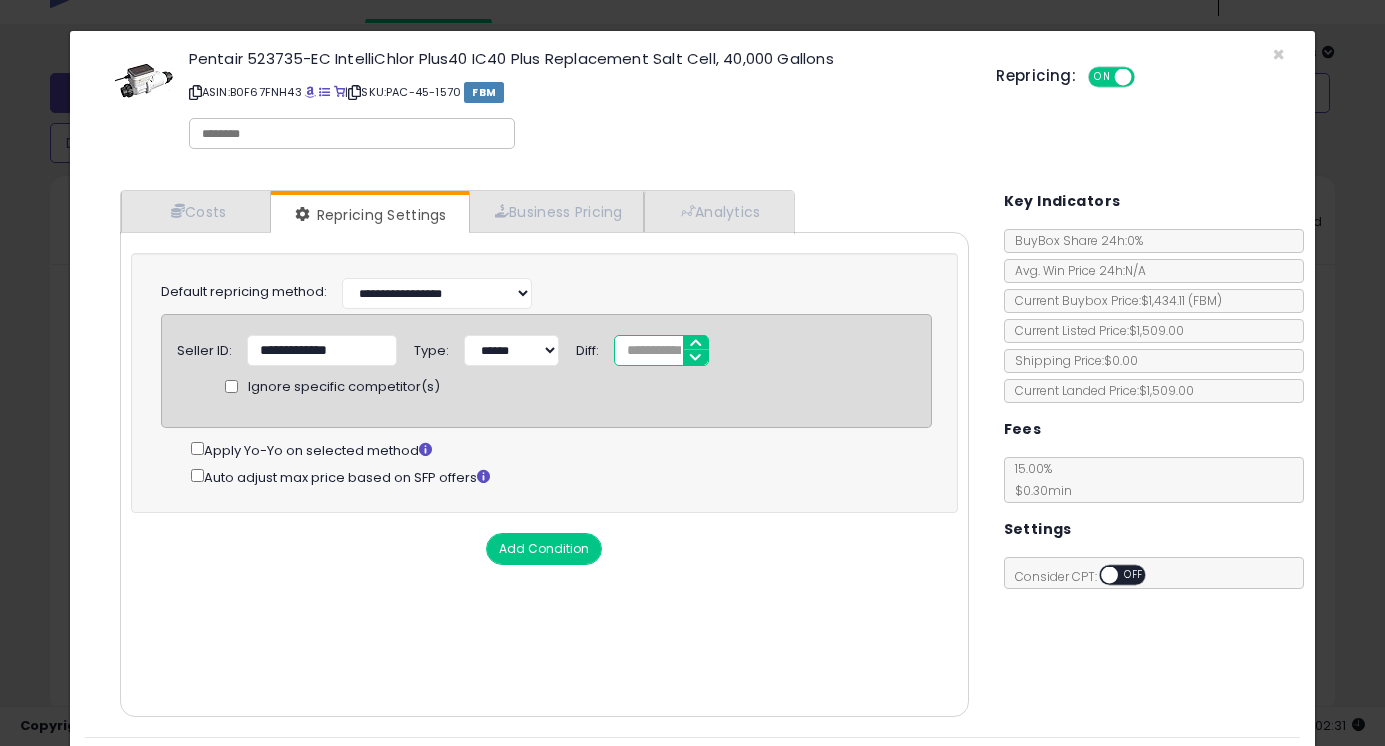 type on "**" 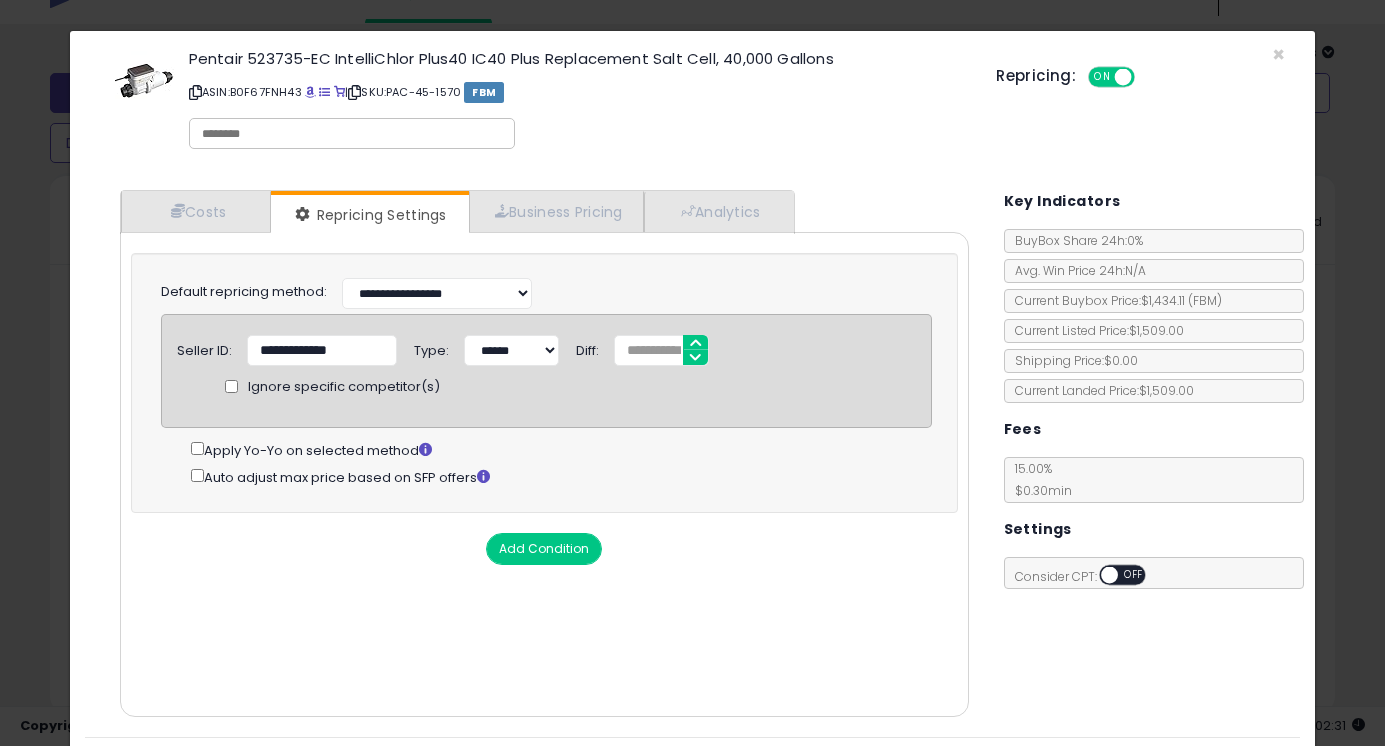 click on "Seller ID:
[SELLER_ID]
Type:
******
*******
Diff:
**
Ignore specific competitor(s)" at bounding box center (546, 371) 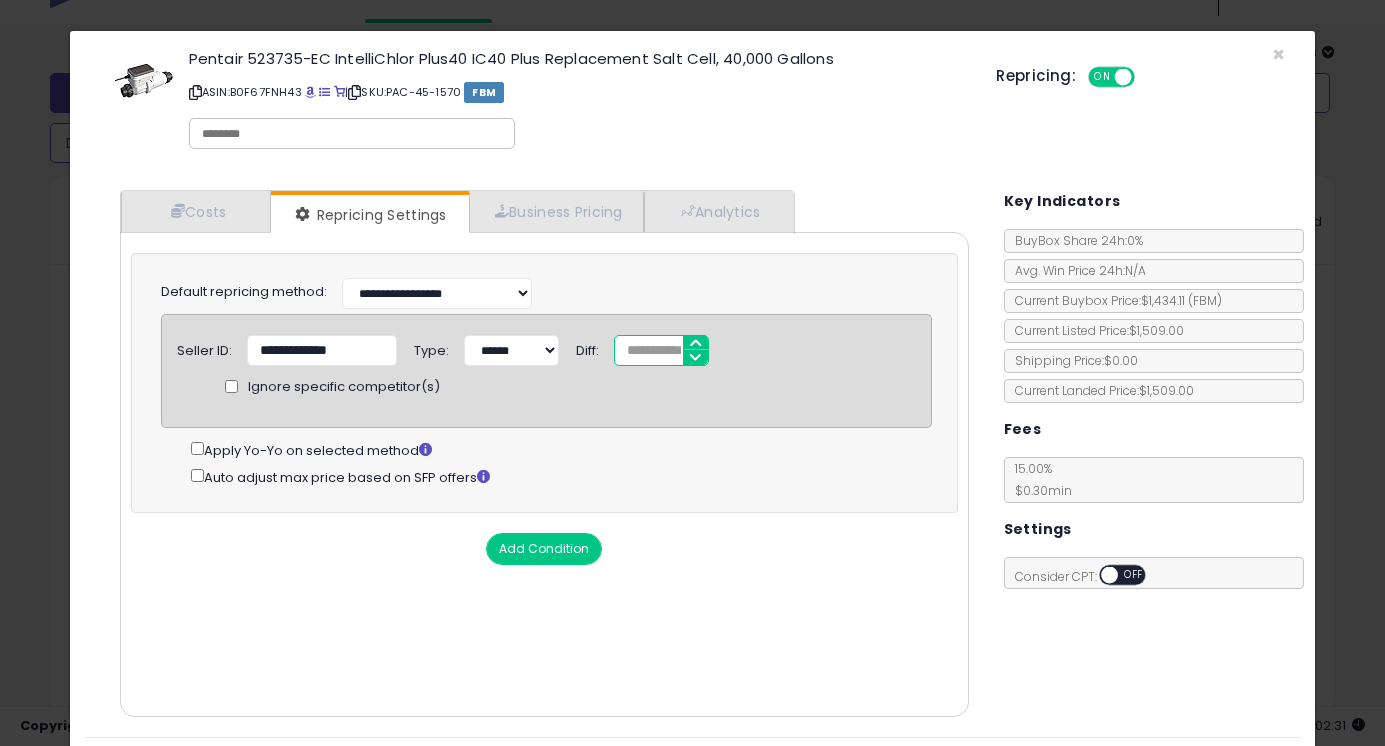 click on "**" at bounding box center (661, 350) 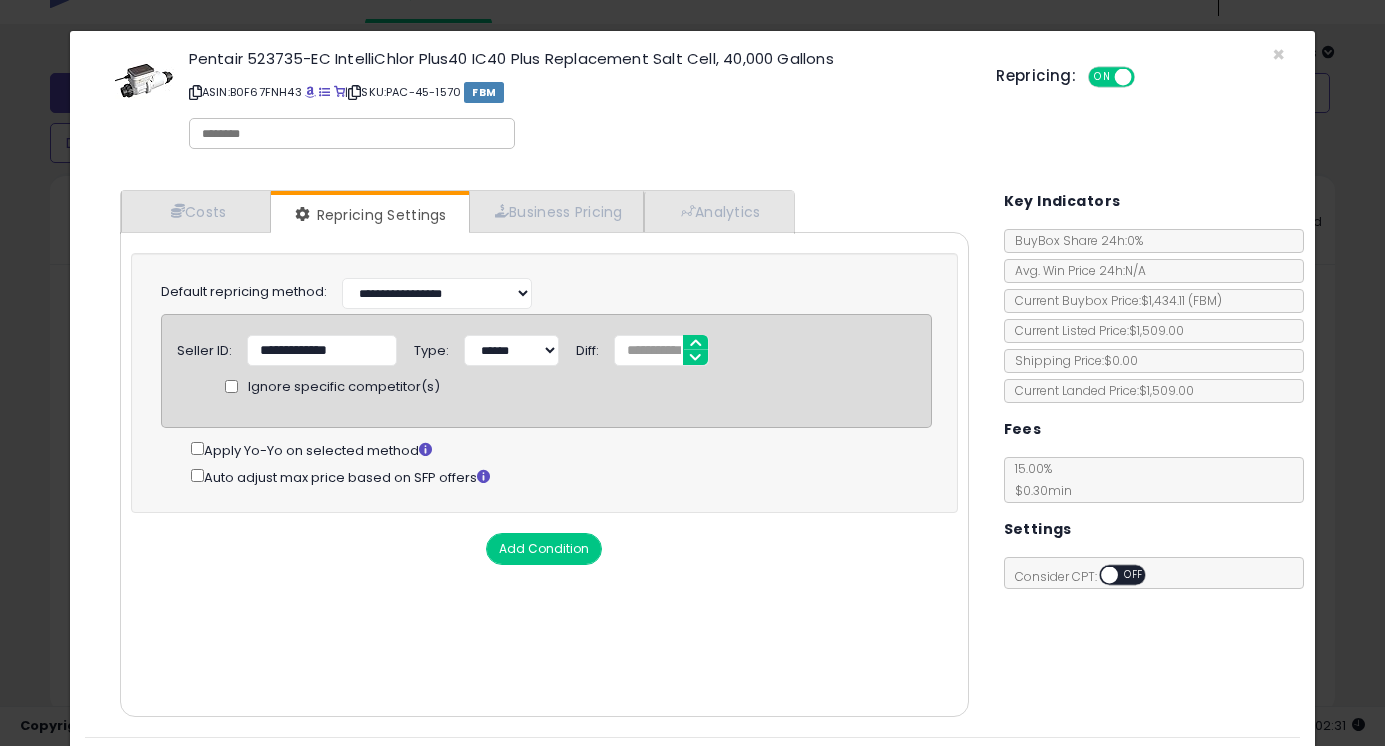 click on "Add Condition" at bounding box center (544, 549) 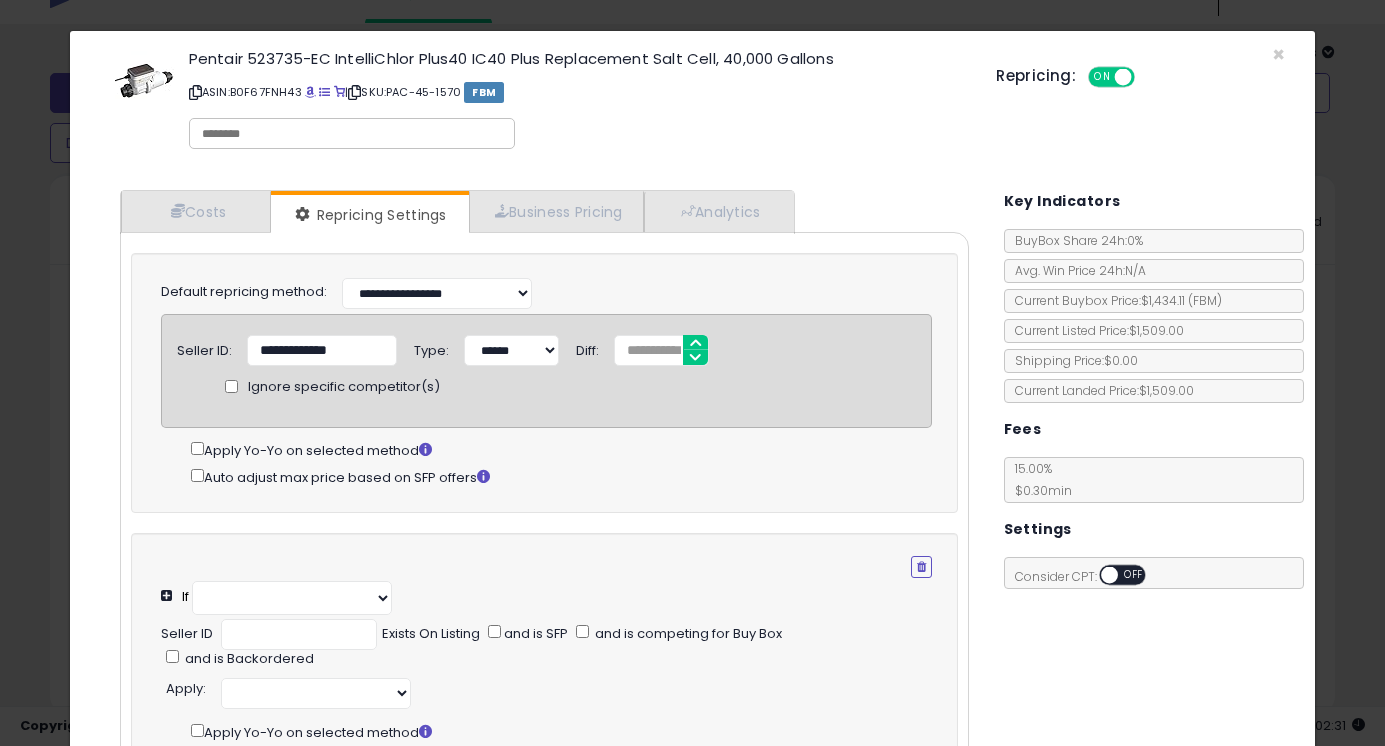 select on "**********" 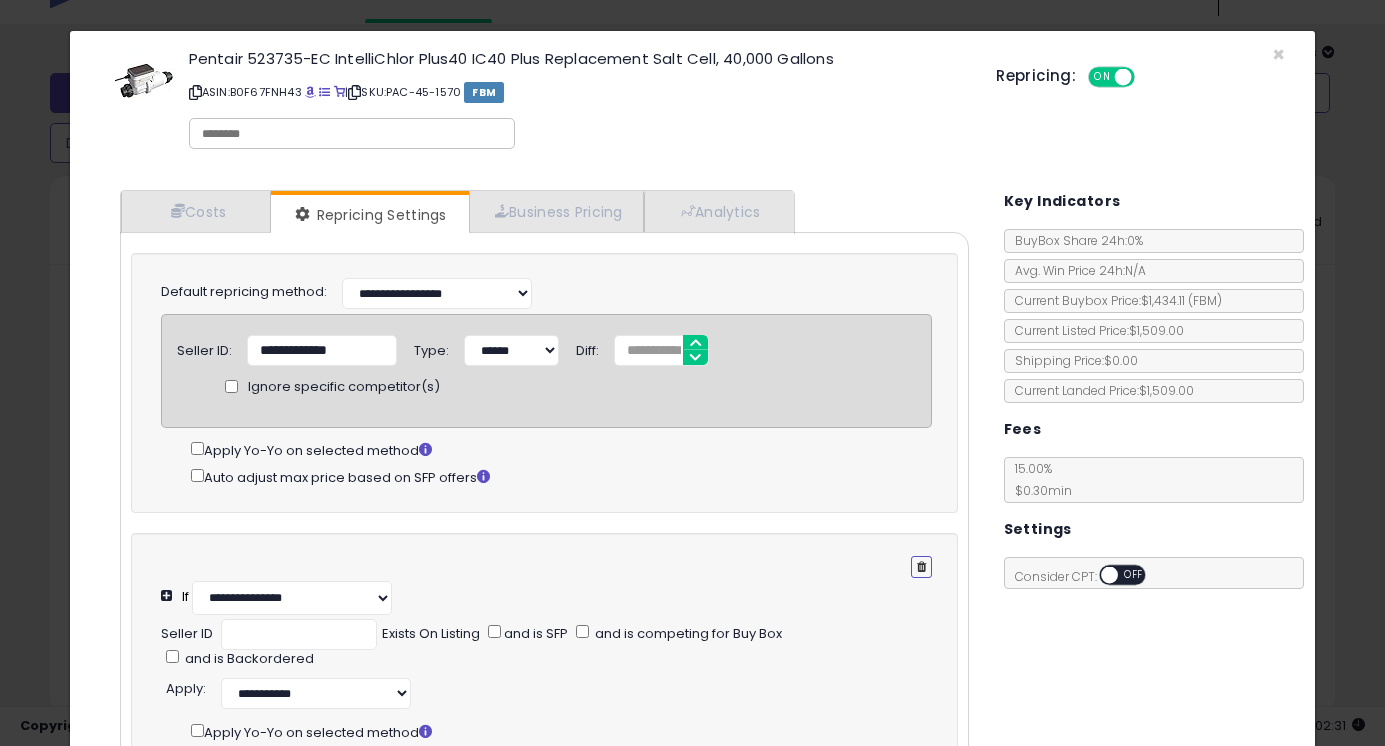 click at bounding box center (921, 567) 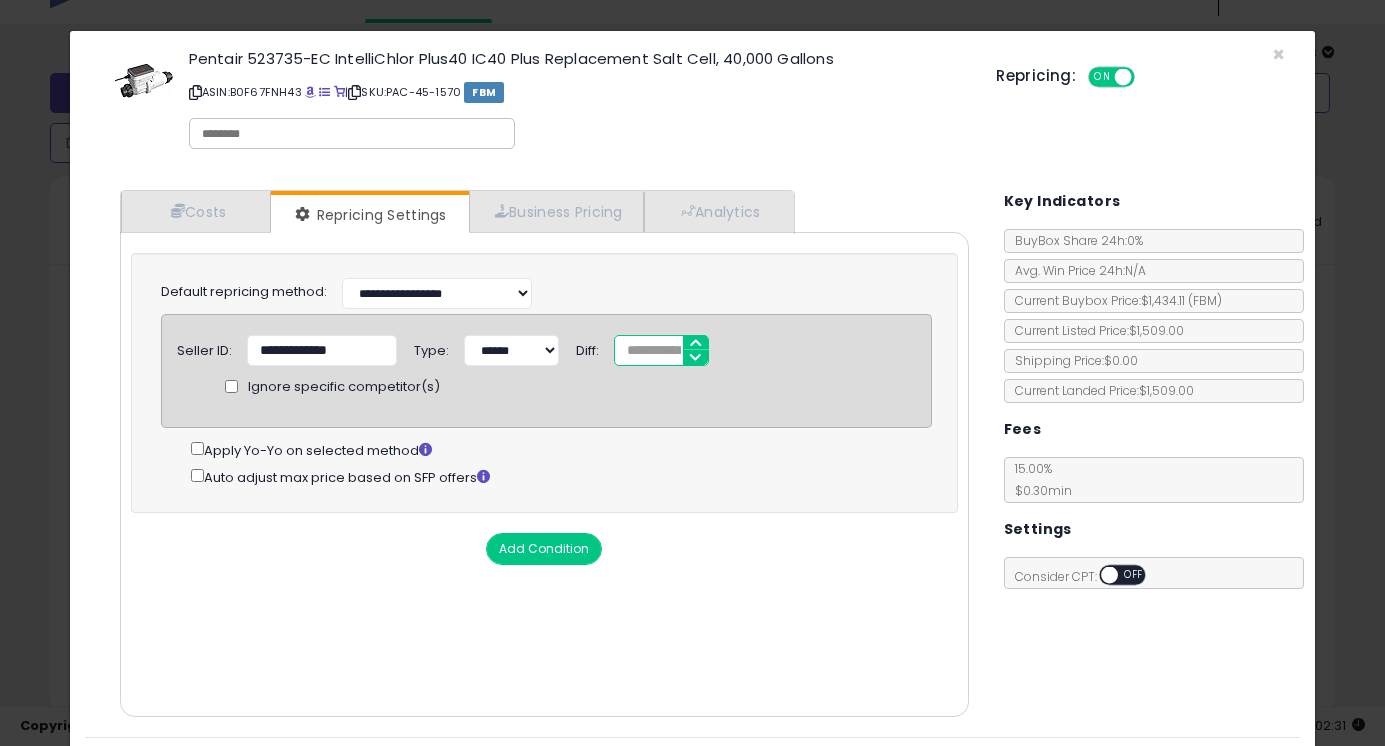click on "**" at bounding box center (661, 350) 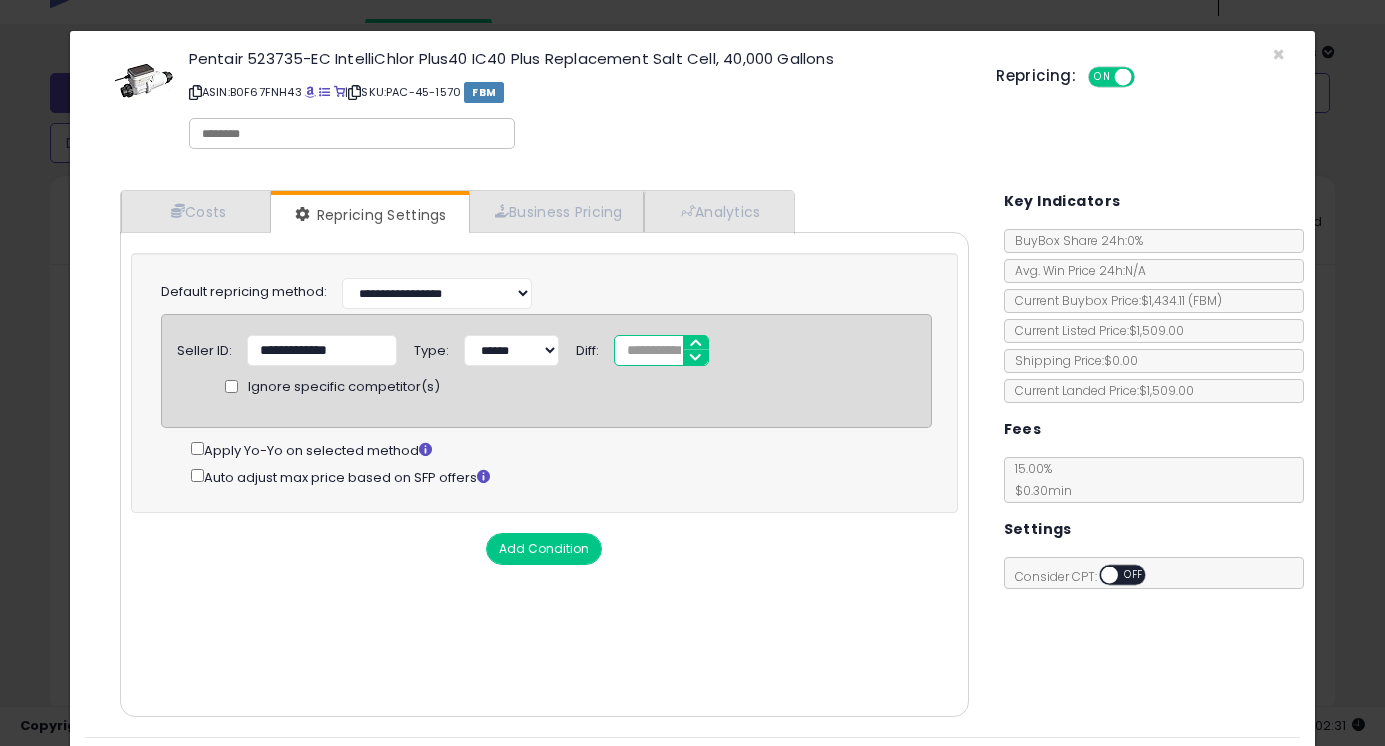 type on "**" 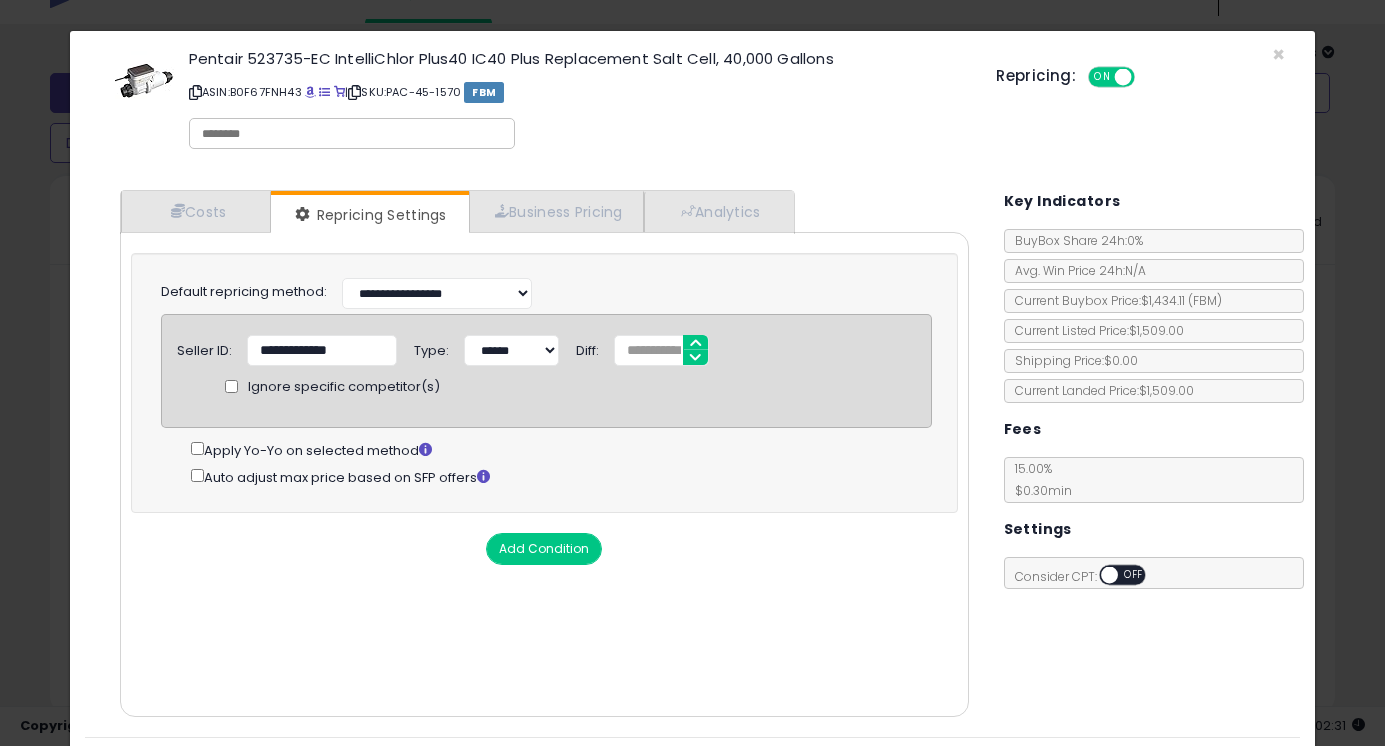 click on "Cost
Min
Max
Cost
[COST]
[COST]
Mark up %
[MARKUP]
[MARKUP]
Additional Costs
Additional Costs
[ADDITIONAL_COSTS]" at bounding box center (544, 474) 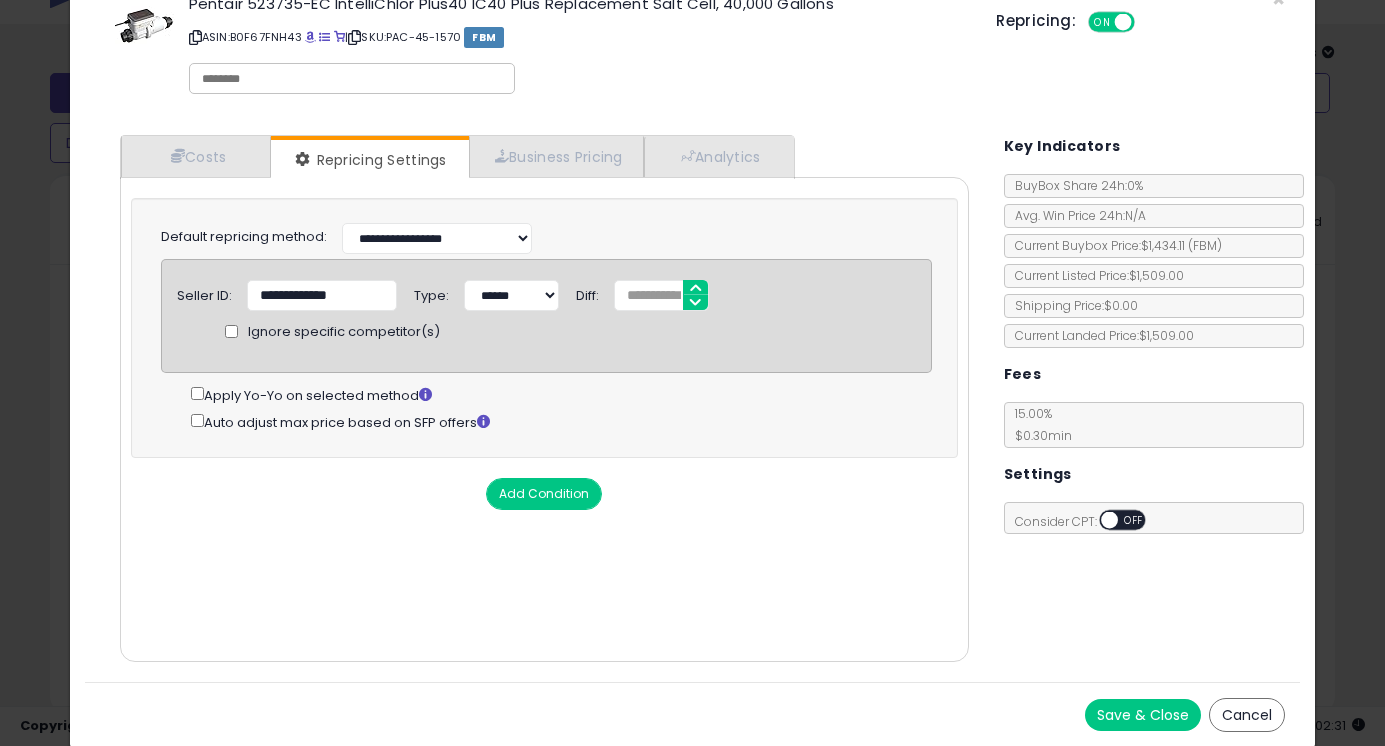 click on "Save & Close" at bounding box center (1143, 715) 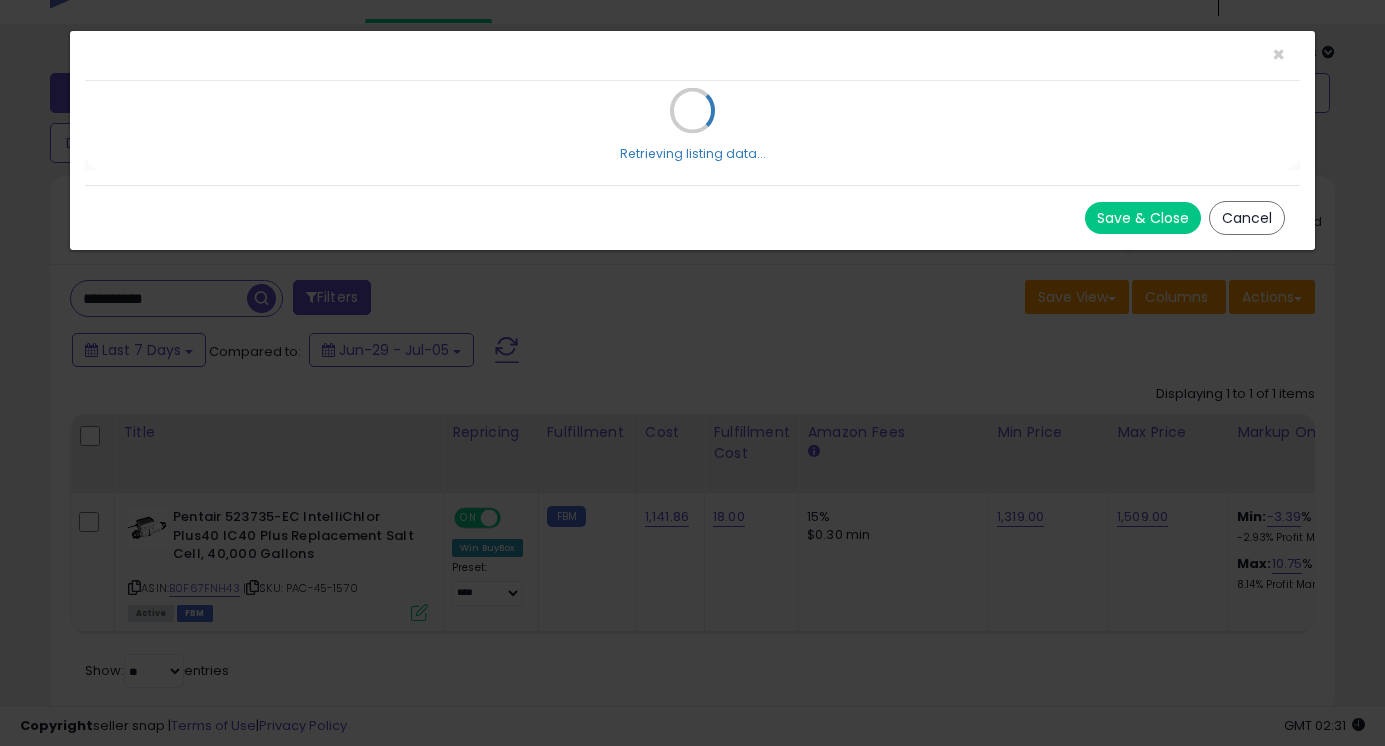 scroll, scrollTop: 0, scrollLeft: 0, axis: both 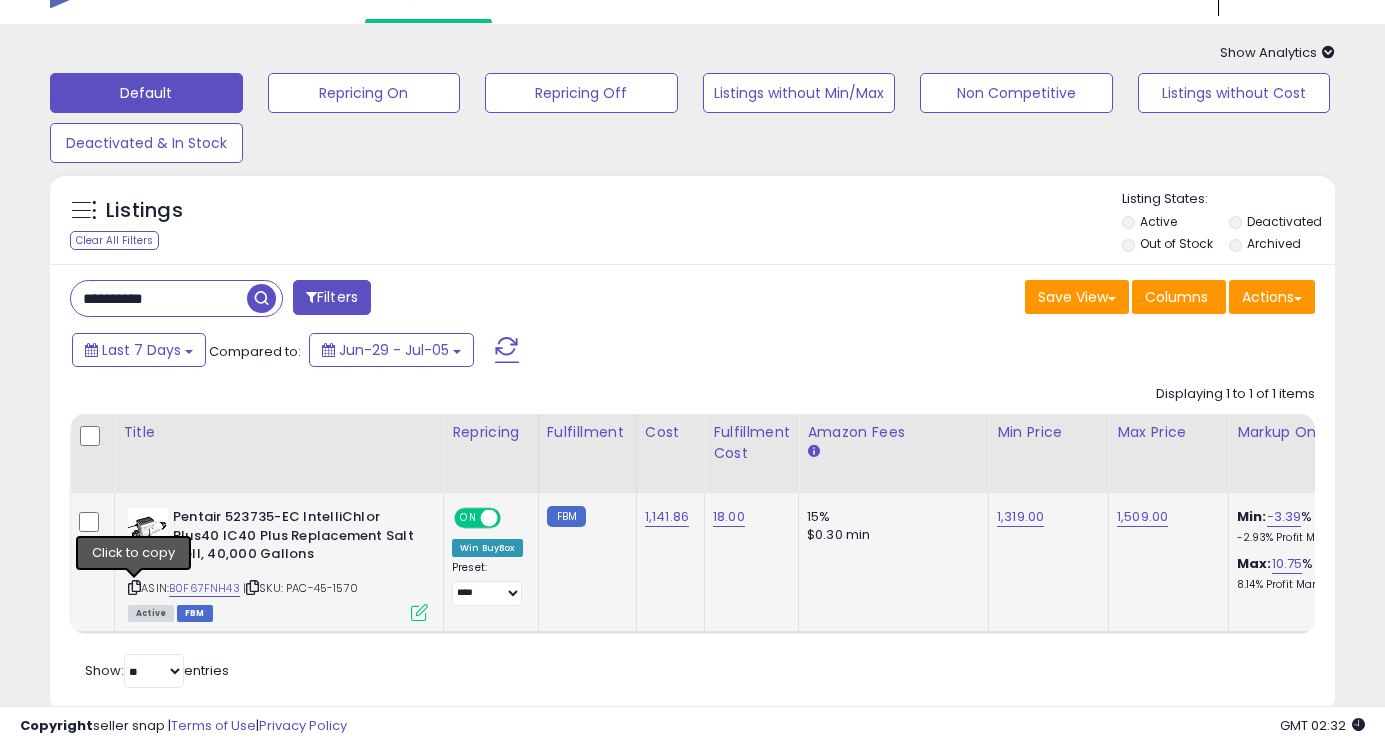 click at bounding box center [134, 587] 